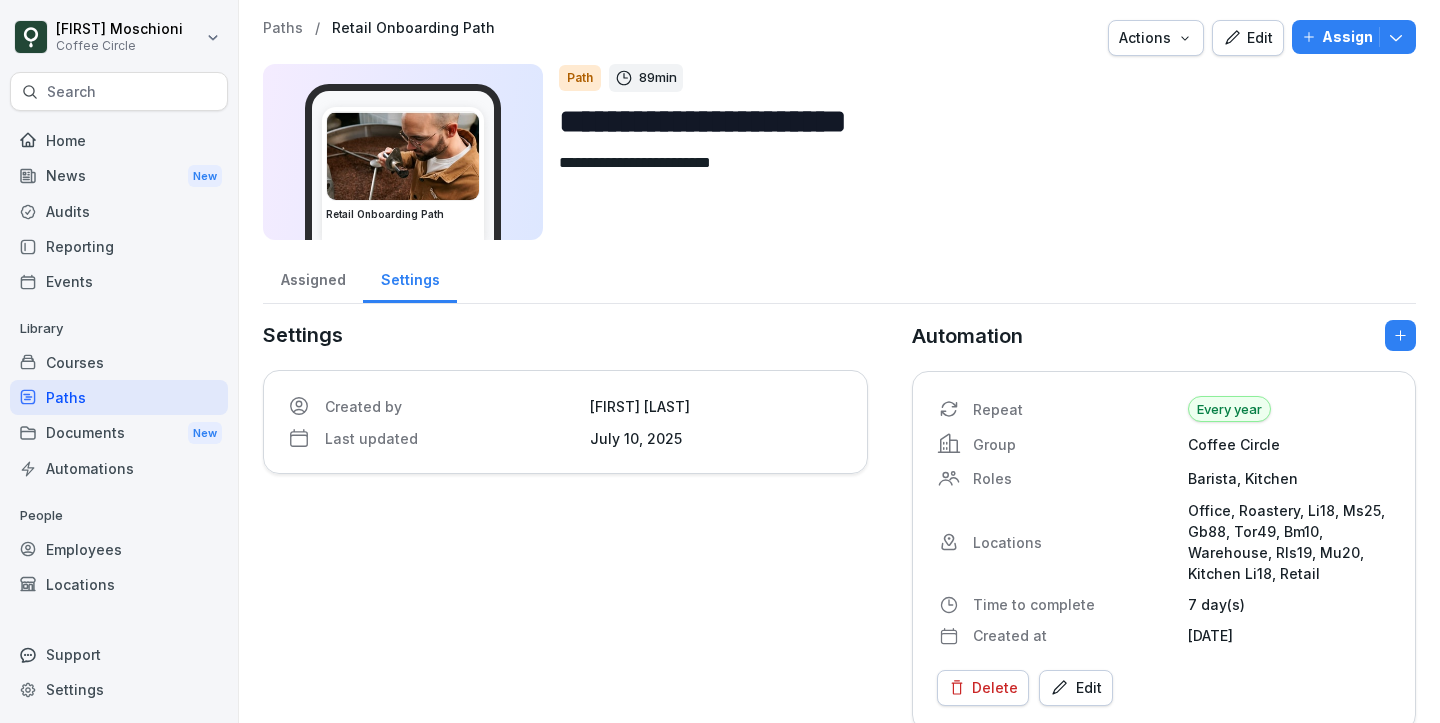 scroll, scrollTop: 0, scrollLeft: 0, axis: both 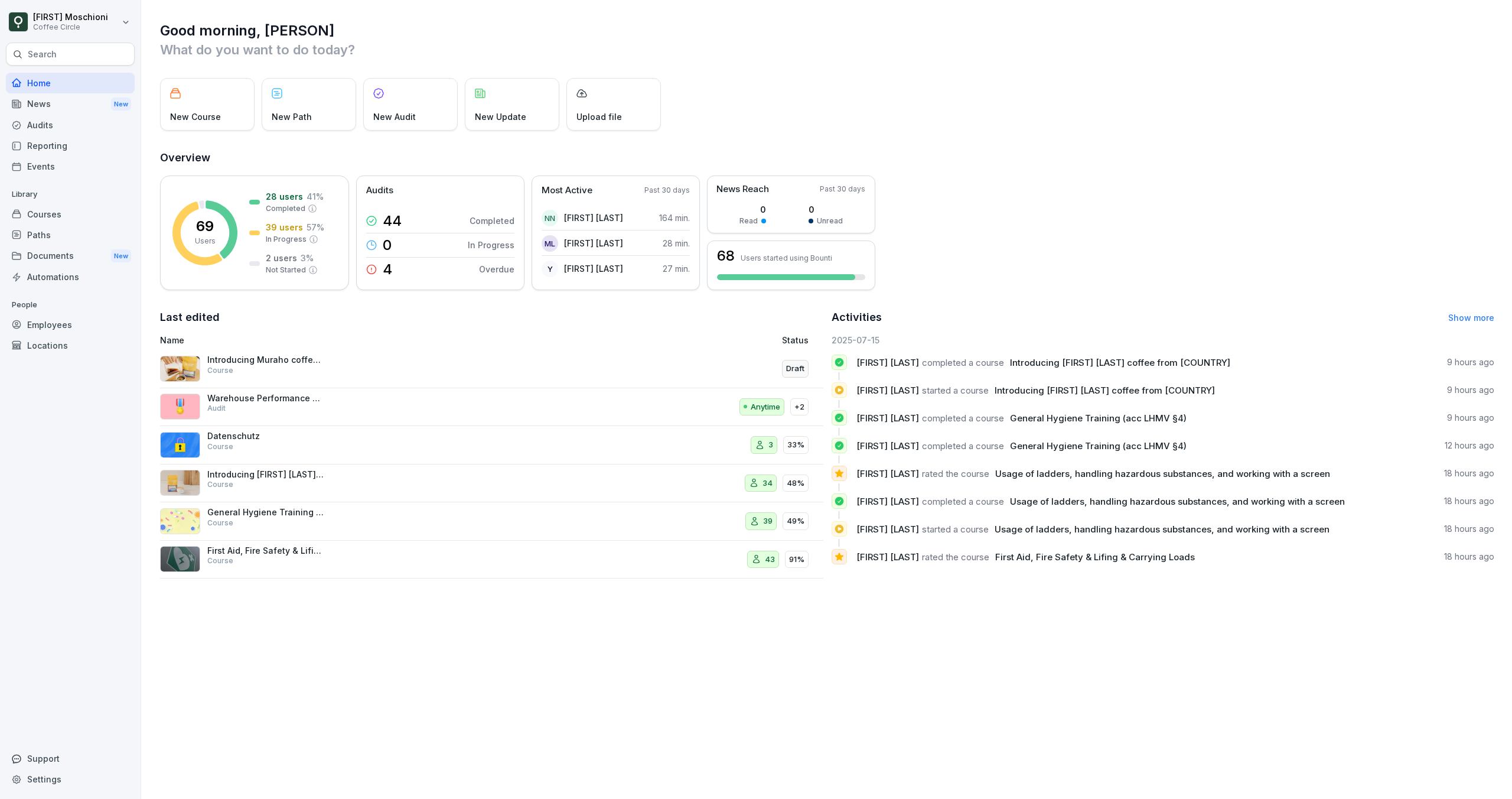 click on "Courses" at bounding box center [70, 214] 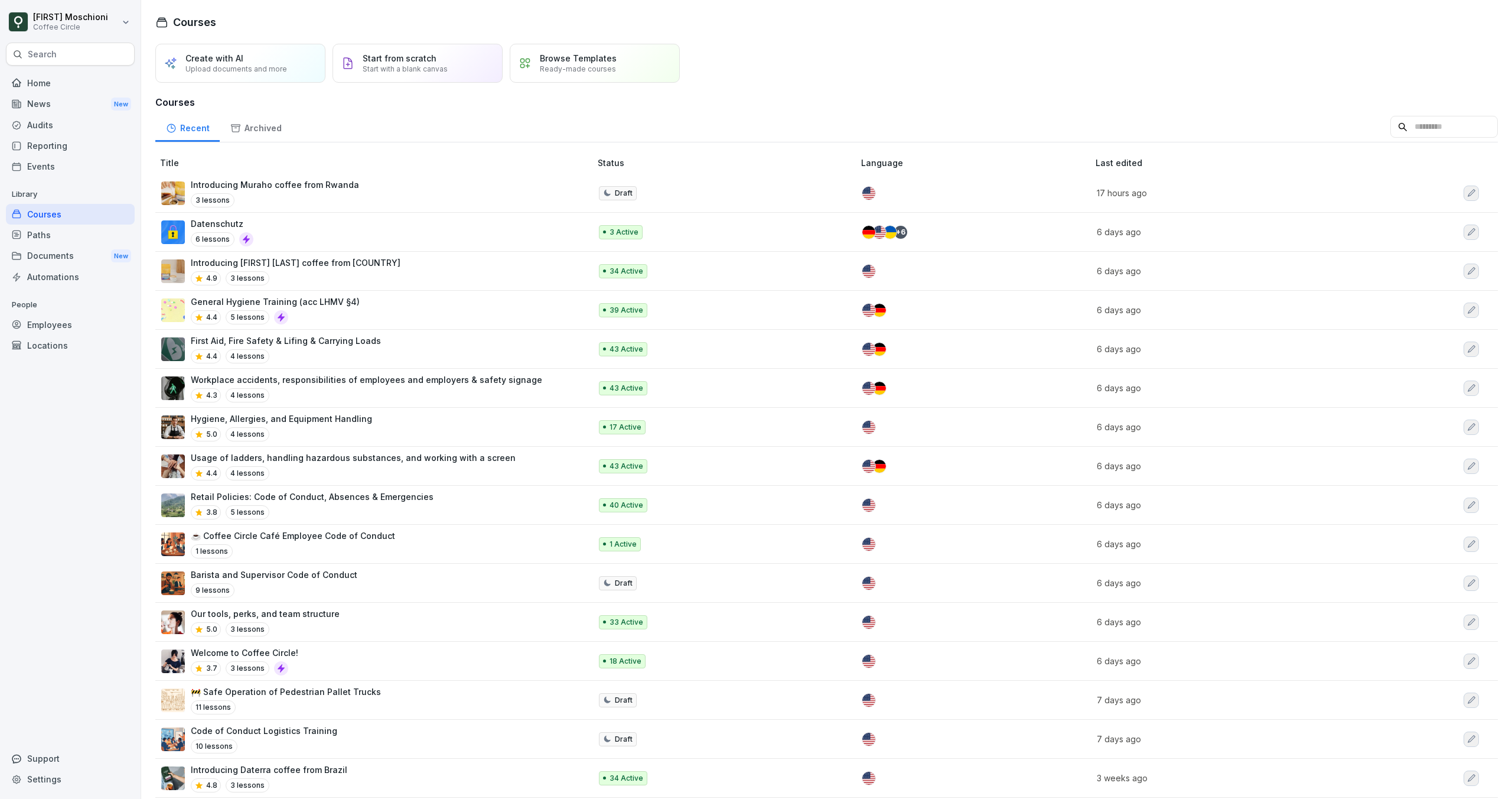 click on "Create with AI Upload documents and more Start from scratch Start with a blank canvas Browse Templates Ready-made courses Courses Recent Archived Title Status Language Last edited Introducing Muraho coffee from Rwanda [NUMBER] lessons Draft [NUMBER] hours ago Datenschutz [NUMBER] lessons [NUMBER]   Active [NUMBER] days ago Introducing Francisco Lopez coffee from Guatemala [NUMBER] [NUMBER] lessons [NUMBER]   Active [NUMBER] days ago General Hygiene Training (acc LHMV §[NUMBER]) [NUMBER] [NUMBER] lessons [NUMBER]   Active [NUMBER] days ago First Aid, Fire Safety & Lifing & Carrying Loads [NUMBER] [NUMBER] lessons [NUMBER]   Active [NUMBER] days ago Workplace accidents, responsibilities of employees and employers & safety signage [NUMBER] [NUMBER] lessons [NUMBER]   Active [NUMBER] days ago Hygiene, Allergies, and Equipment Handling [NUMBER] [NUMBER] lessons [NUMBER]   Active [NUMBER] days ago Usage of ladders, handling hazardous substances, and working with a screen  [NUMBER] [NUMBER] lessons [NUMBER]   Active [NUMBER] days ago Retail Policies: Code of Conduct, Absences & Emergencies  [NUMBER] [NUMBER] lessons [NUMBER]   Active [NUMBER]" at bounding box center (826, 812) 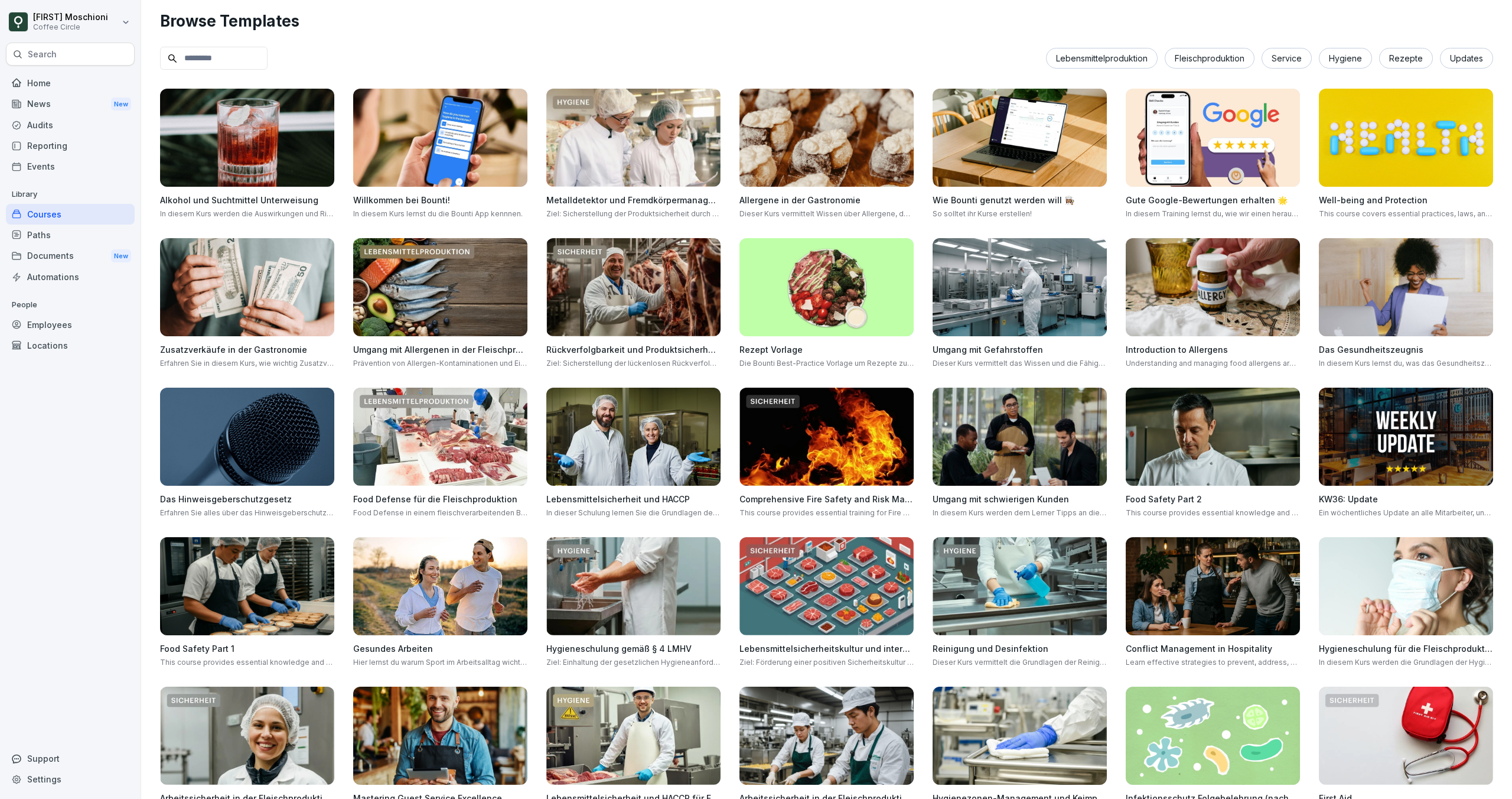 click at bounding box center [1019, 437] 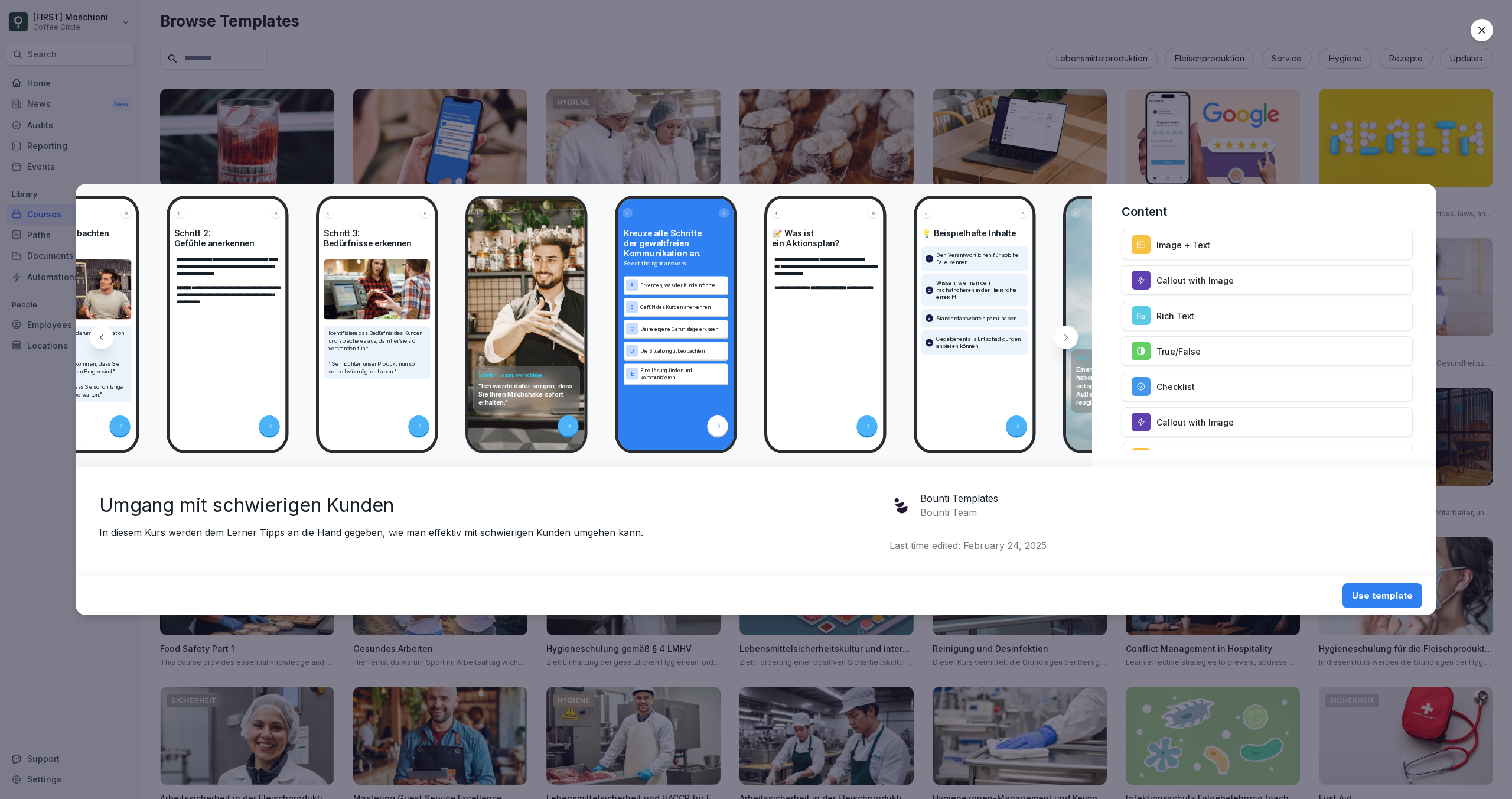 scroll, scrollTop: 0, scrollLeft: 2085, axis: horizontal 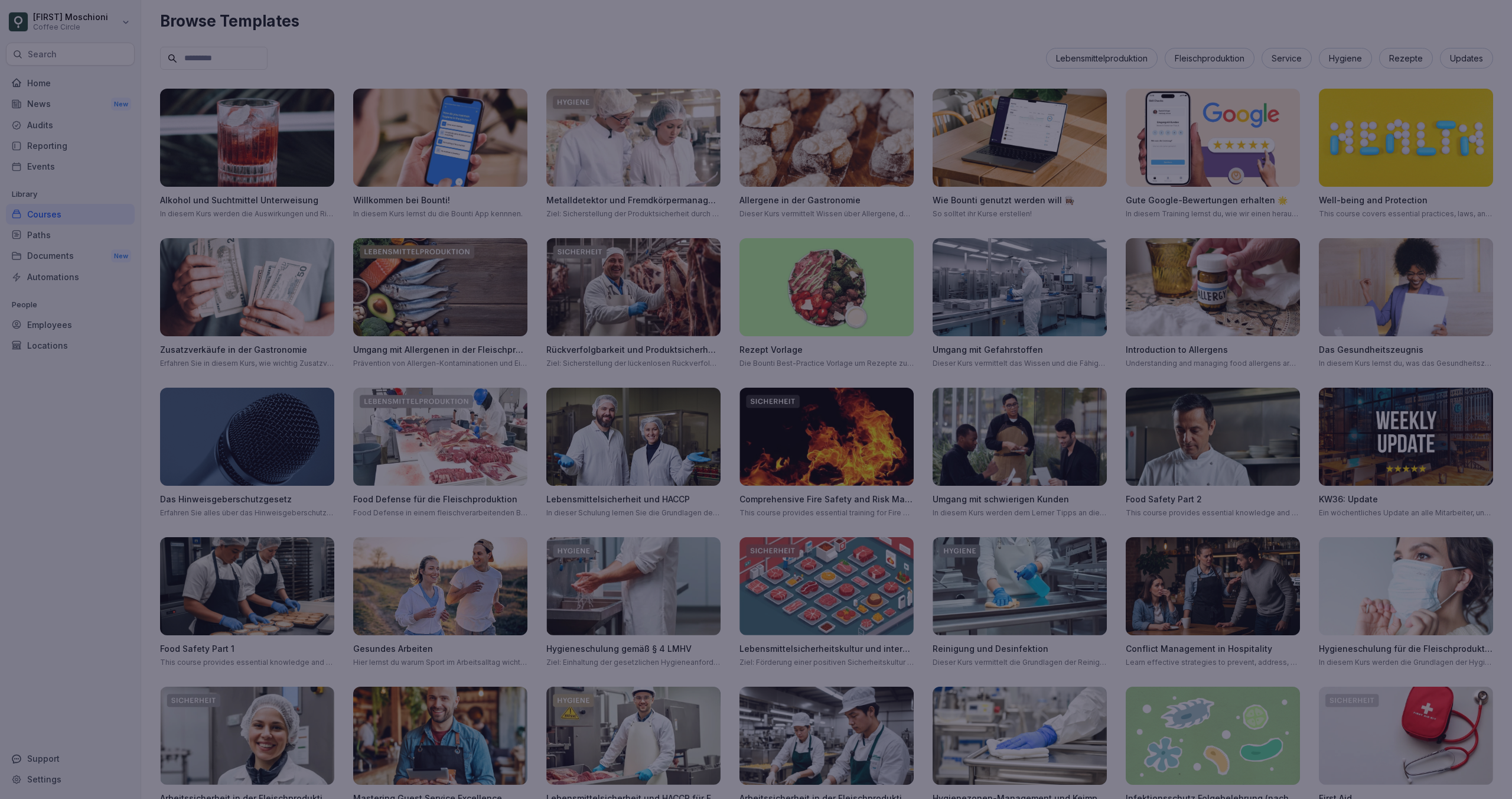 click at bounding box center [756, 400] 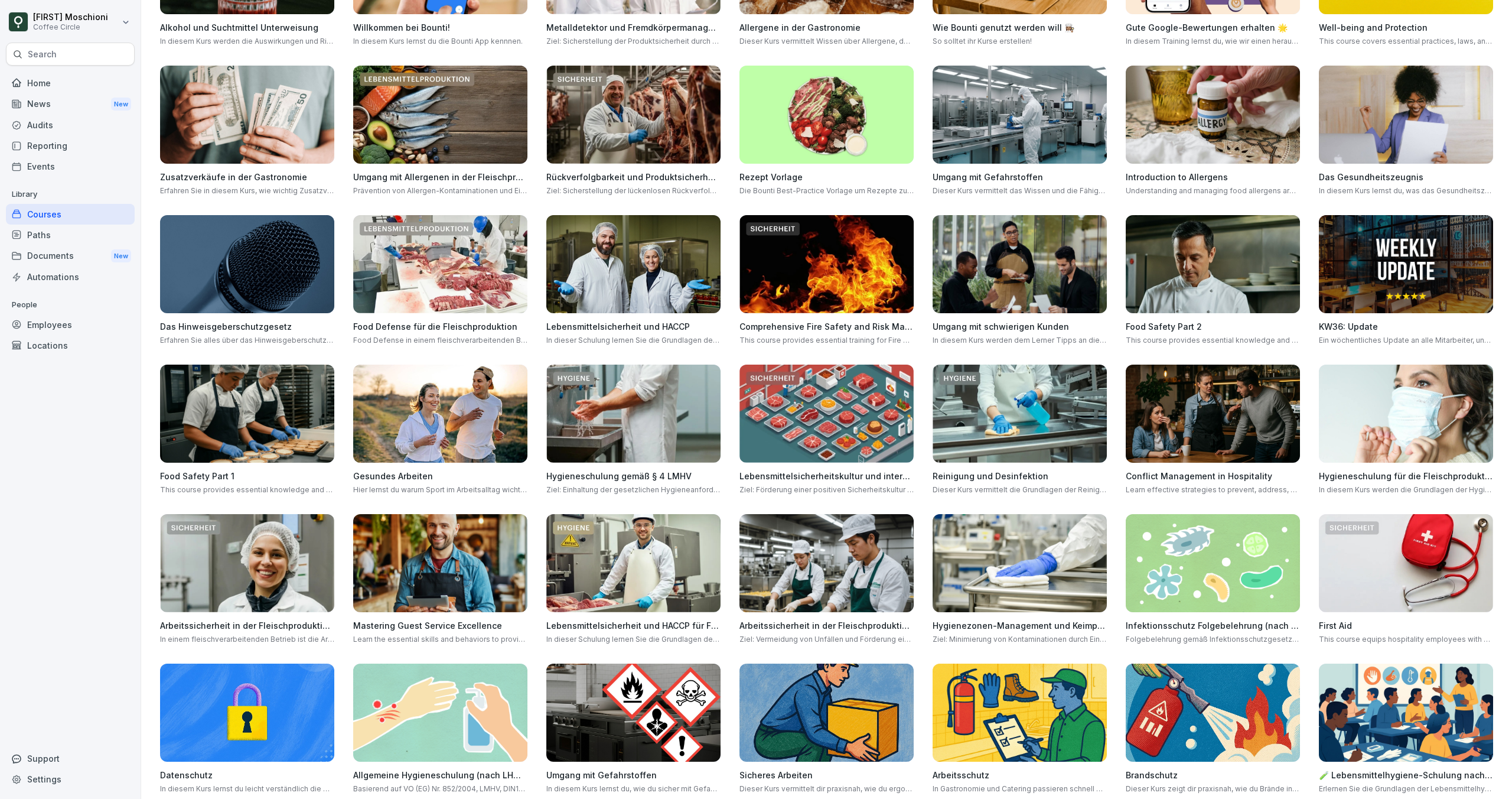 scroll, scrollTop: 174, scrollLeft: 0, axis: vertical 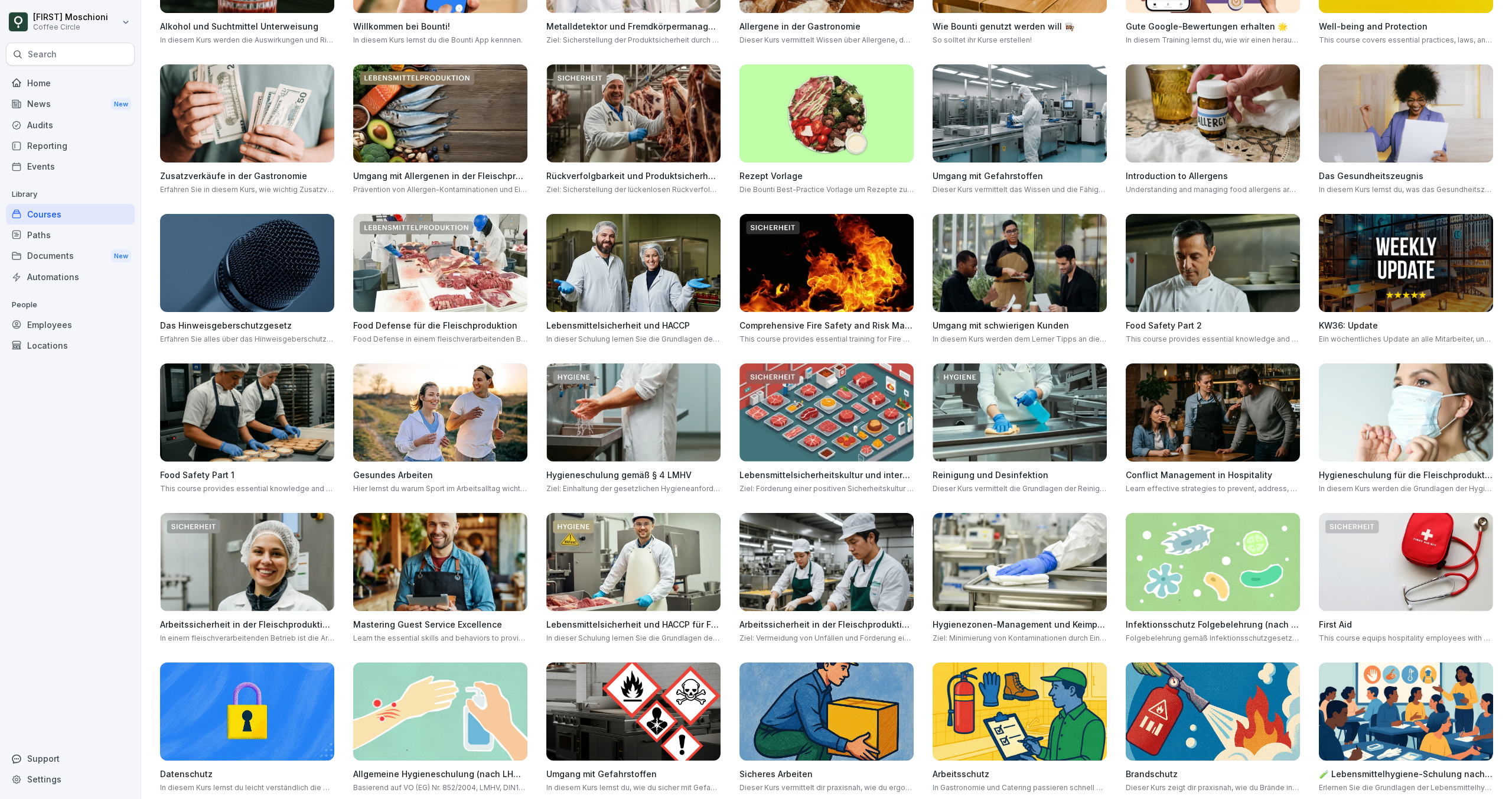 click at bounding box center [1213, 413] 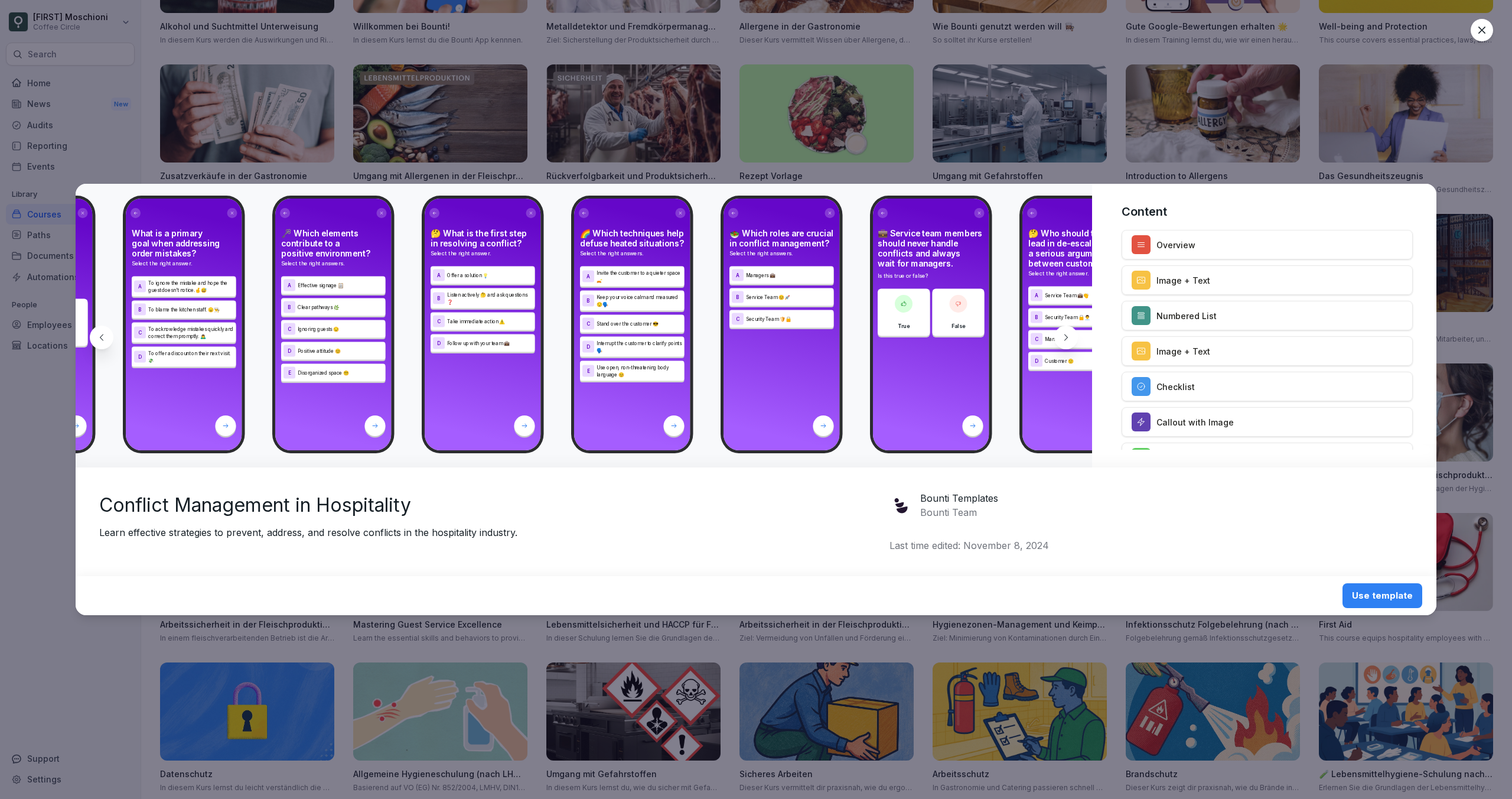 scroll, scrollTop: 0, scrollLeft: 4476, axis: horizontal 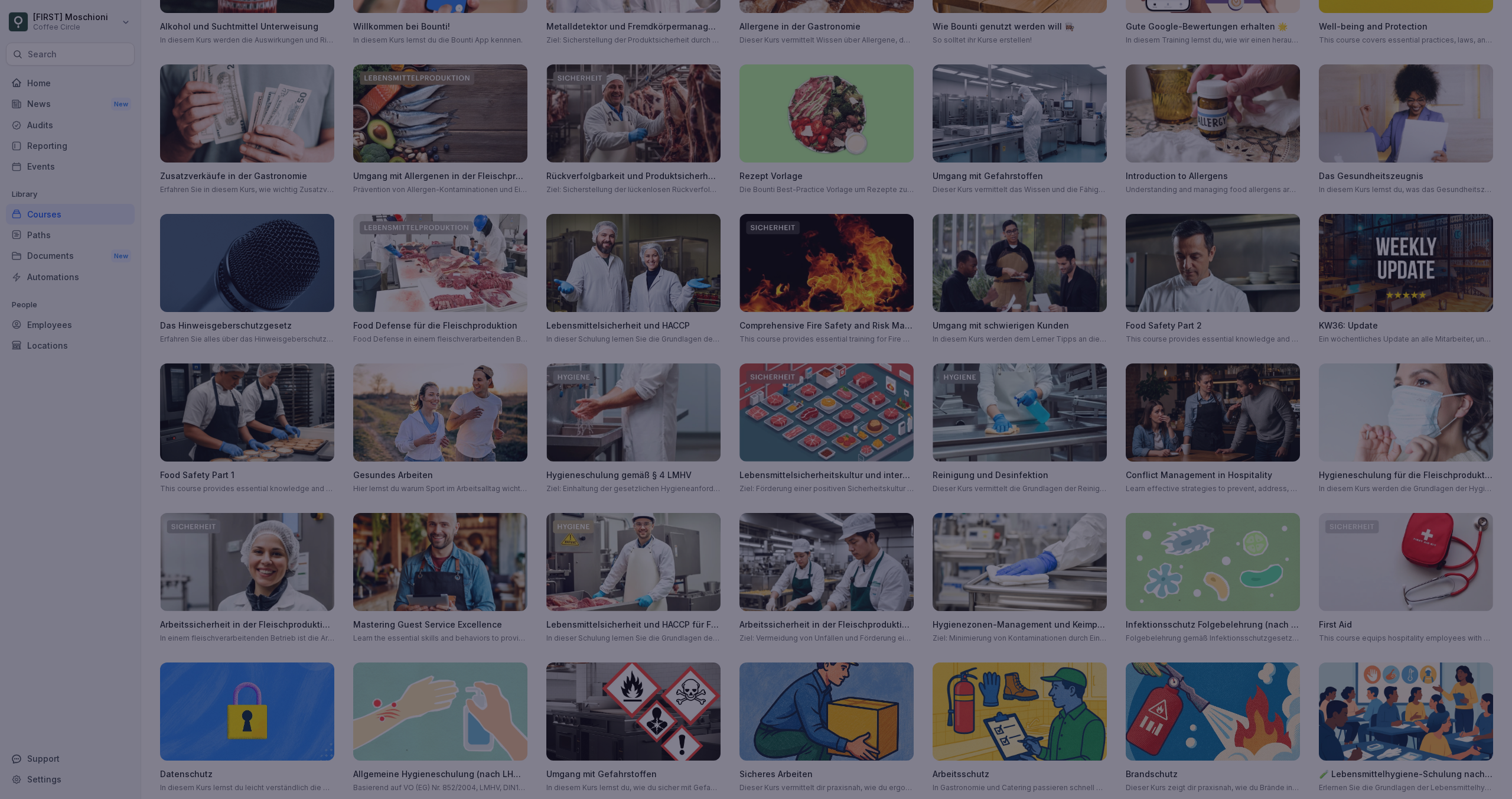 click at bounding box center (756, 400) 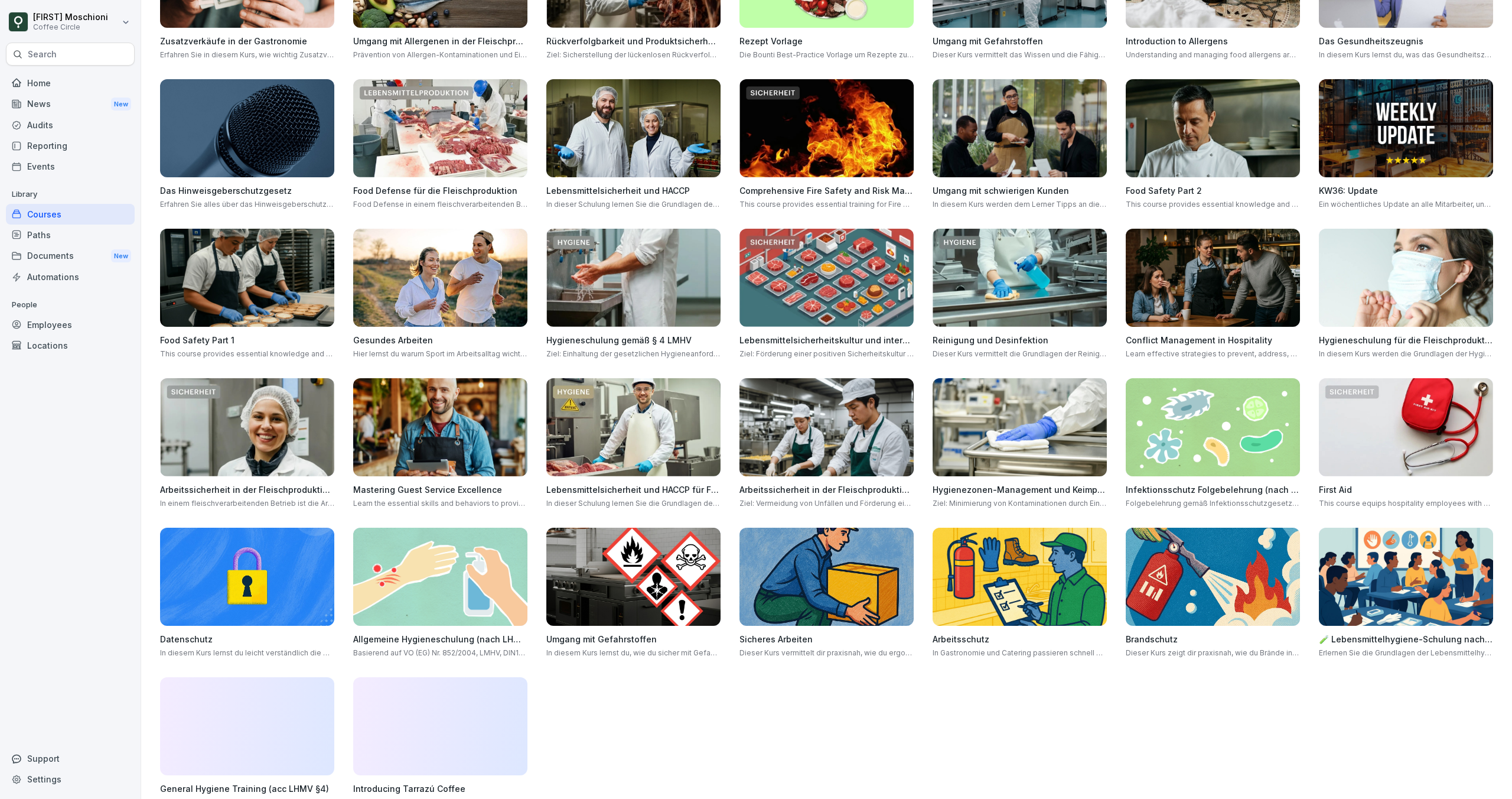 scroll, scrollTop: 346, scrollLeft: 0, axis: vertical 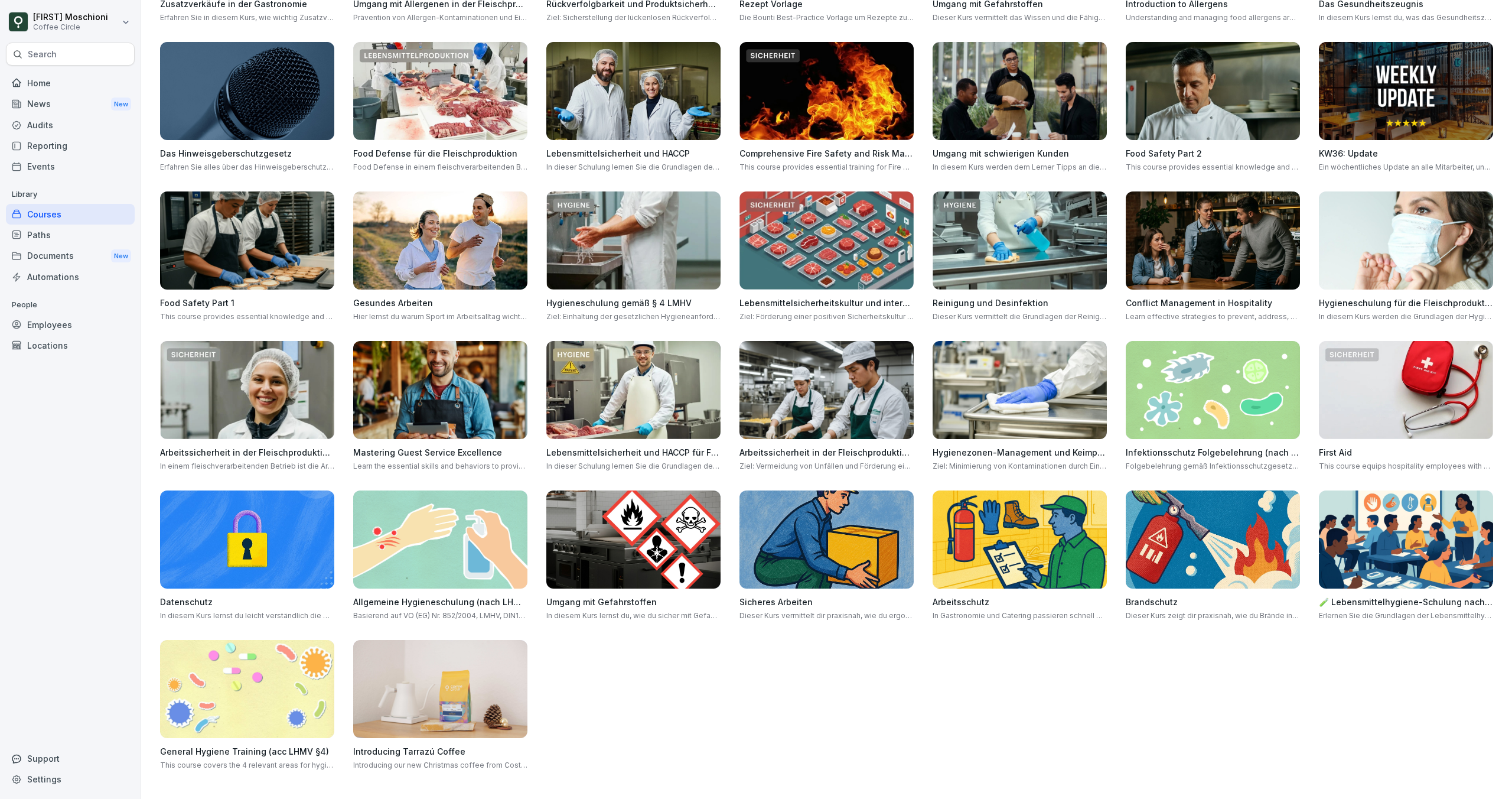click at bounding box center [1406, 540] 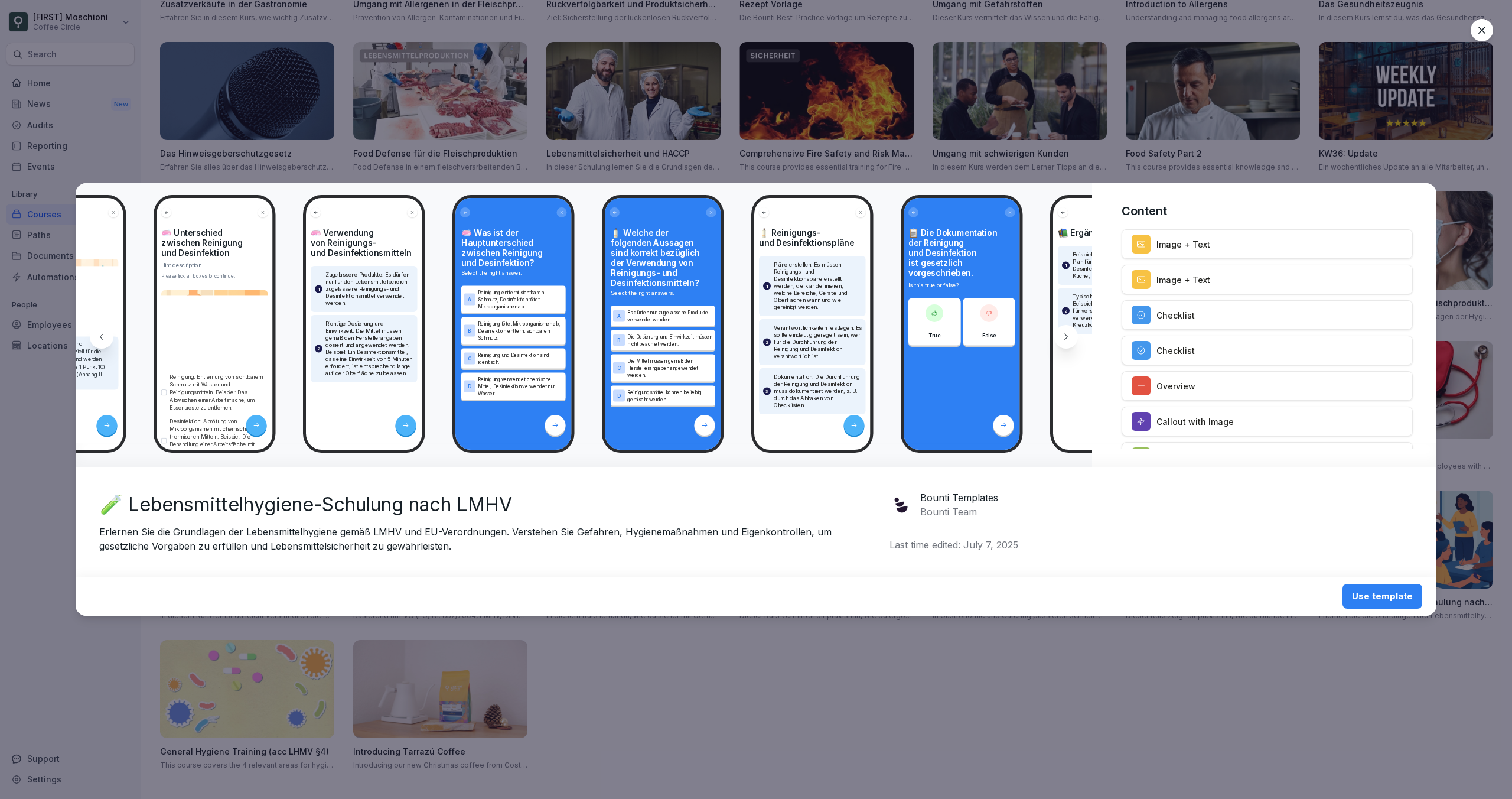 scroll, scrollTop: 0, scrollLeft: 4627, axis: horizontal 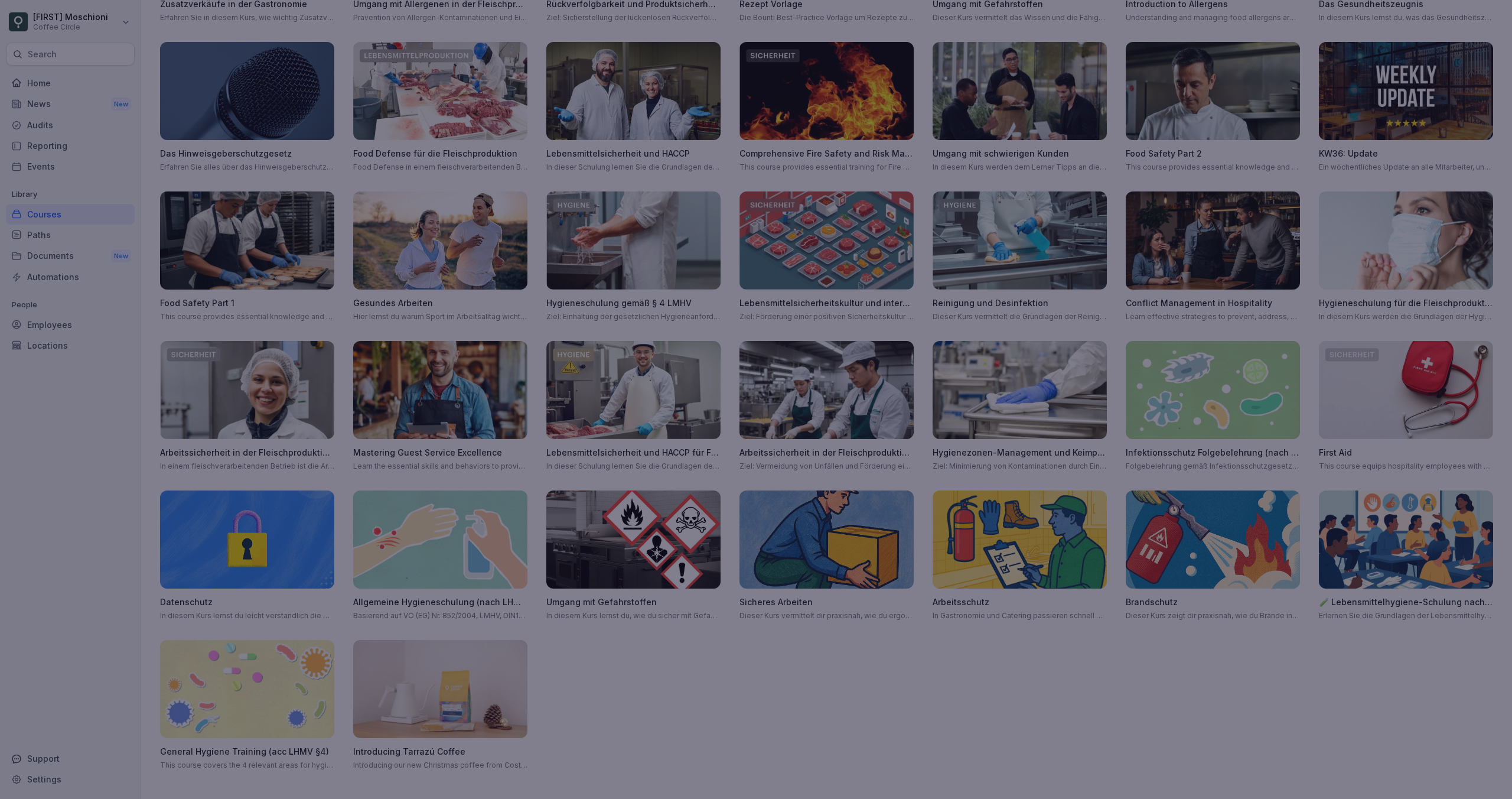 click at bounding box center (756, 400) 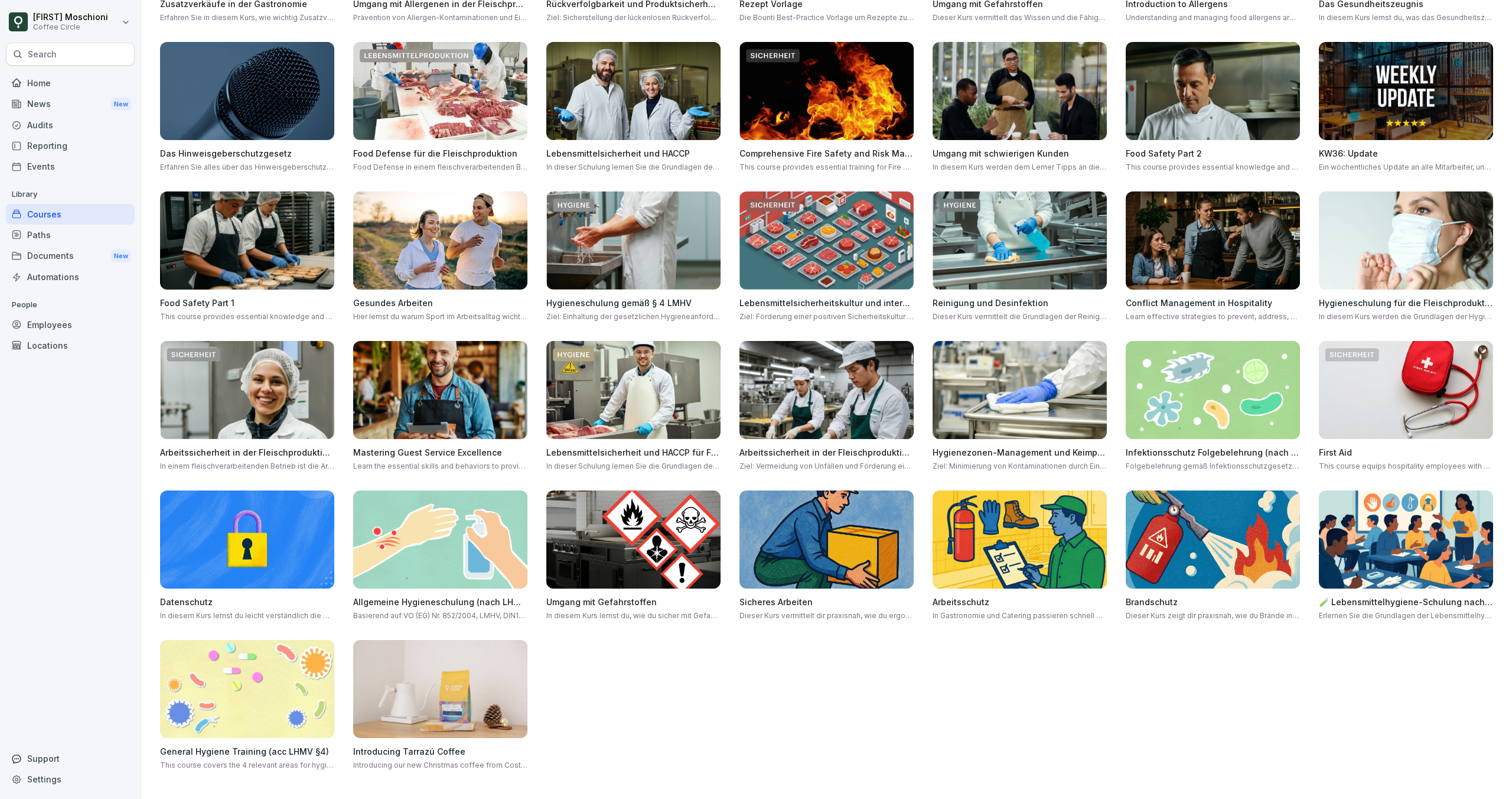 scroll, scrollTop: 332, scrollLeft: 0, axis: vertical 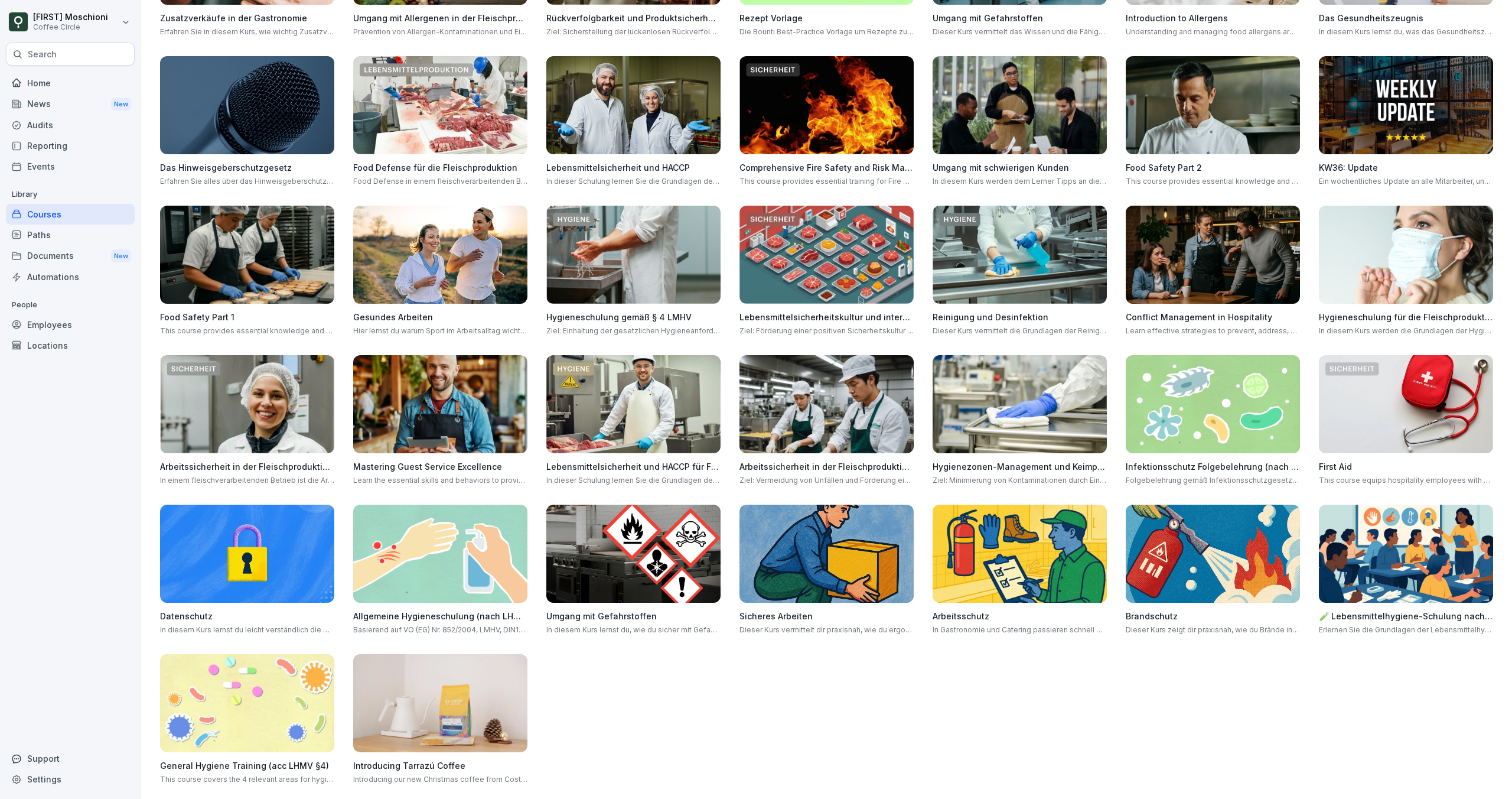 click at bounding box center [1406, 554] 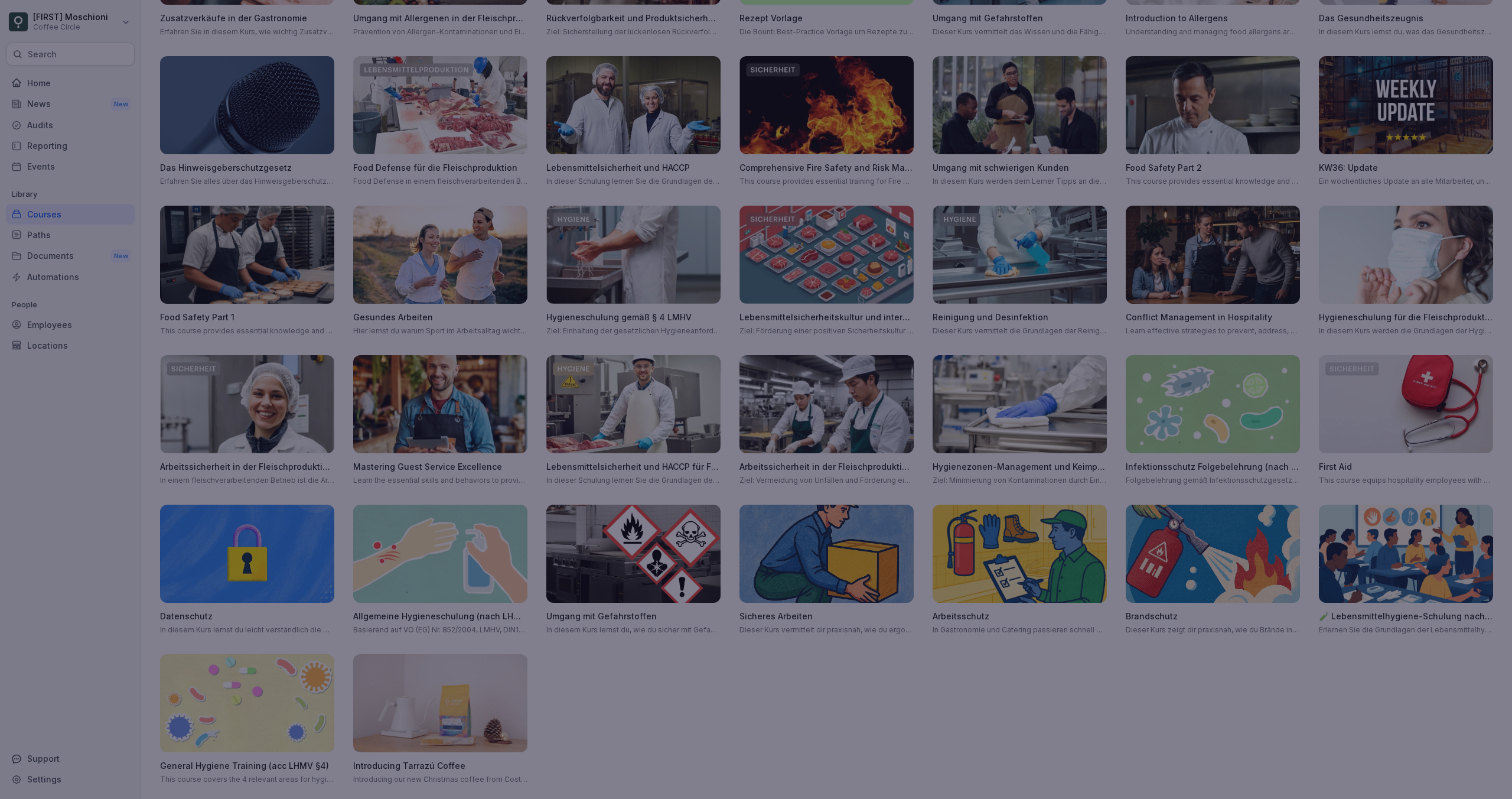 click at bounding box center (756, 400) 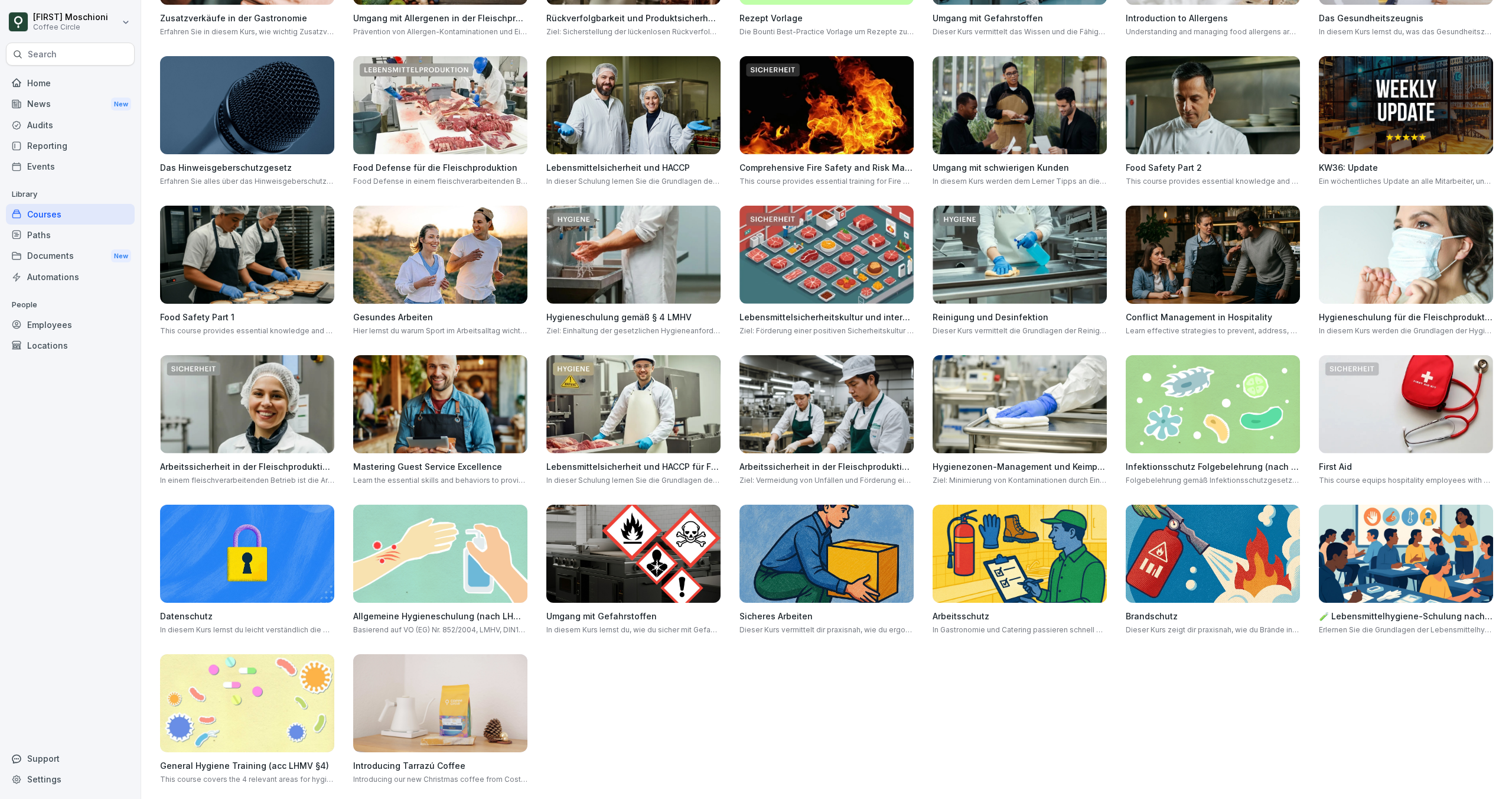 click at bounding box center [633, 255] 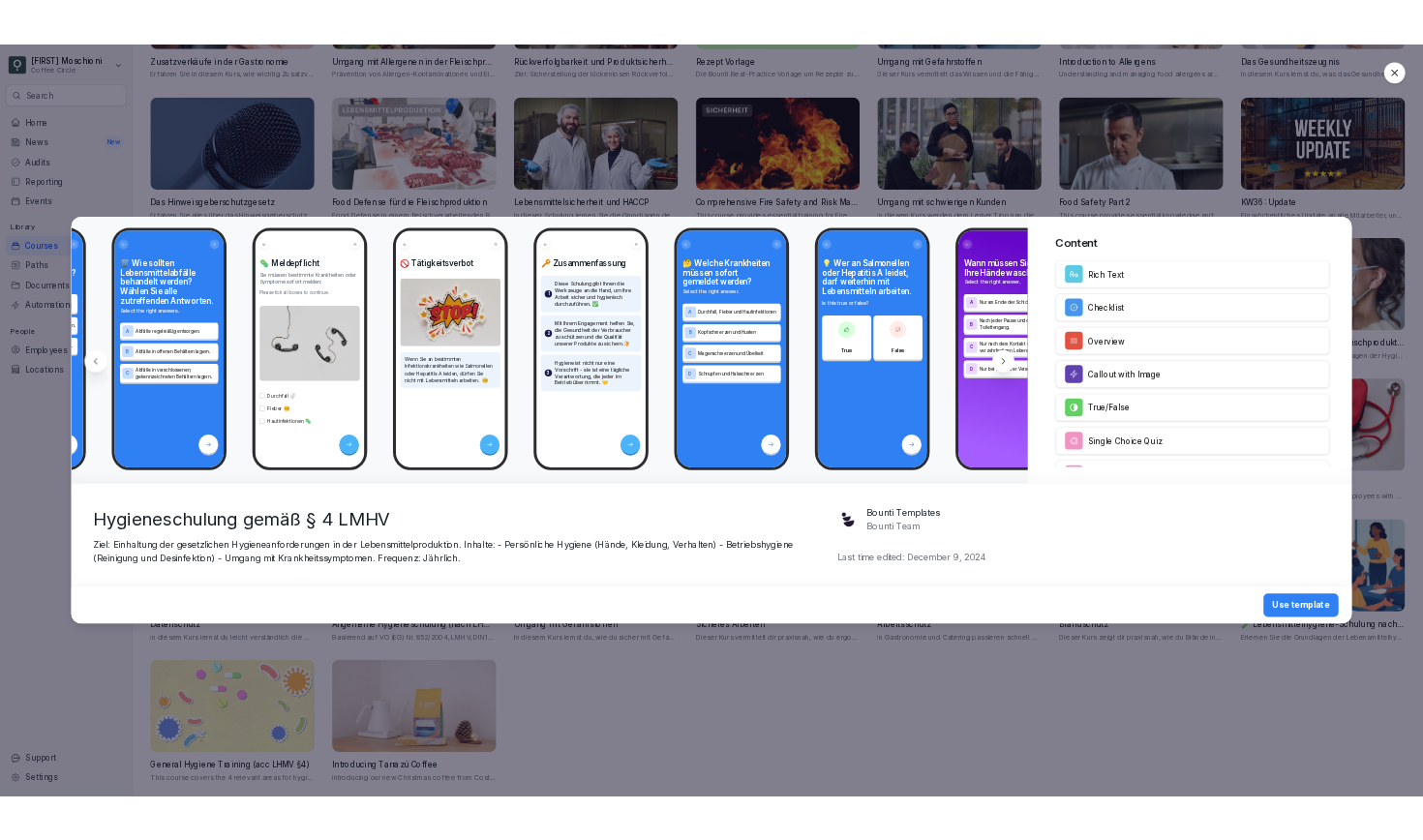 scroll, scrollTop: 0, scrollLeft: 7445, axis: horizontal 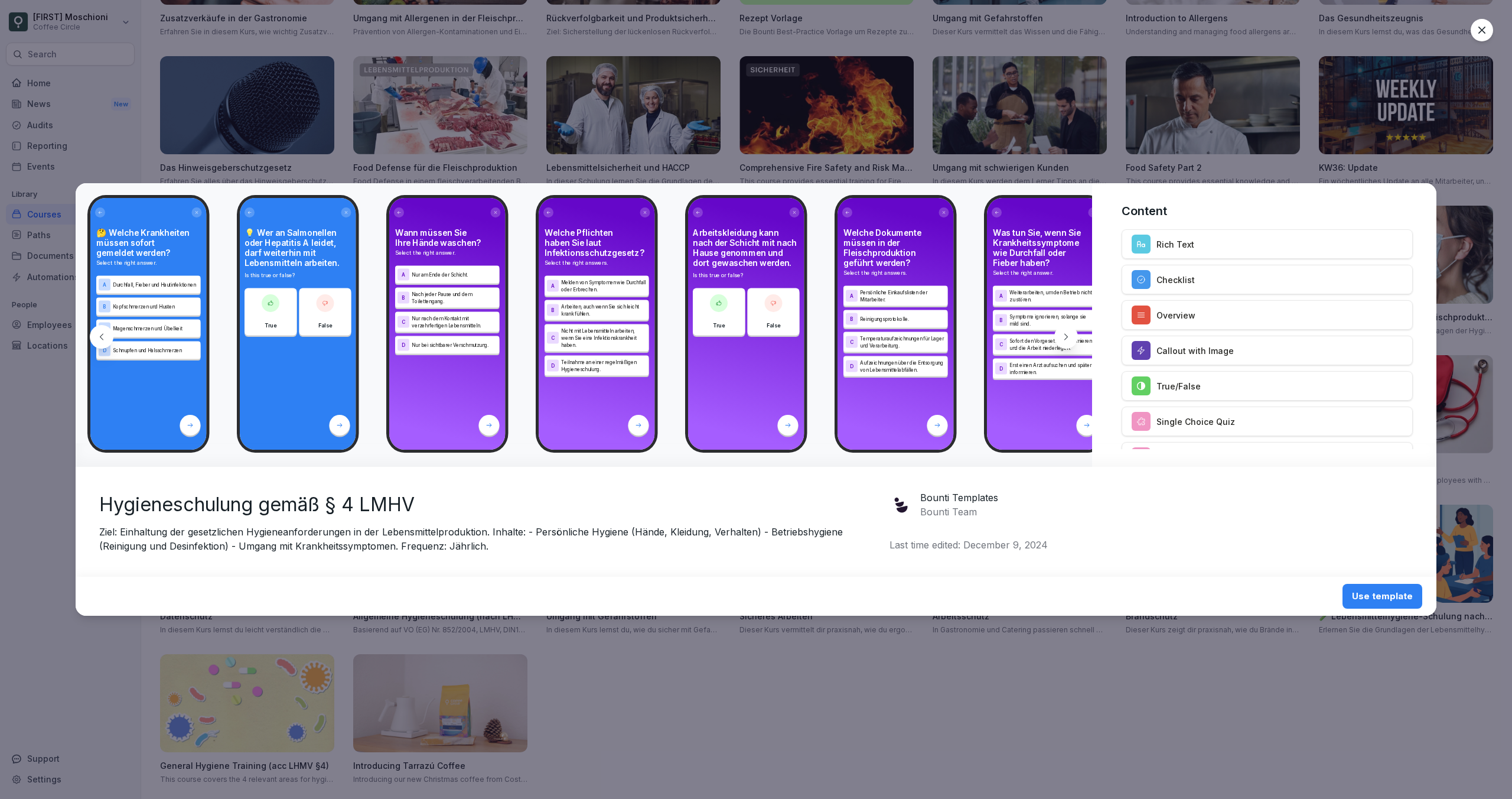 click at bounding box center (1482, 30) 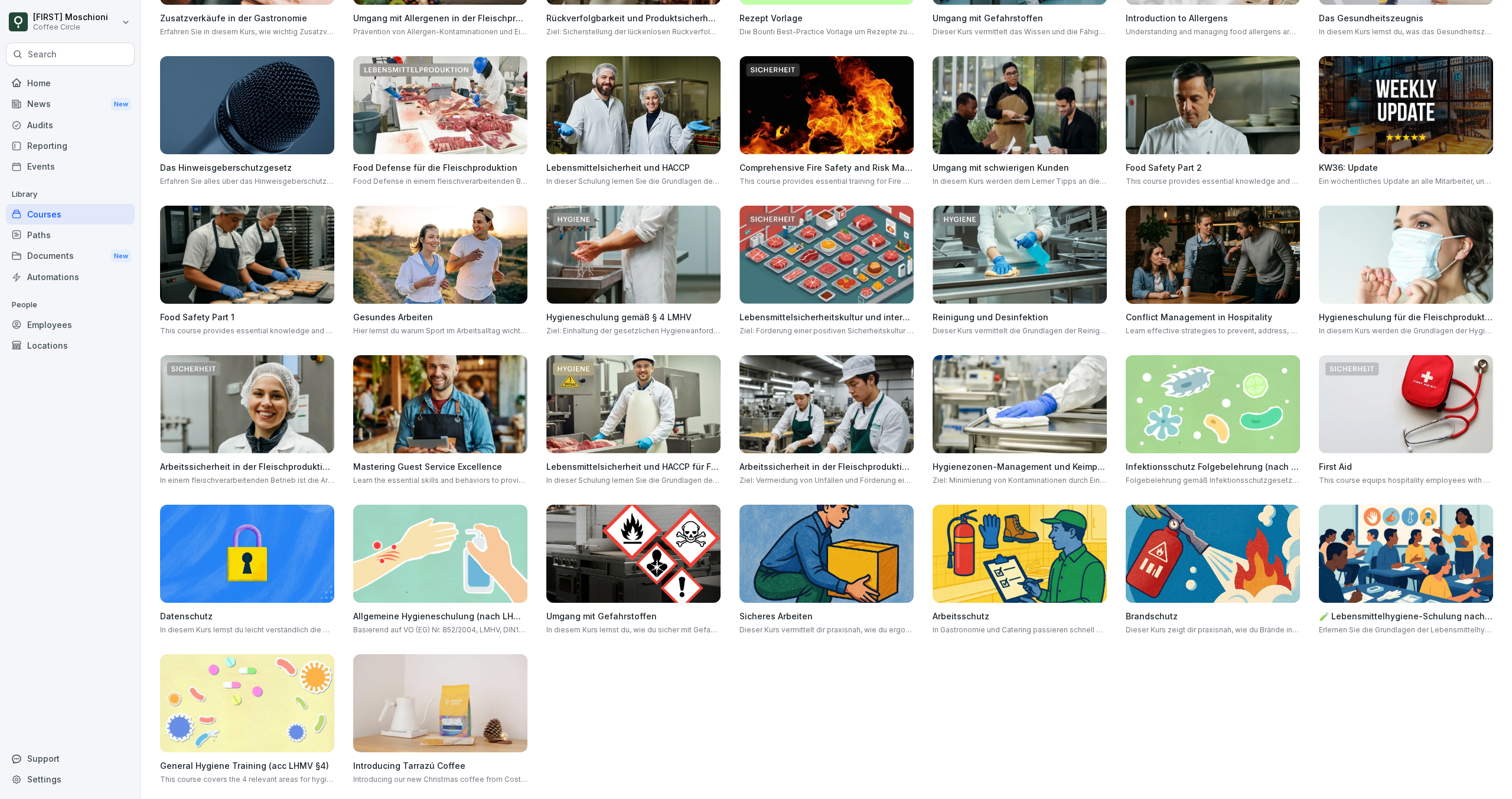 click at bounding box center (440, 554) 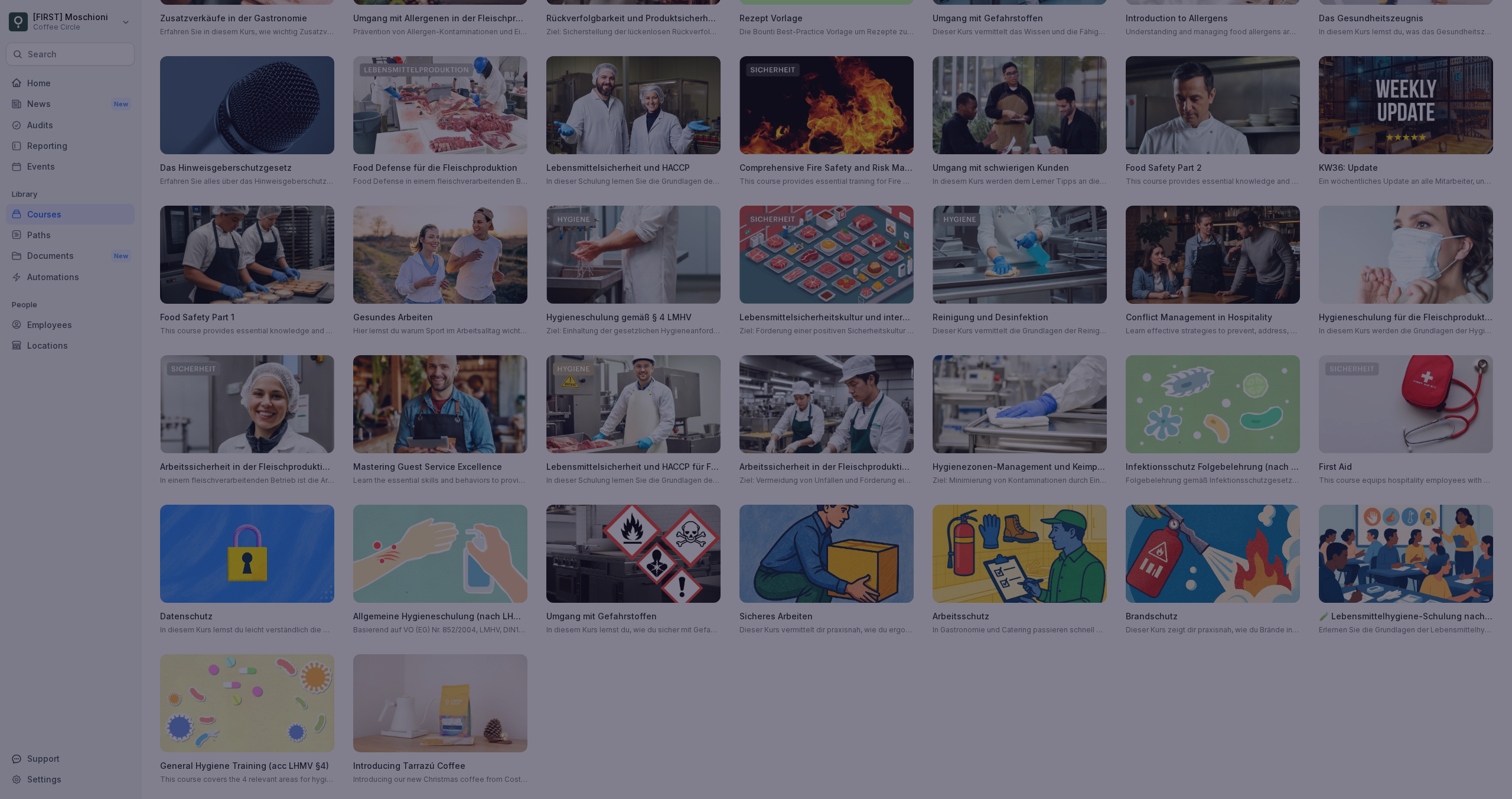click at bounding box center [756, 400] 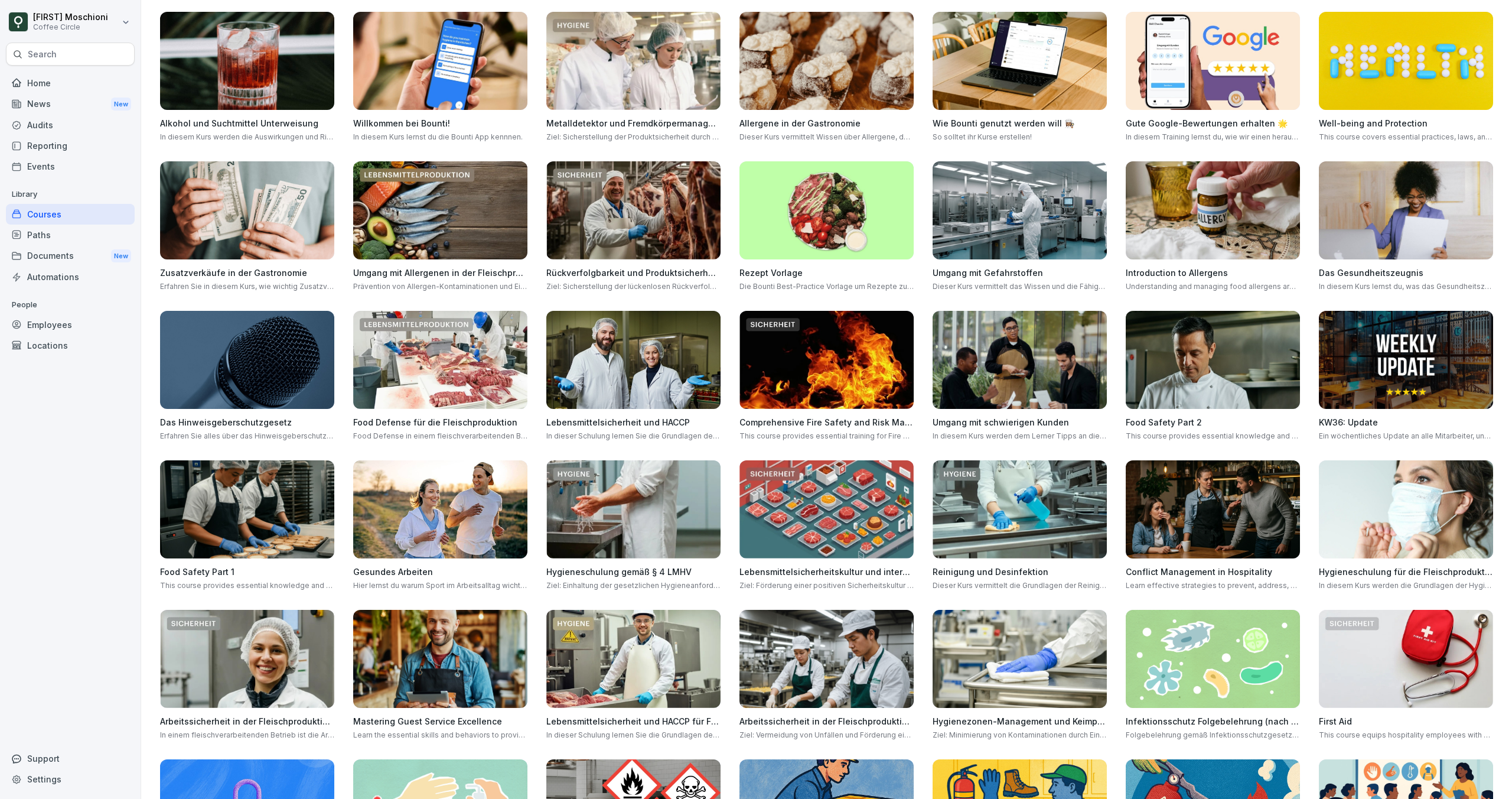 scroll, scrollTop: 80, scrollLeft: 0, axis: vertical 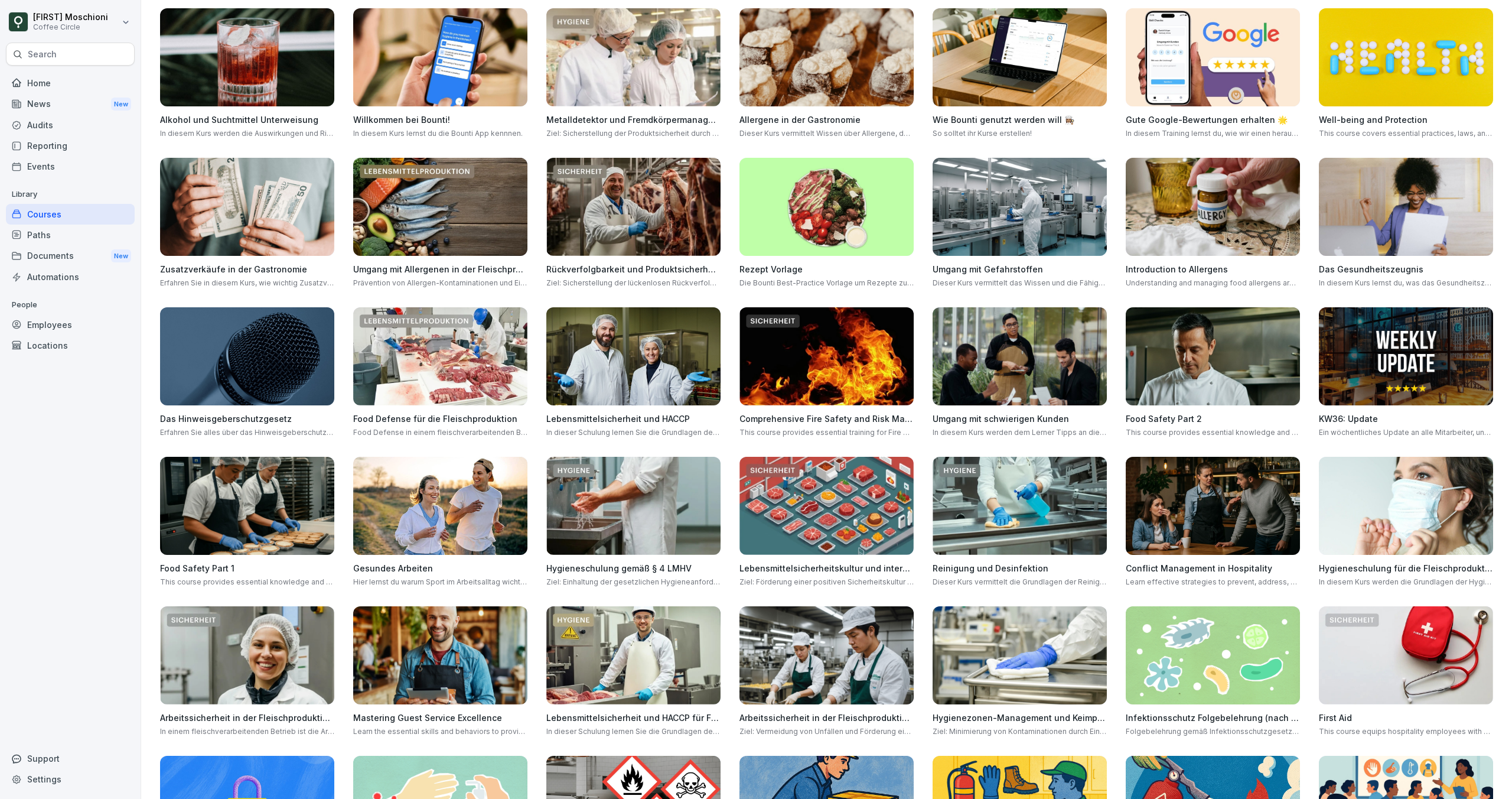 click at bounding box center [1019, 356] 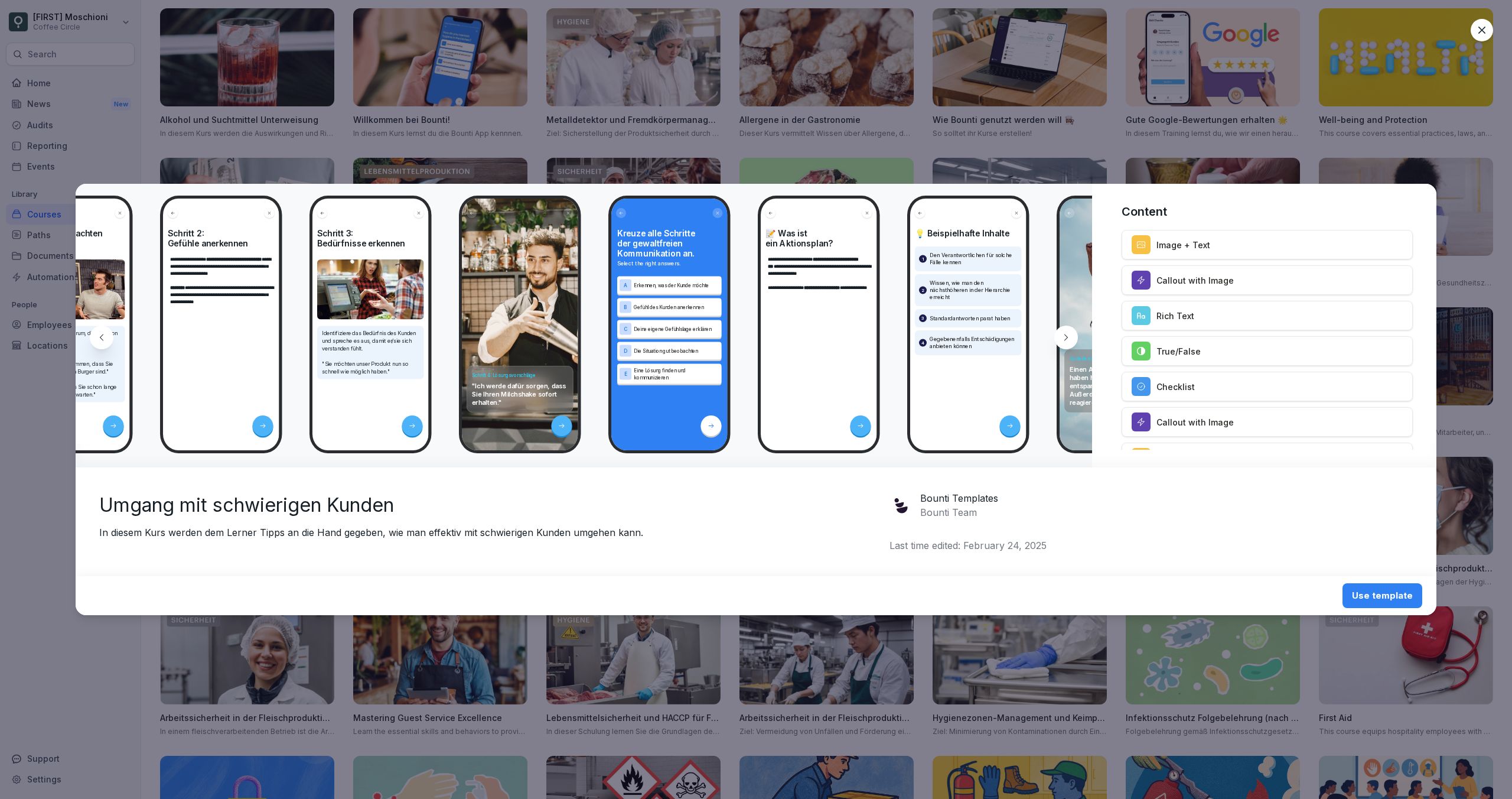 scroll, scrollTop: 0, scrollLeft: 2085, axis: horizontal 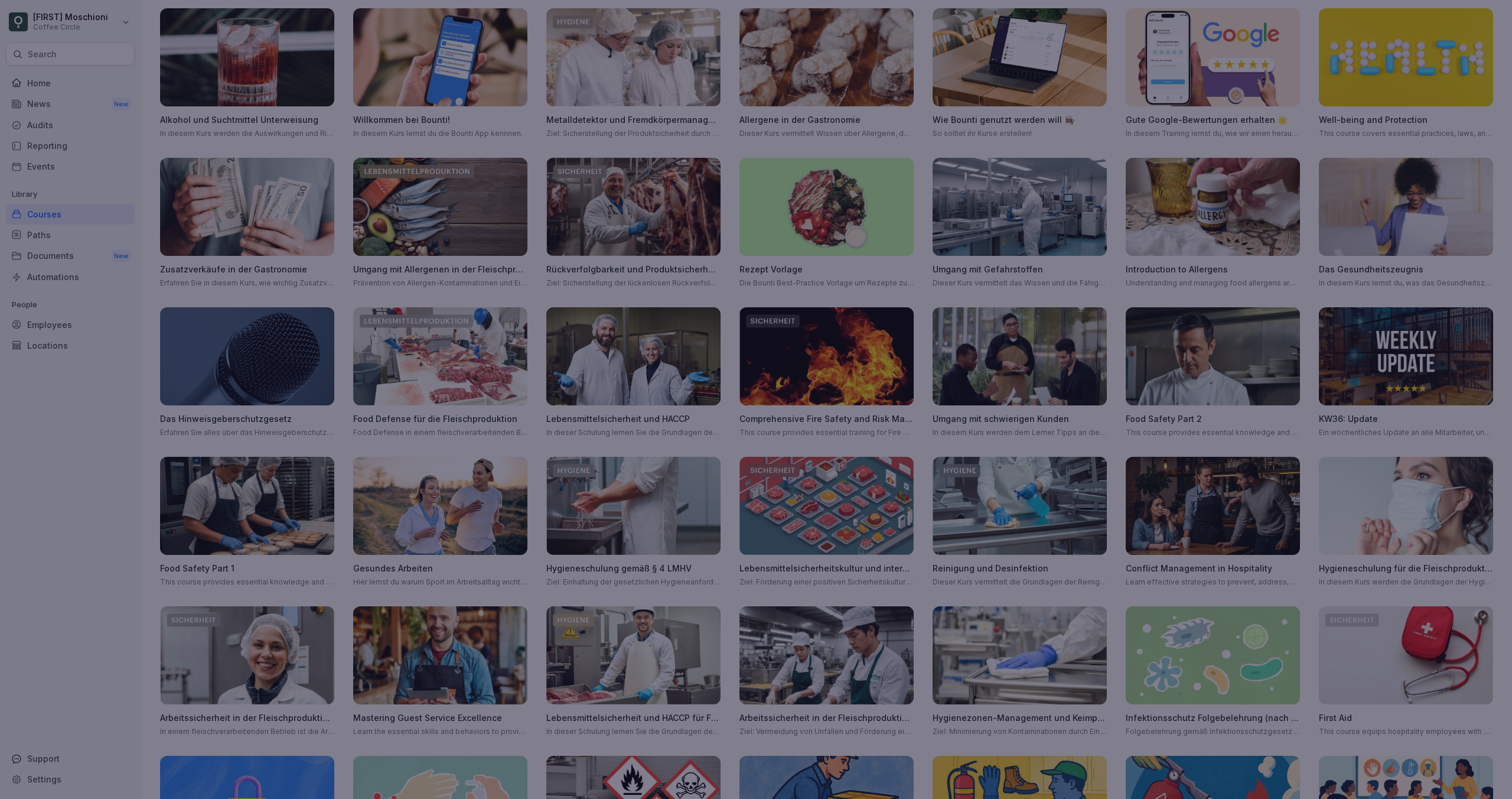 click at bounding box center [756, 400] 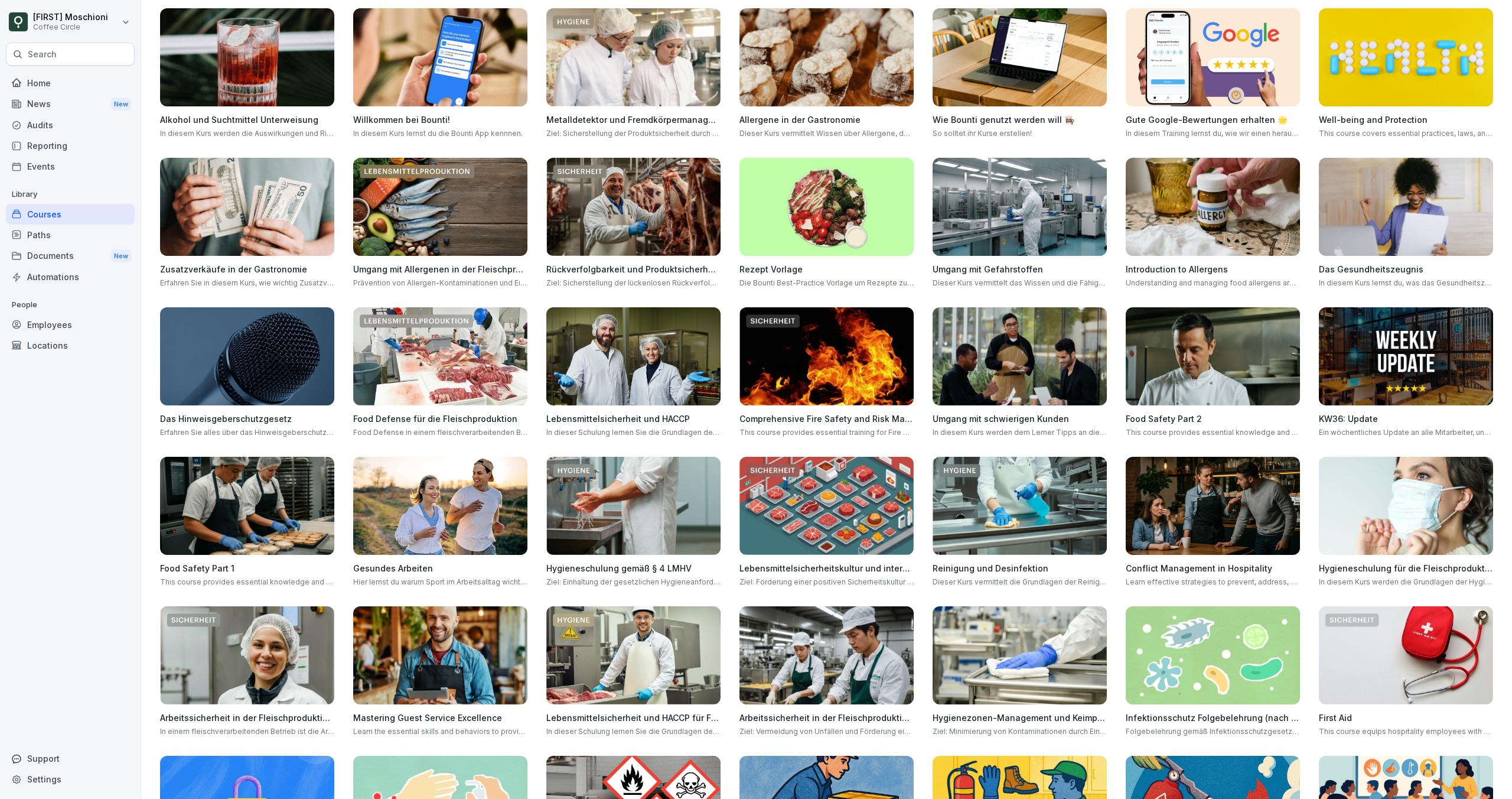 click at bounding box center [1213, 506] 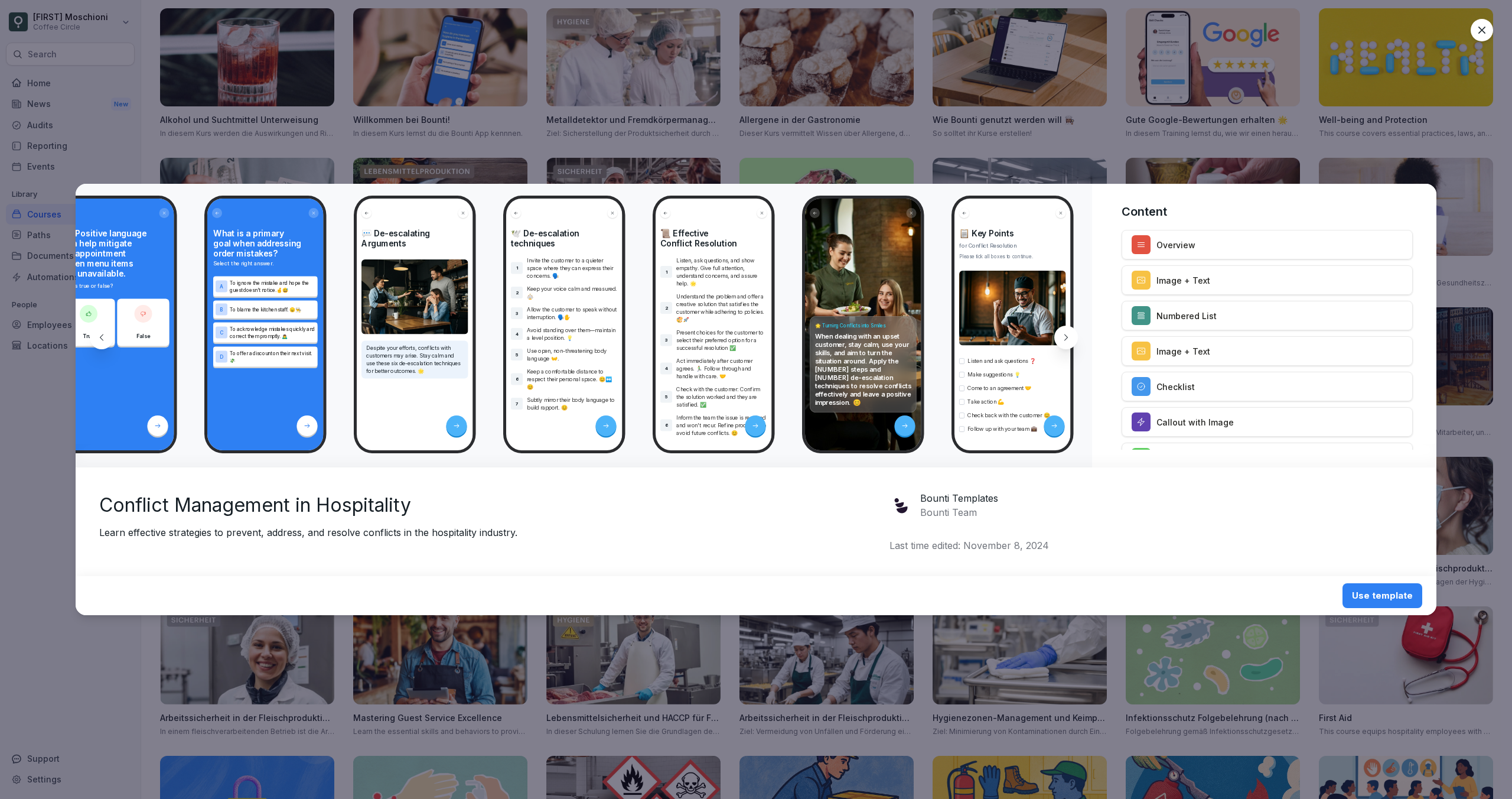 scroll, scrollTop: 0, scrollLeft: 2808, axis: horizontal 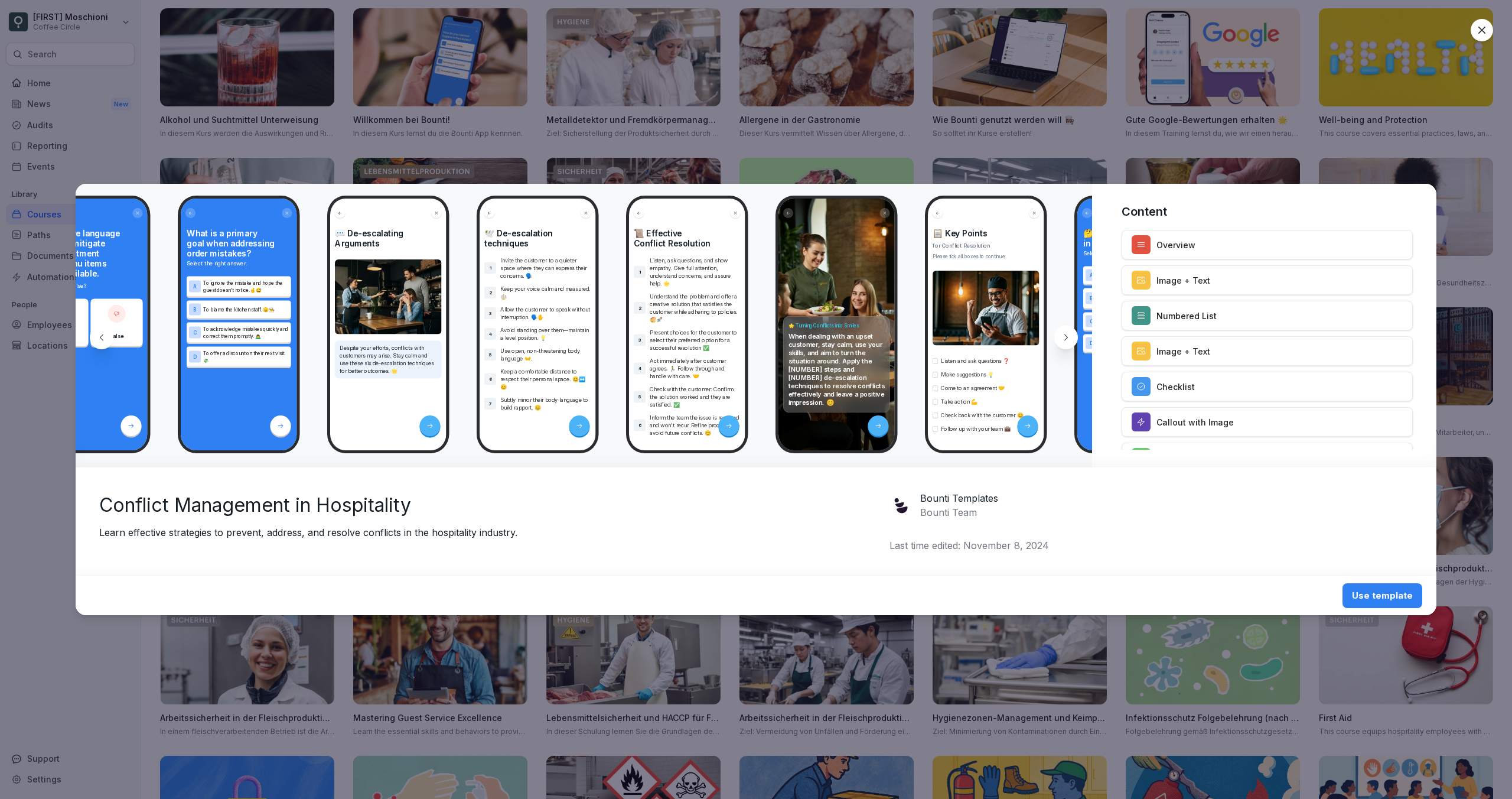 click on "Use template" at bounding box center (1382, 596) 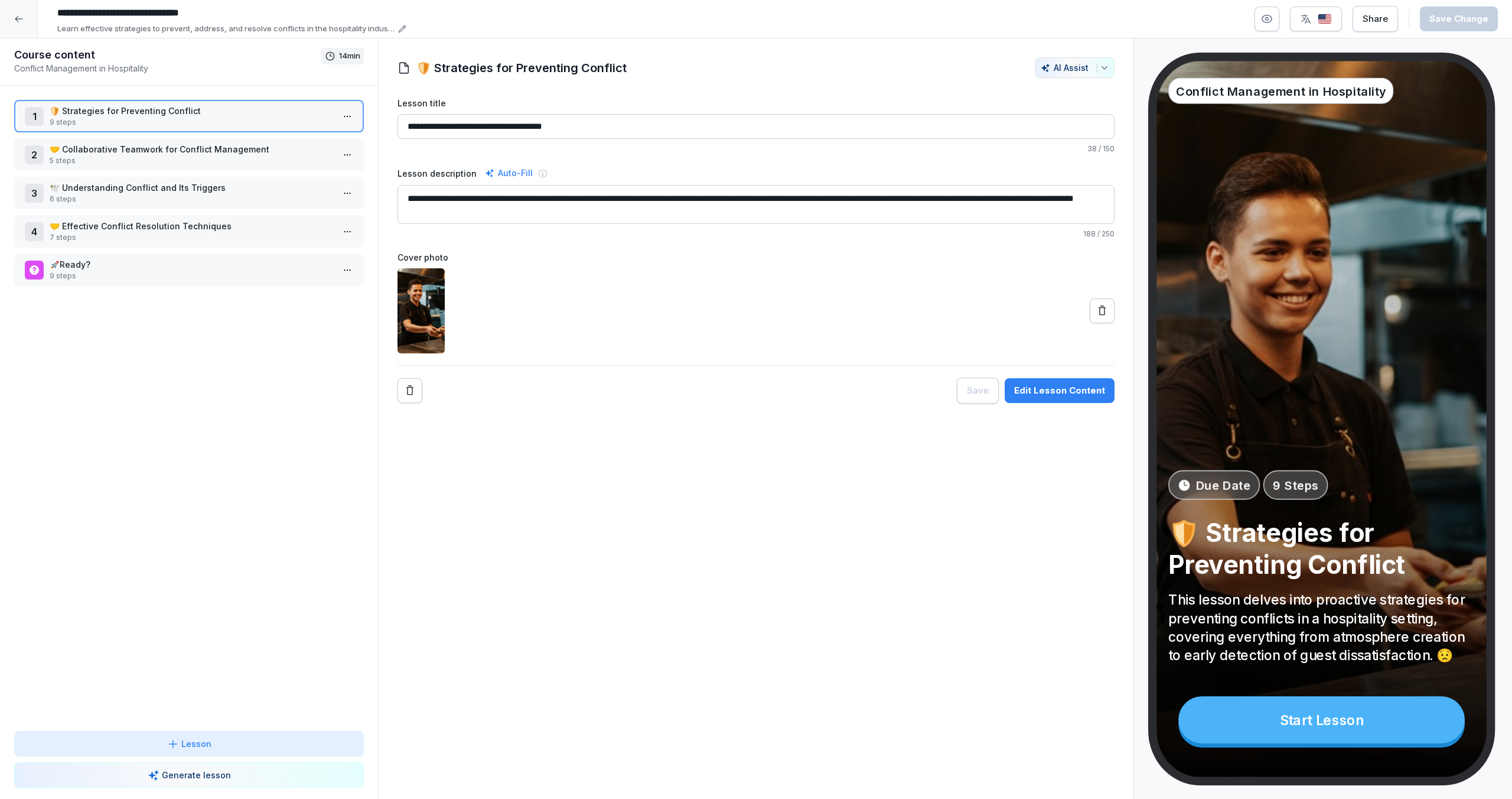 click on "🛡️ Strategies for Preventing Conflict" at bounding box center [191, 111] 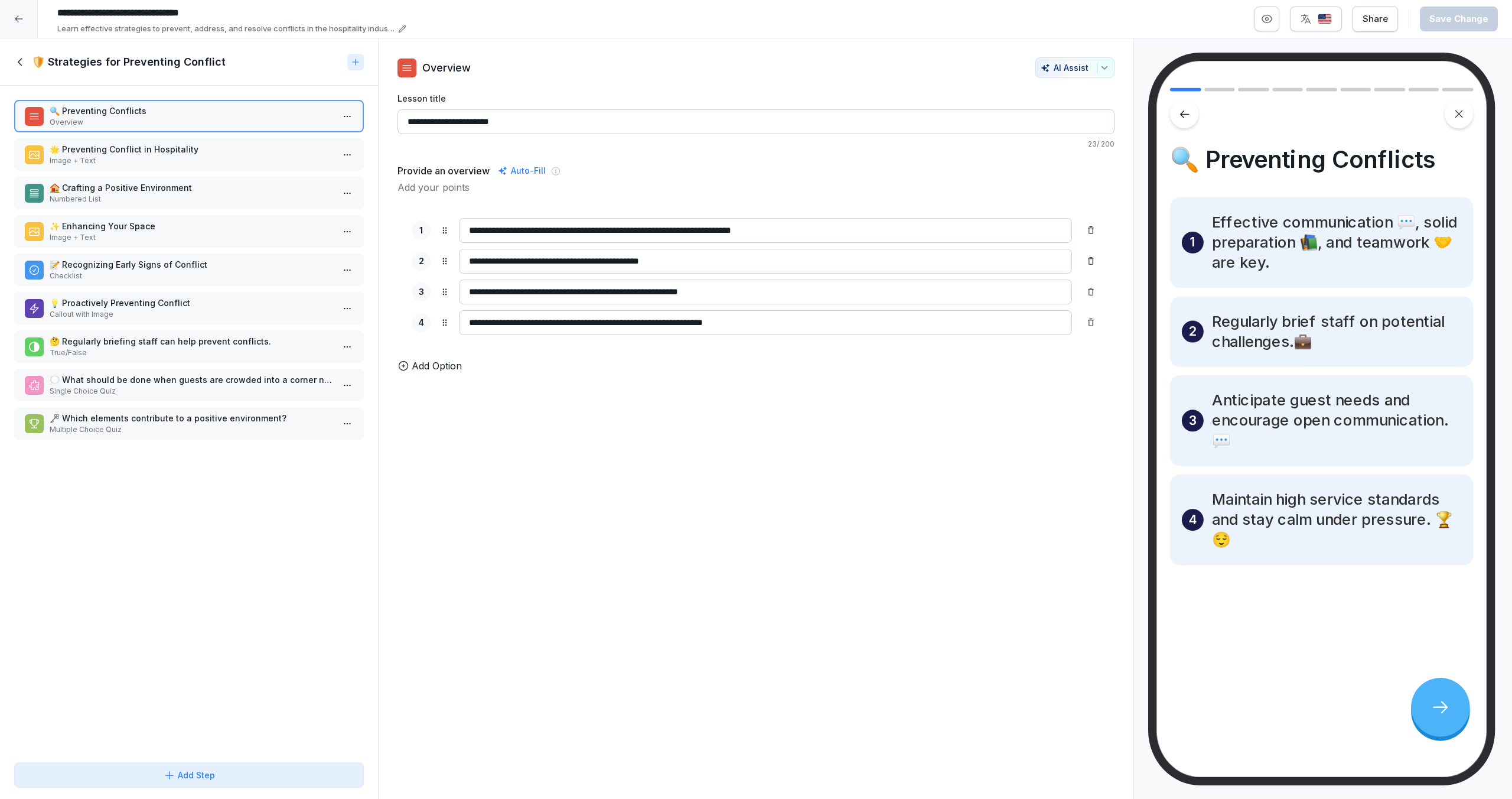 click on "🌟 Preventing Conflict in Hospitality" at bounding box center (191, 149) 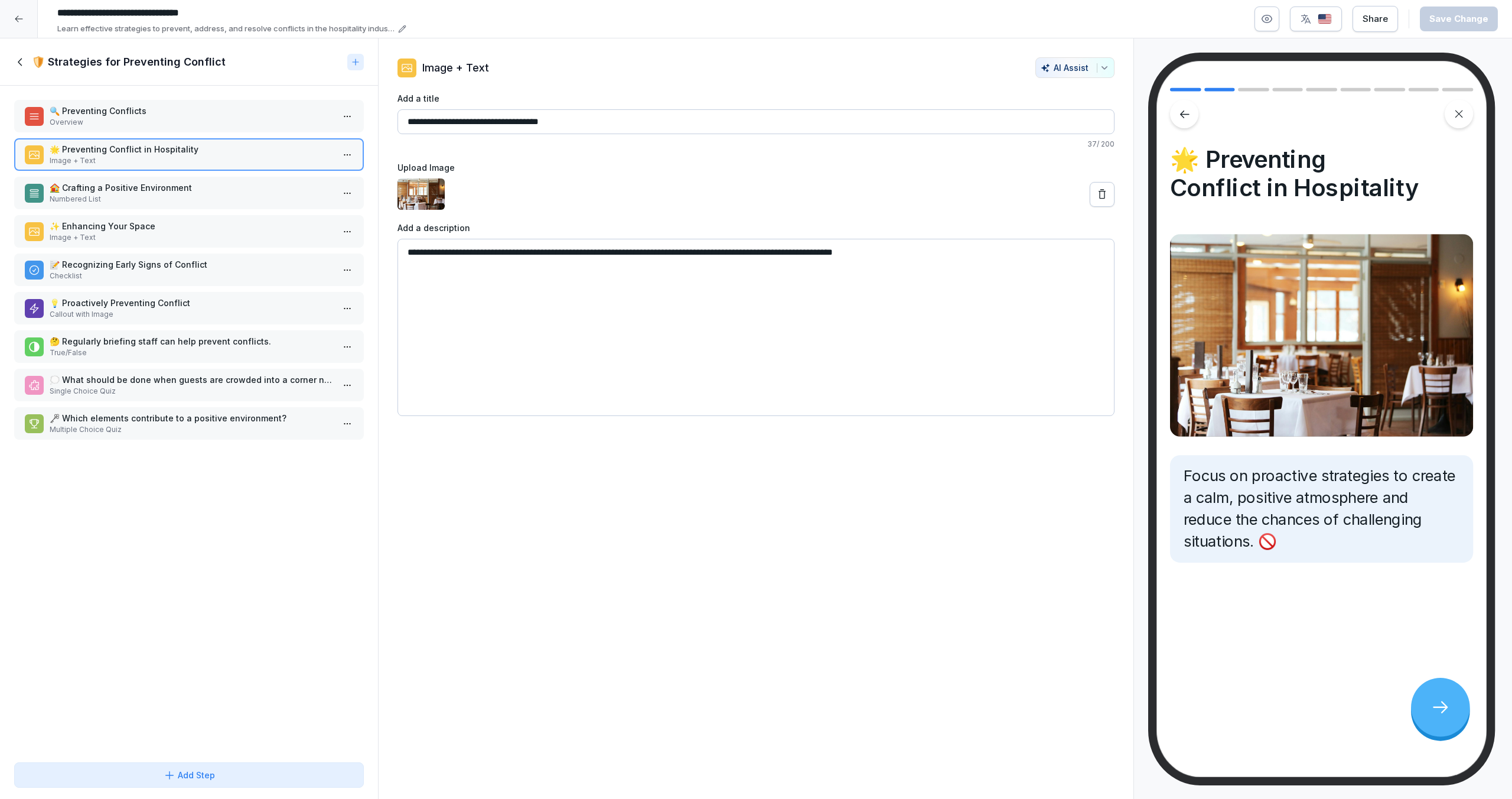 click on "🌟 Preventing Conflict in Hospitality Image + Text" at bounding box center (189, 154) 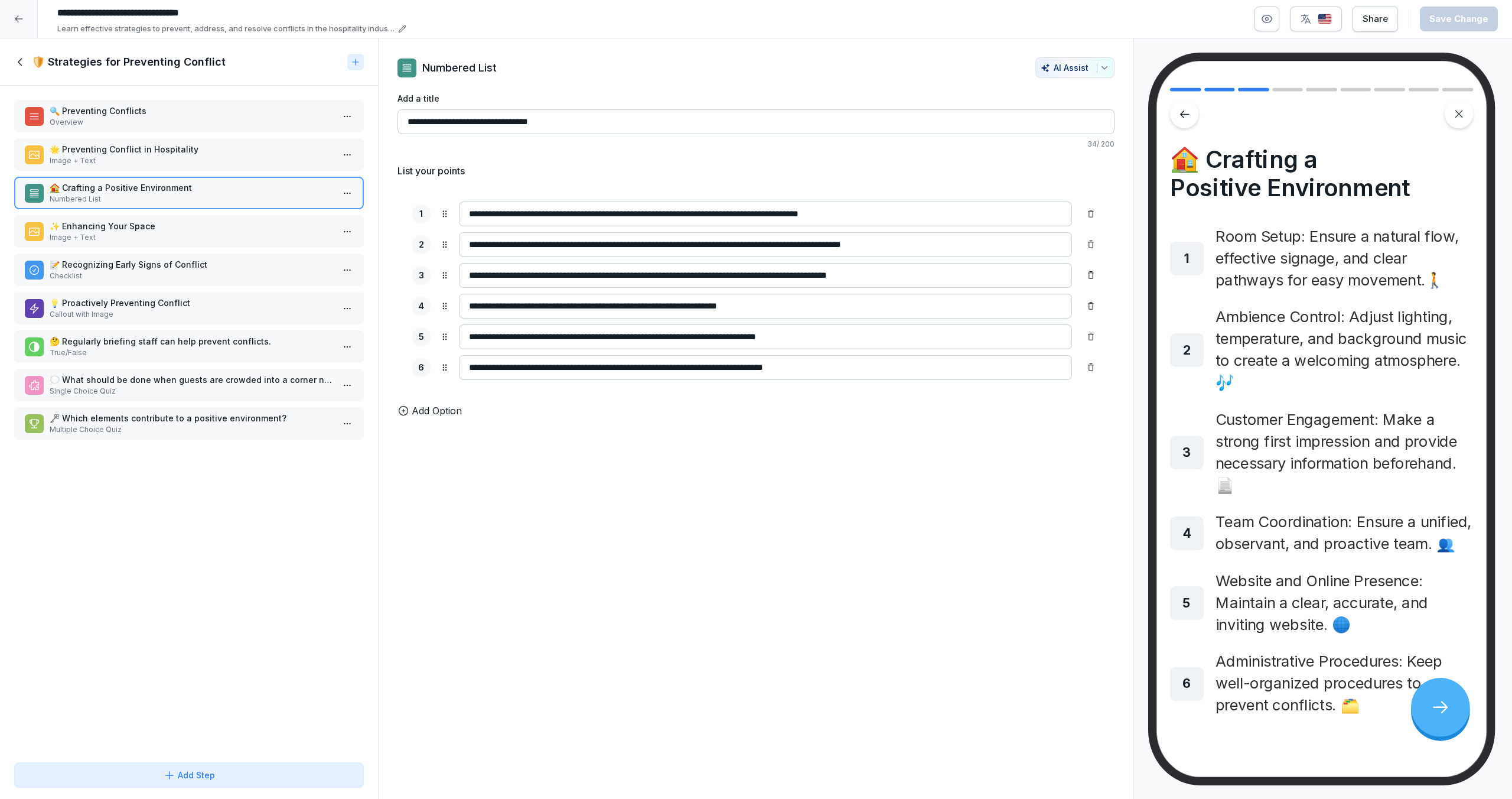 click on "Image + Text" at bounding box center (191, 238) 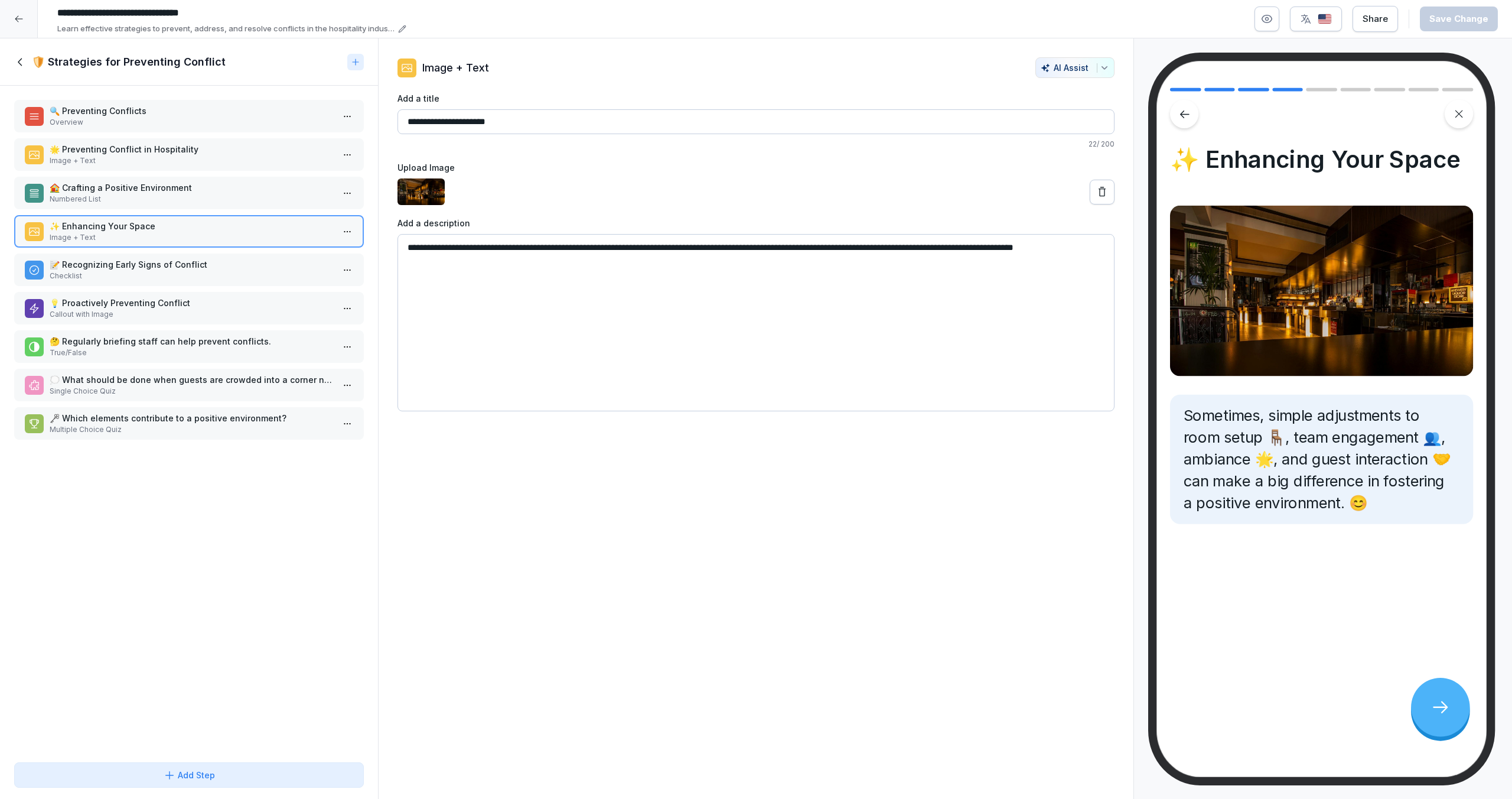 click on "📝 Recognizing Early Signs of Conflict" at bounding box center [191, 264] 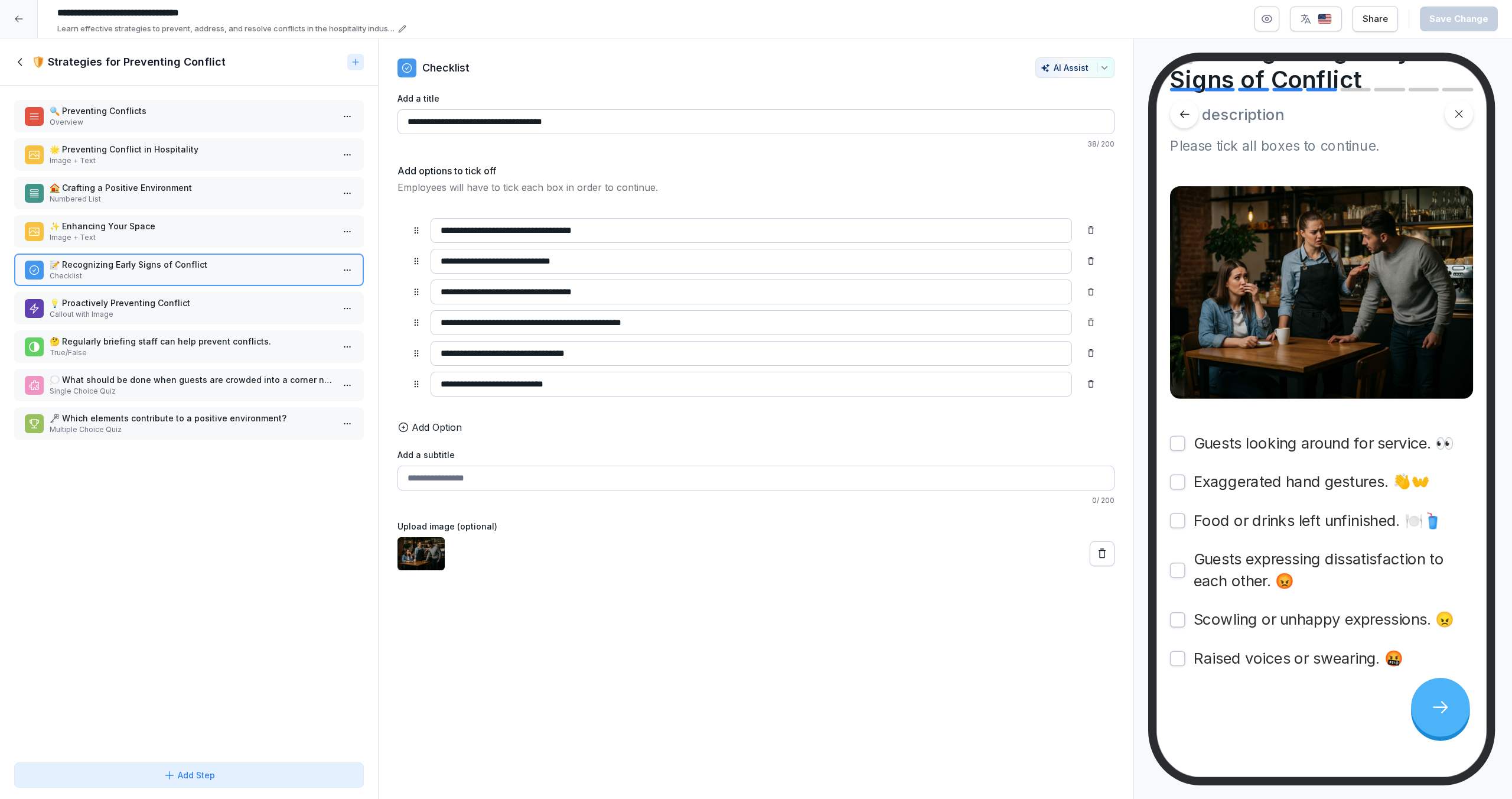 scroll, scrollTop: 74, scrollLeft: 0, axis: vertical 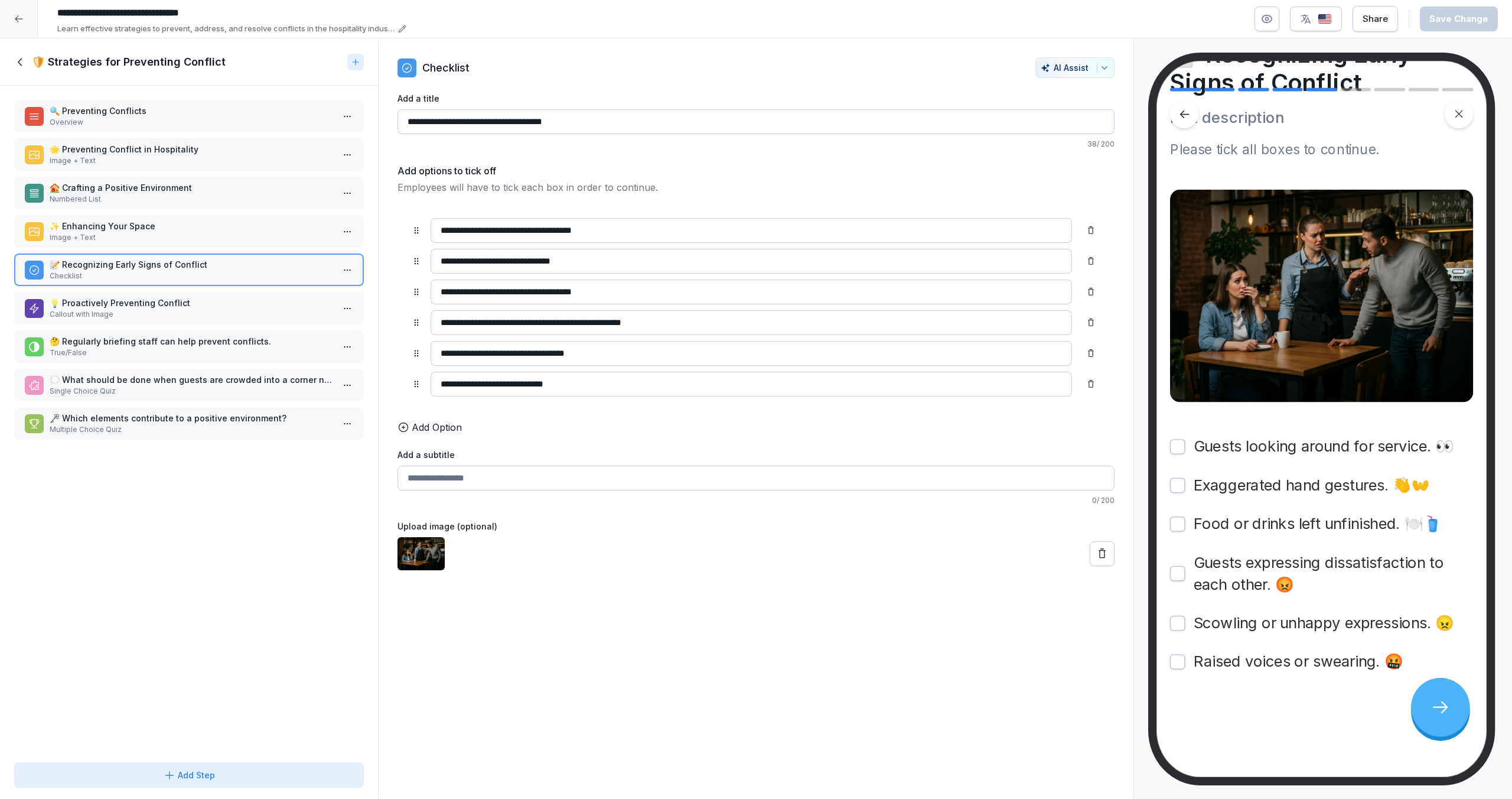 click on "💡 Proactively Preventing Conflict Callout with Image" at bounding box center [189, 308] 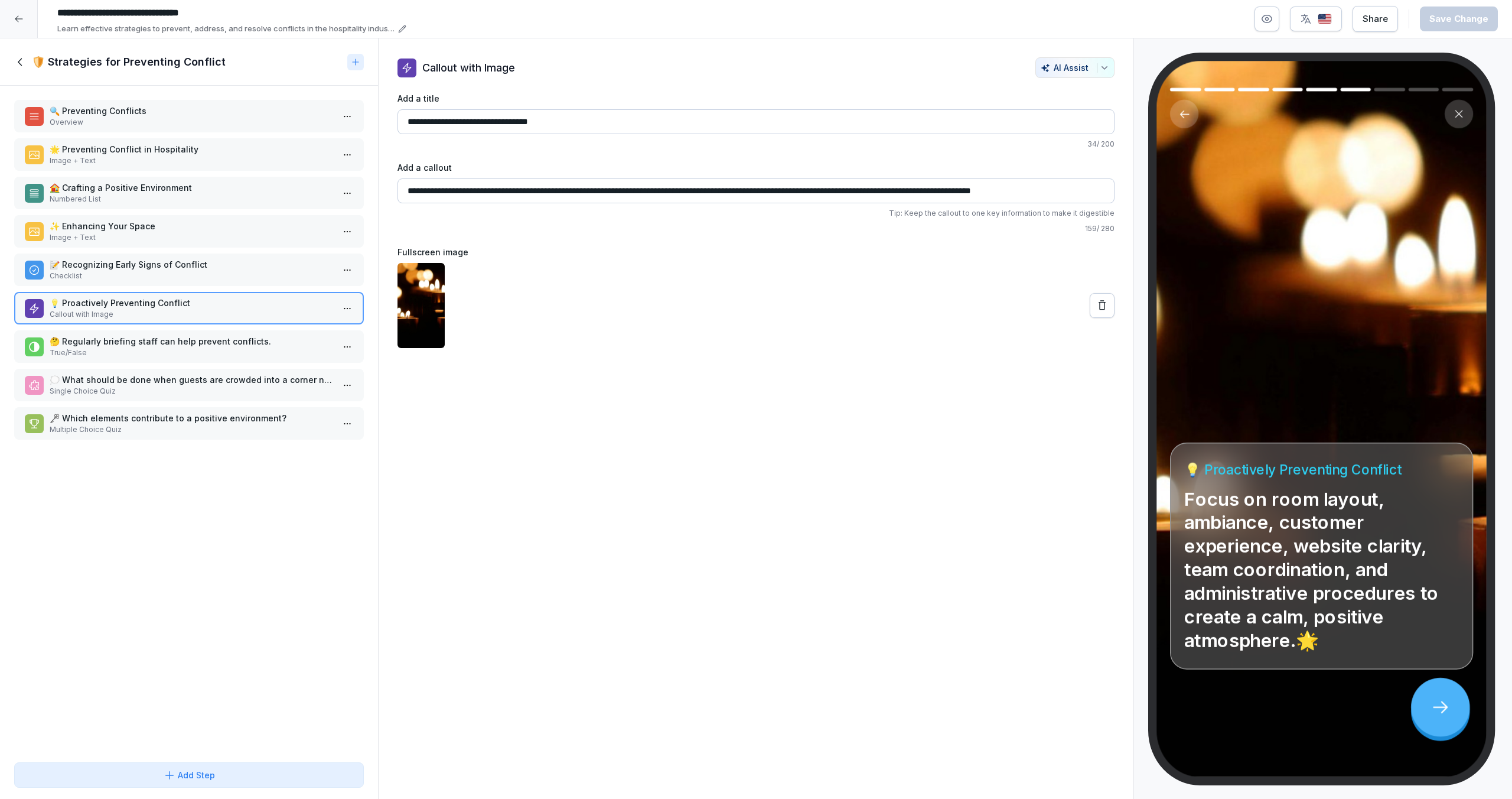 click 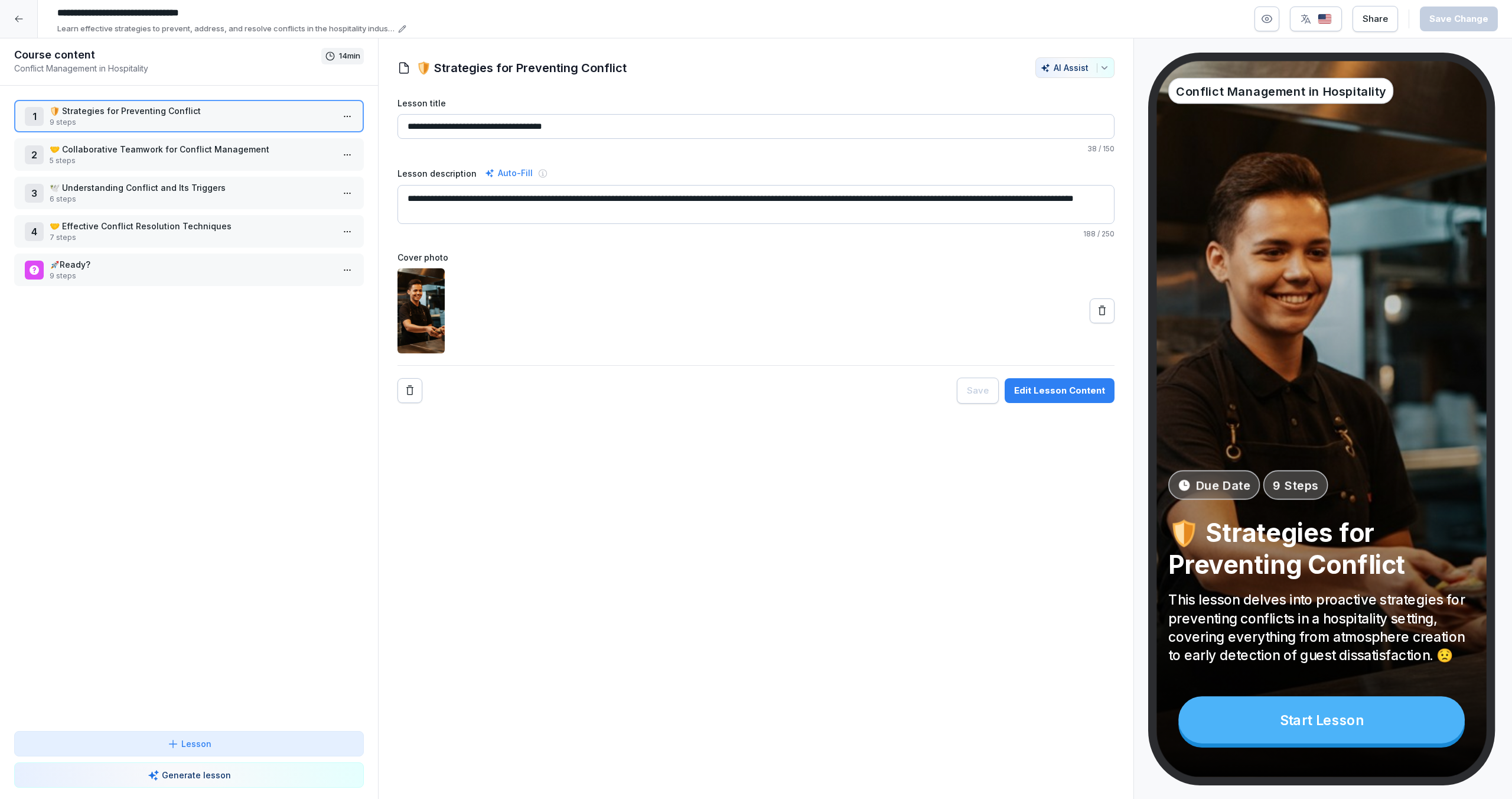 click on "🤝 Collaborative Teamwork for Conflict Management" at bounding box center (191, 149) 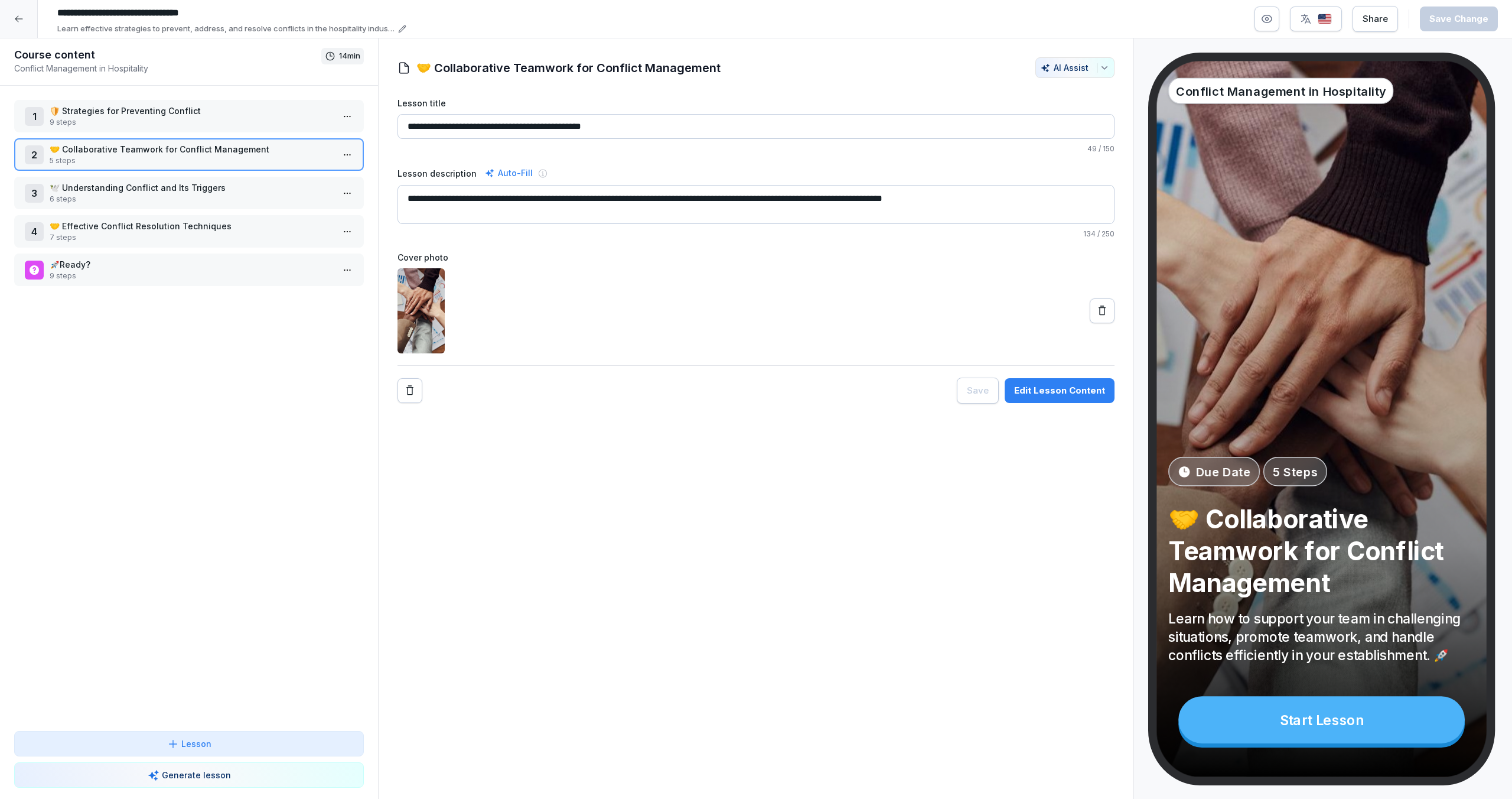 click on "🤝 Collaborative Teamwork for Conflict Management" at bounding box center [191, 149] 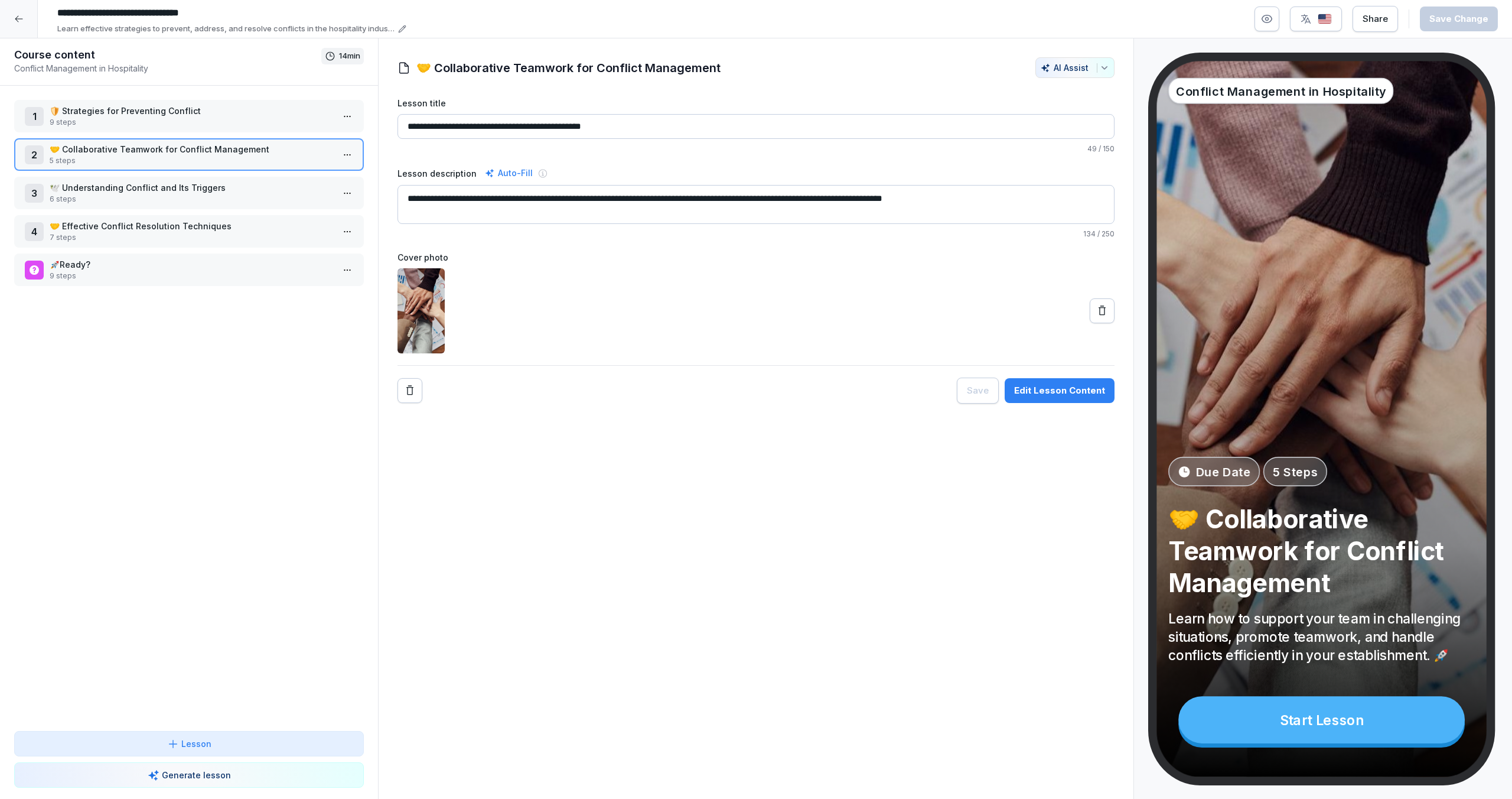 click on "🤝 Collaborative Teamwork for Conflict Management" at bounding box center (191, 149) 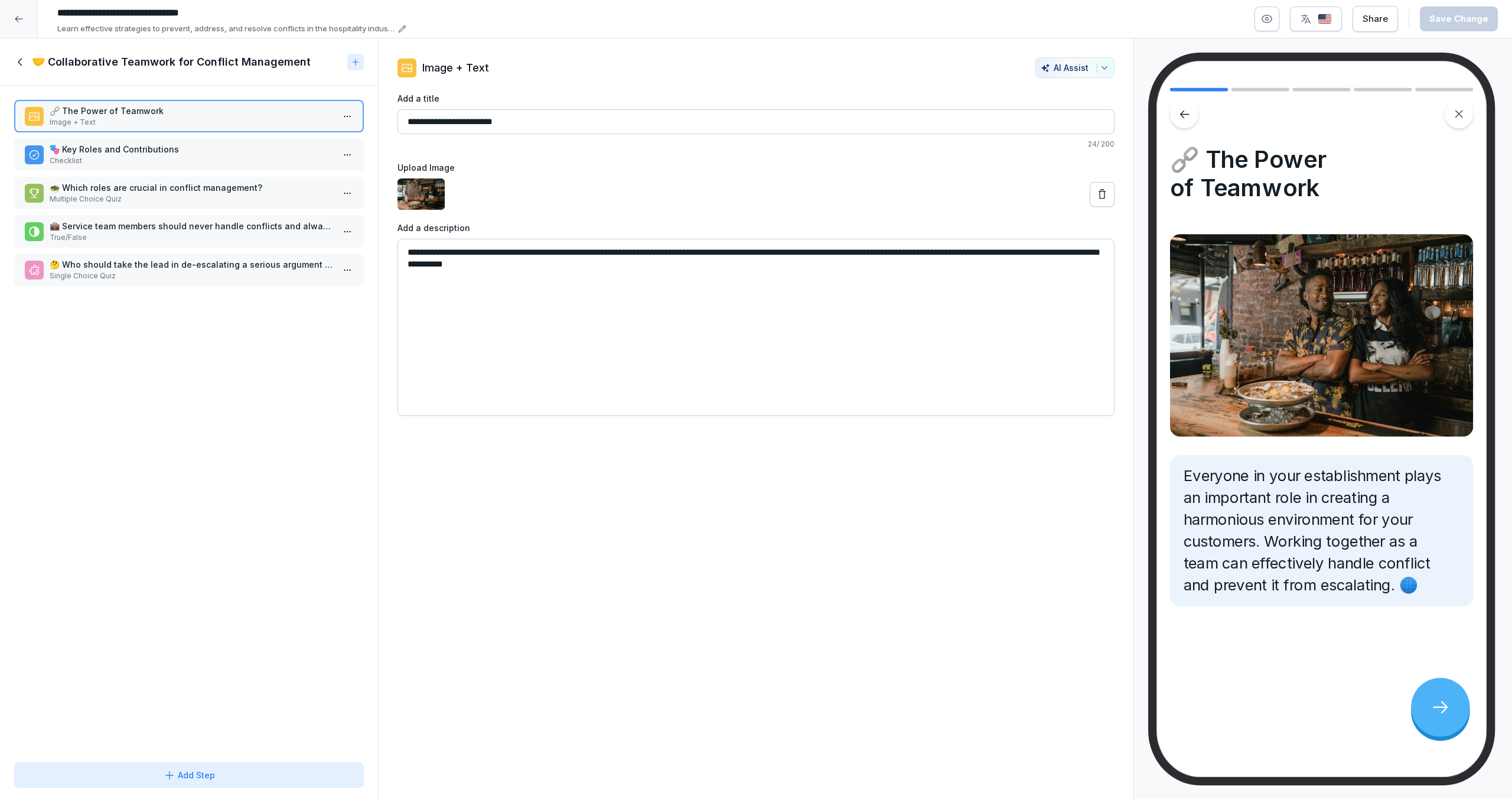 click on "🎭 Key Roles and Contributions" at bounding box center (191, 149) 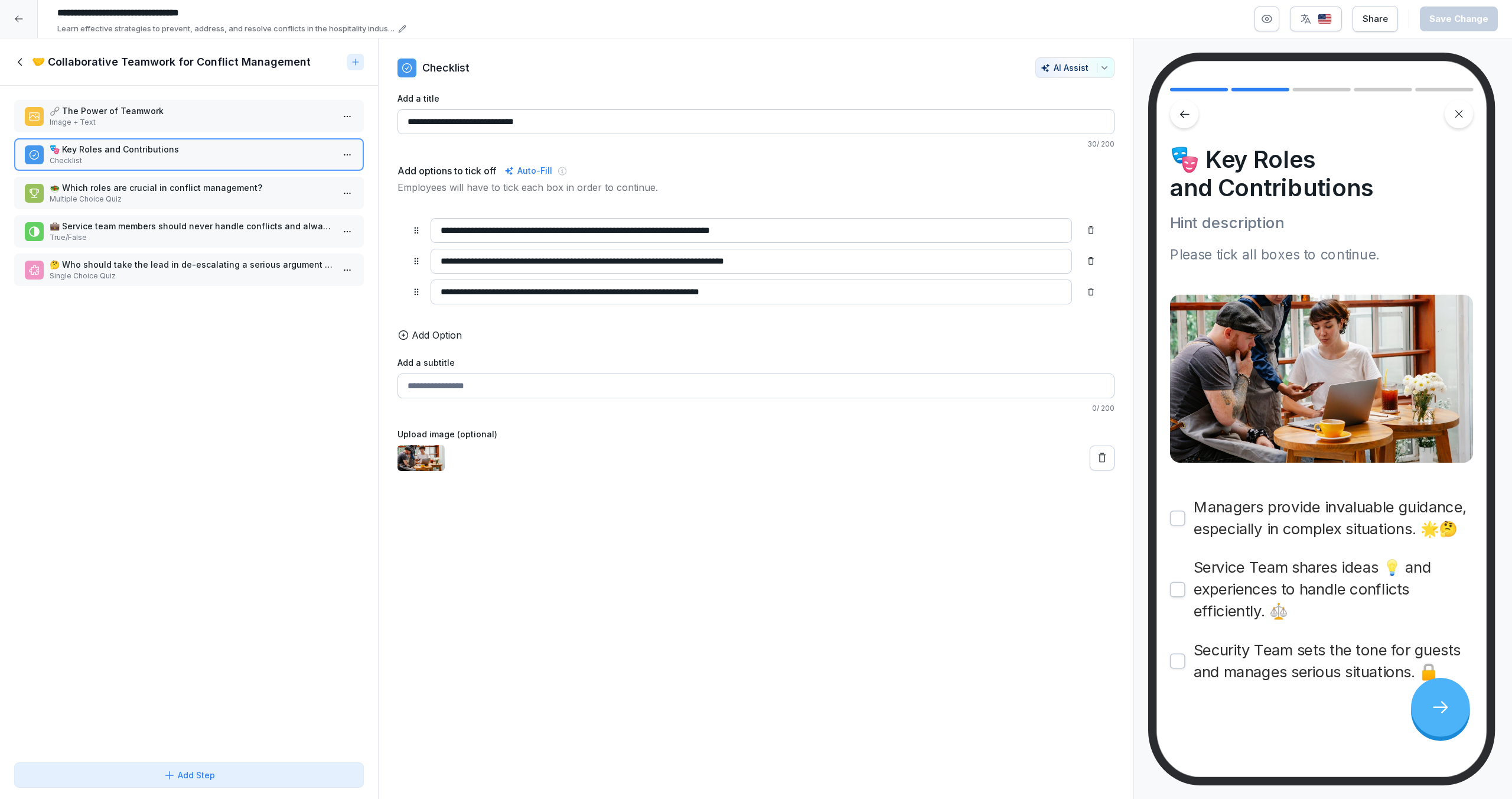 click on "🥗 Which roles are crucial in conflict management?" at bounding box center [191, 187] 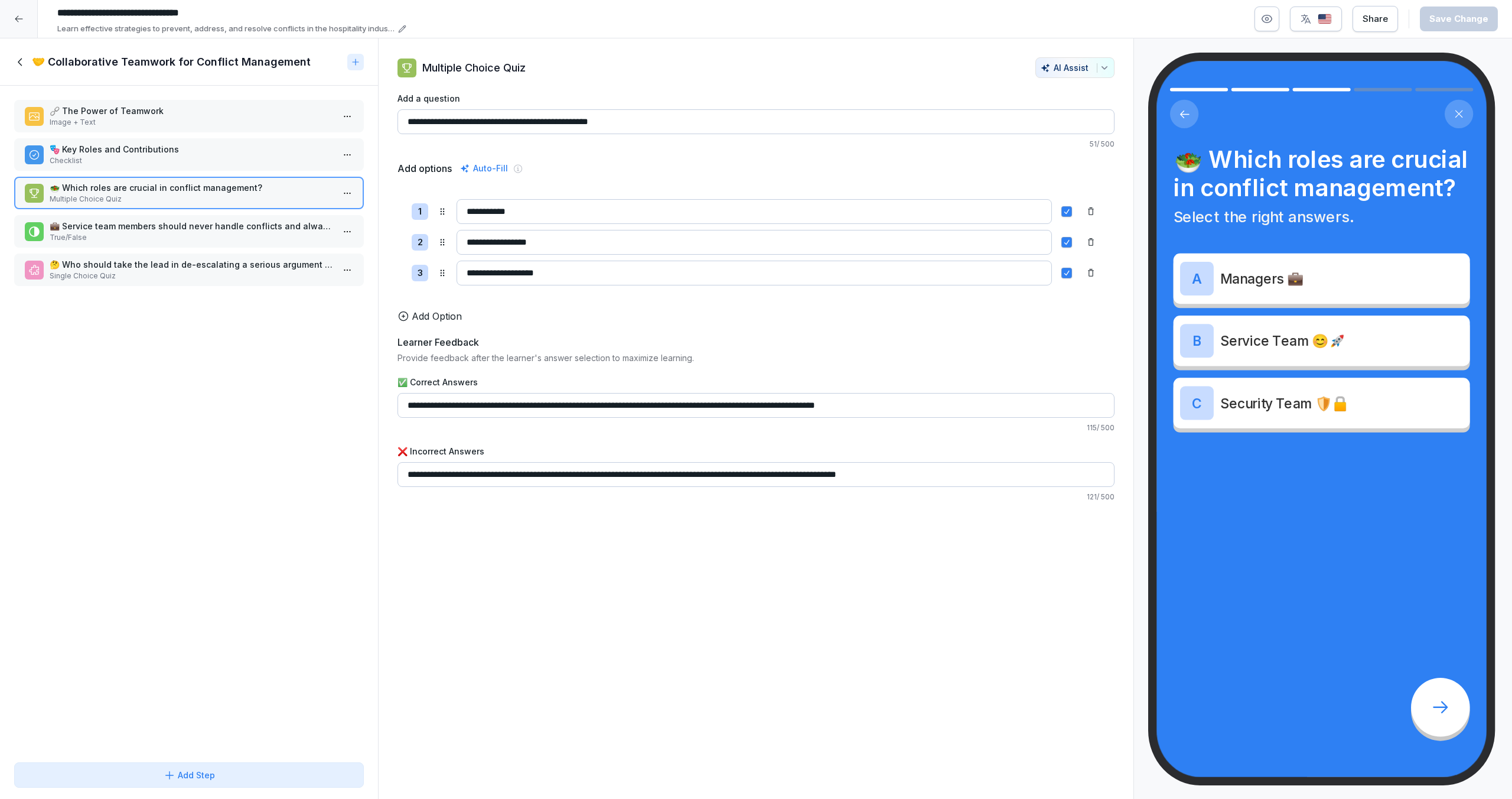 click on "🤝 Collaborative Teamwork for Conflict Management" at bounding box center [189, 62] 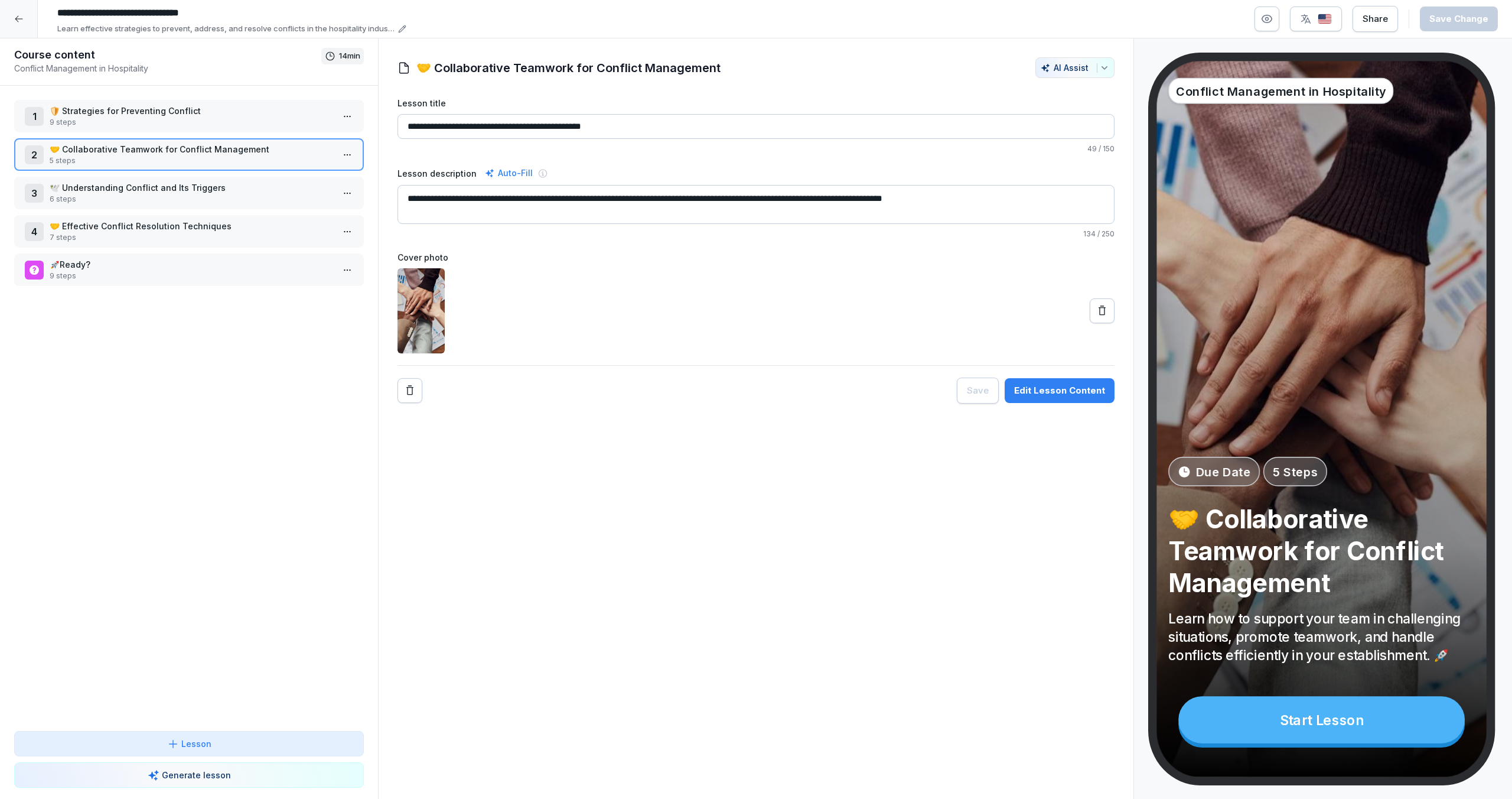 click on "6 steps" at bounding box center [191, 199] 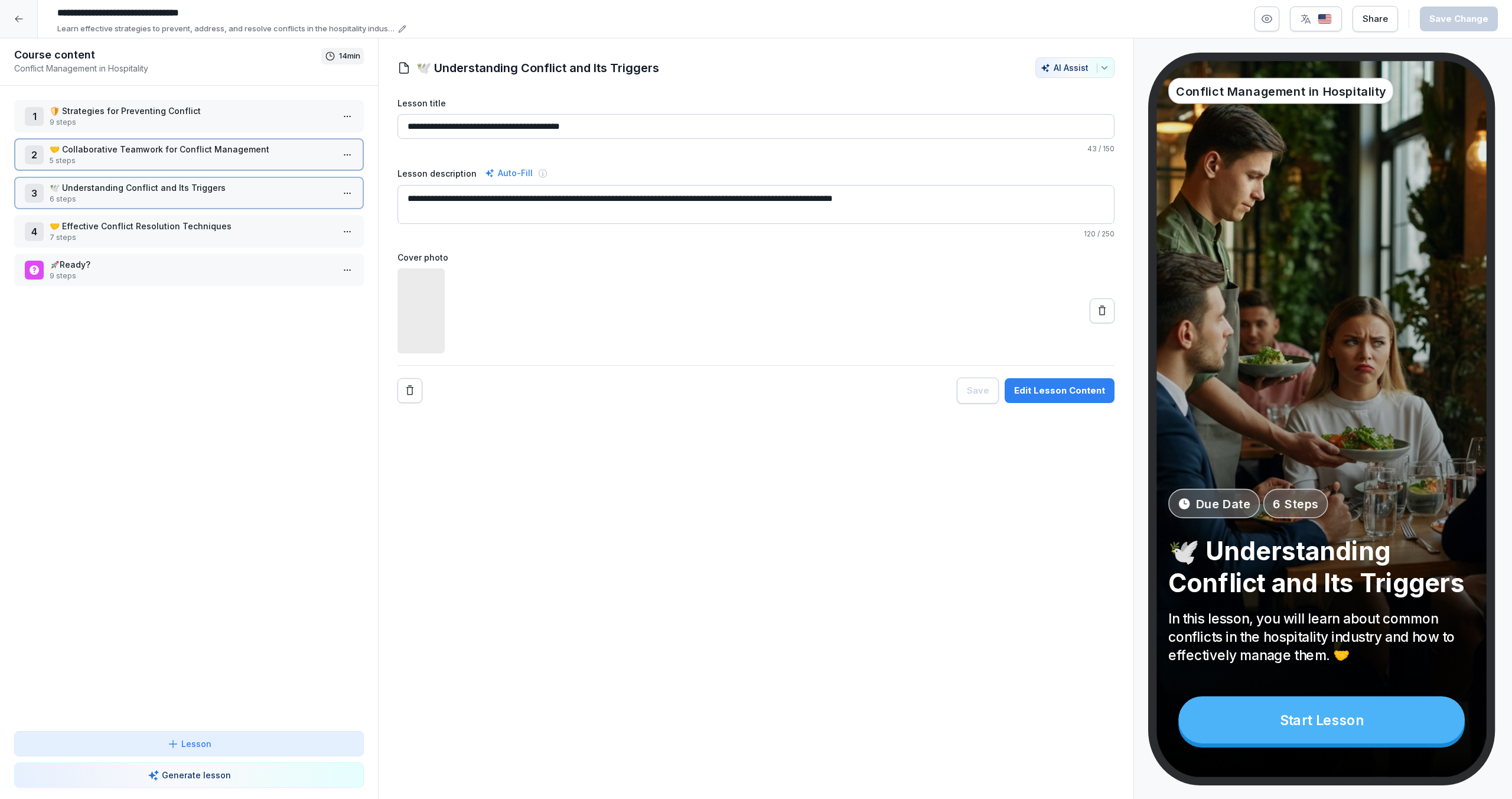 click on "6 steps" at bounding box center (191, 199) 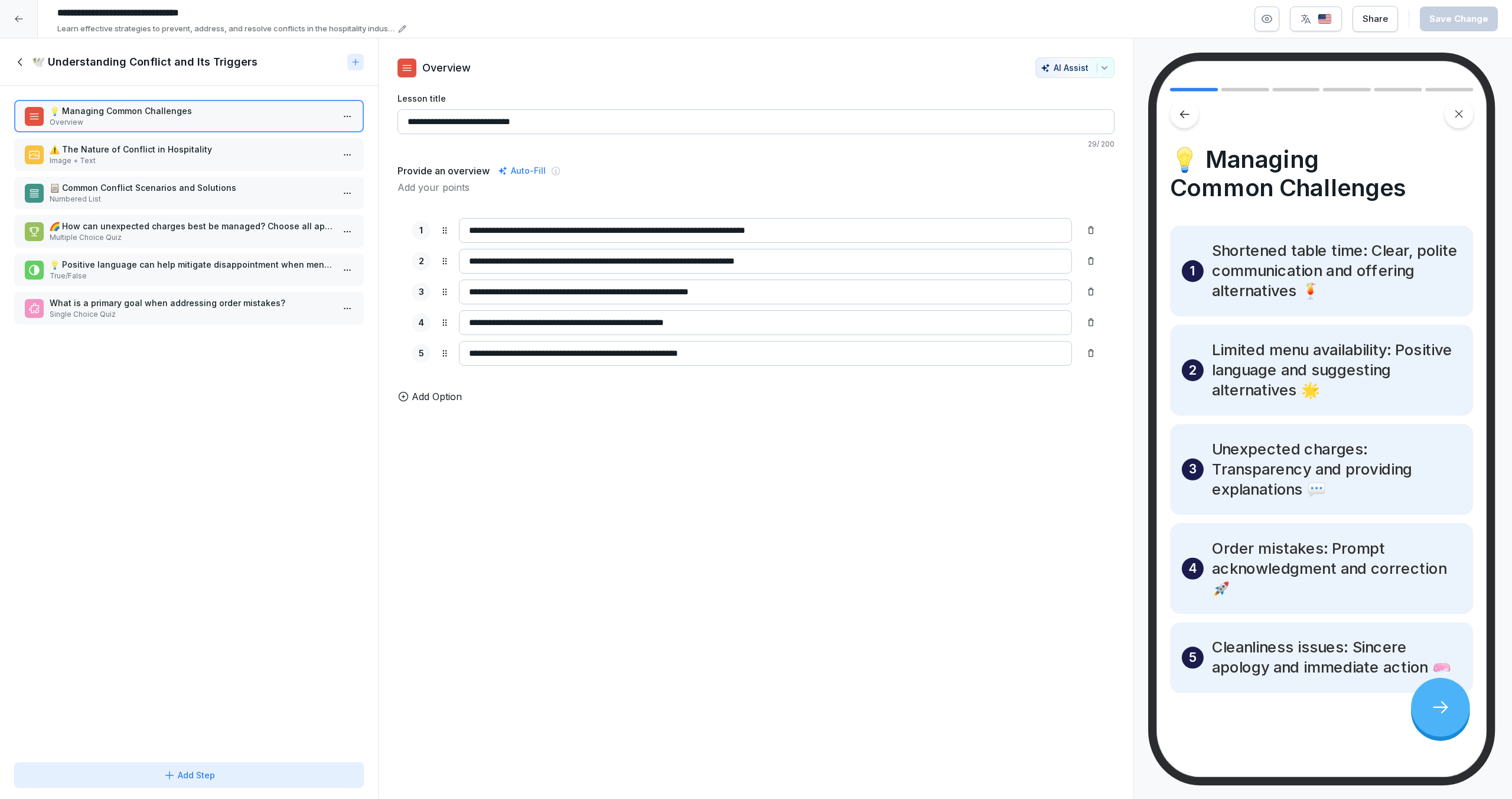 click on "⚠️ The Nature of Conflict in Hospitality" at bounding box center [191, 149] 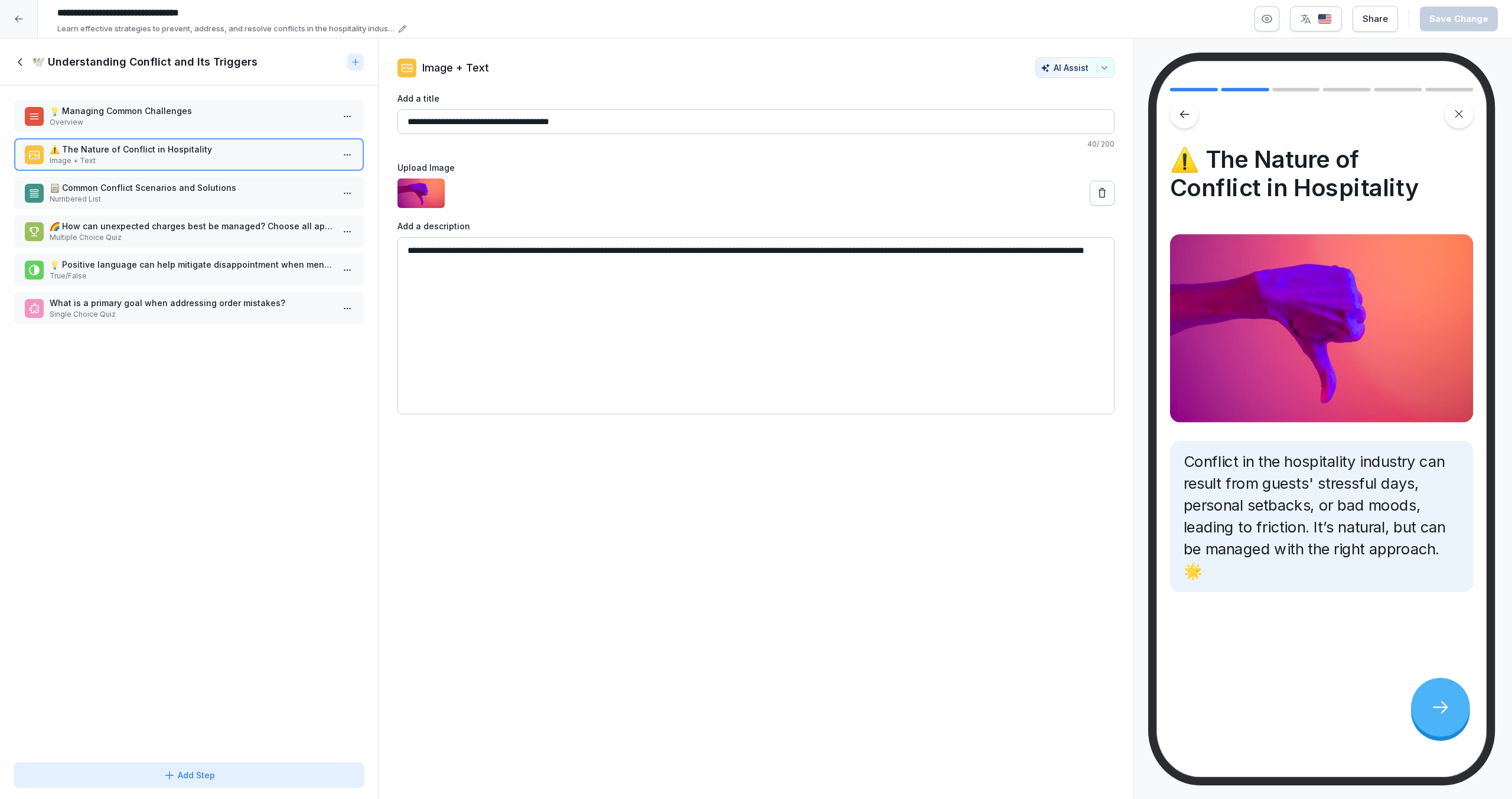 click on "📋 Common Conflict Scenarios and Solutions Numbered List" at bounding box center [189, 193] 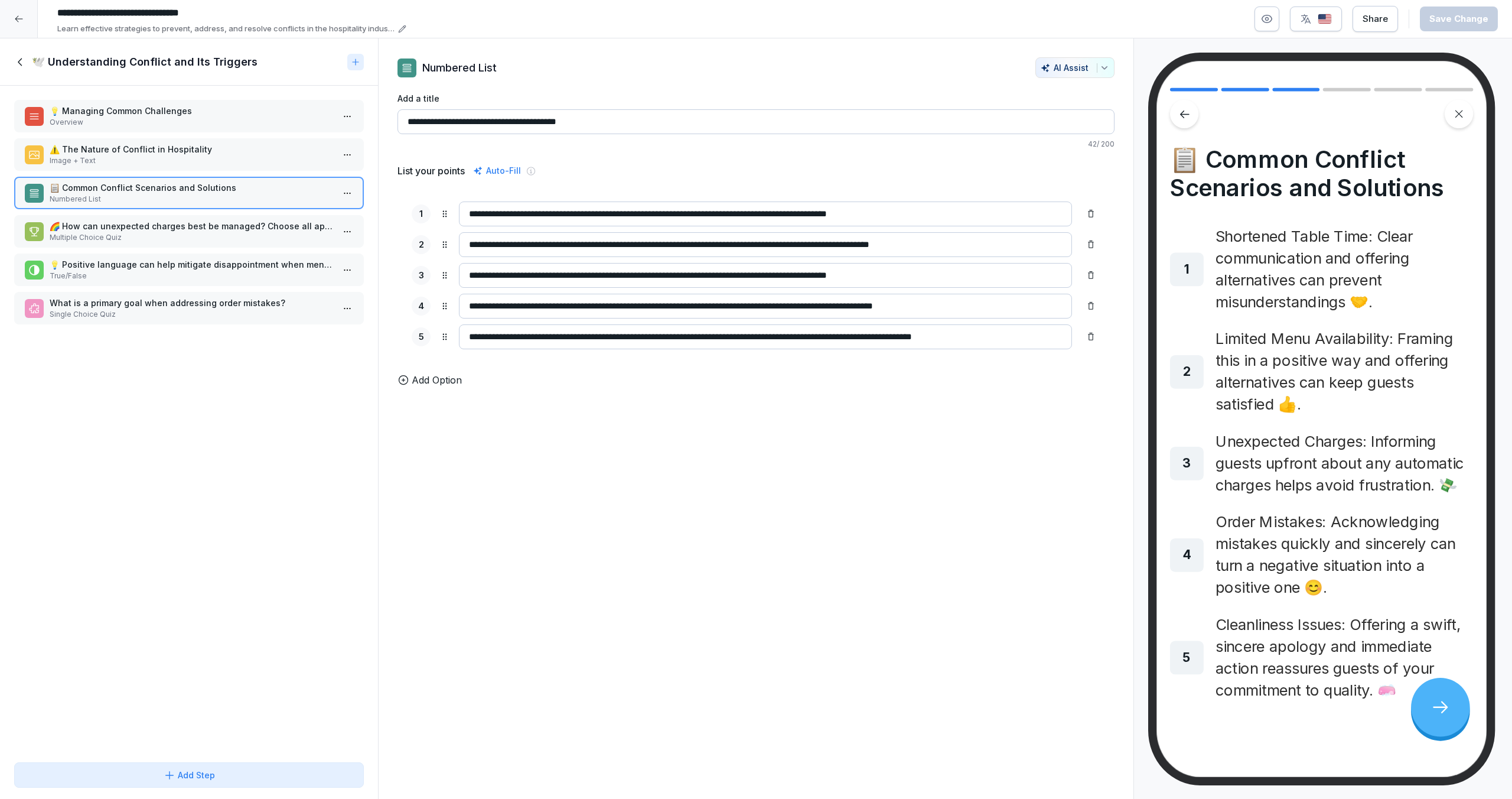 click on "🌈 How can unexpected charges best be managed? Choose all applicable answers." at bounding box center (191, 226) 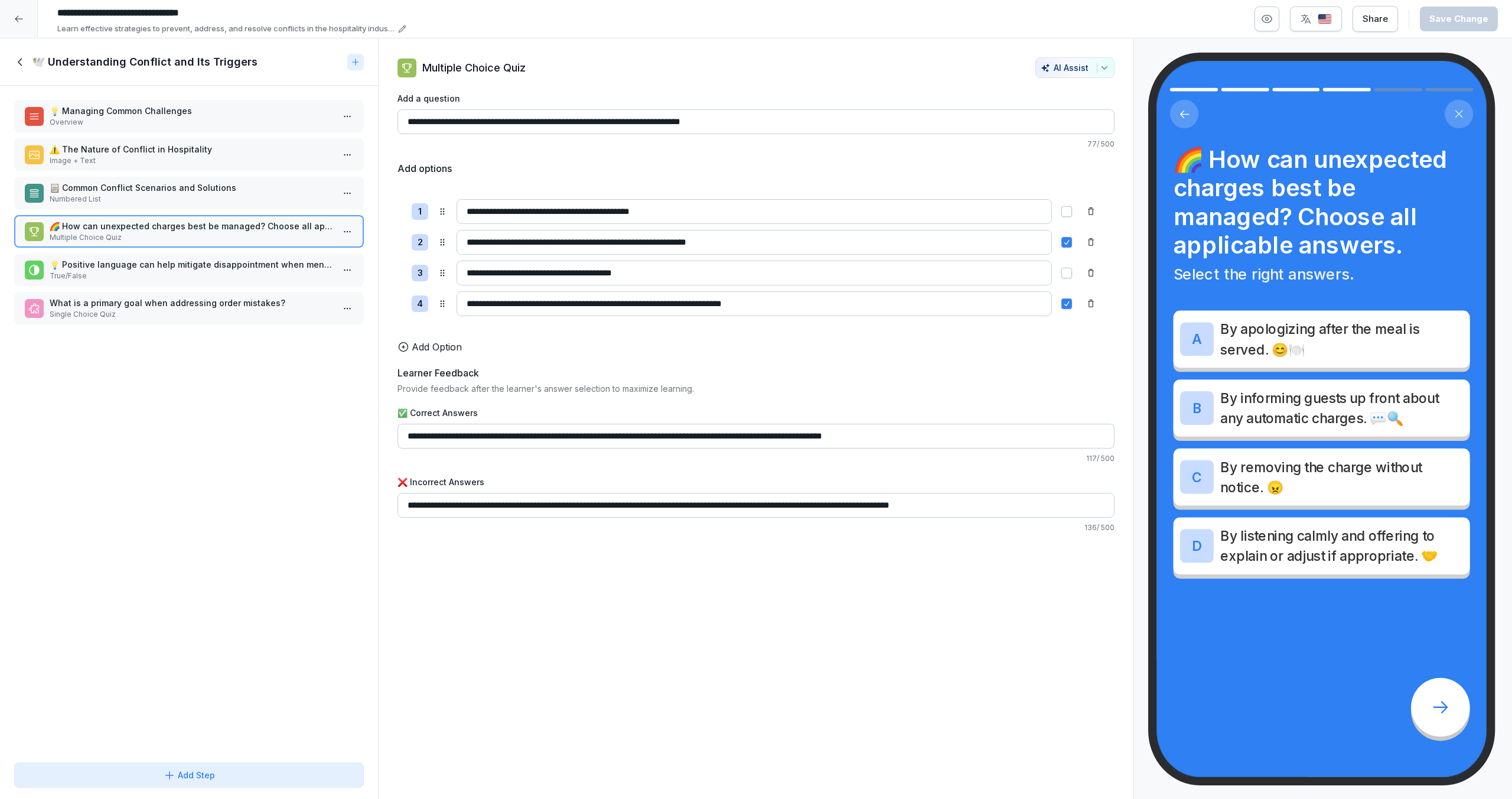 click 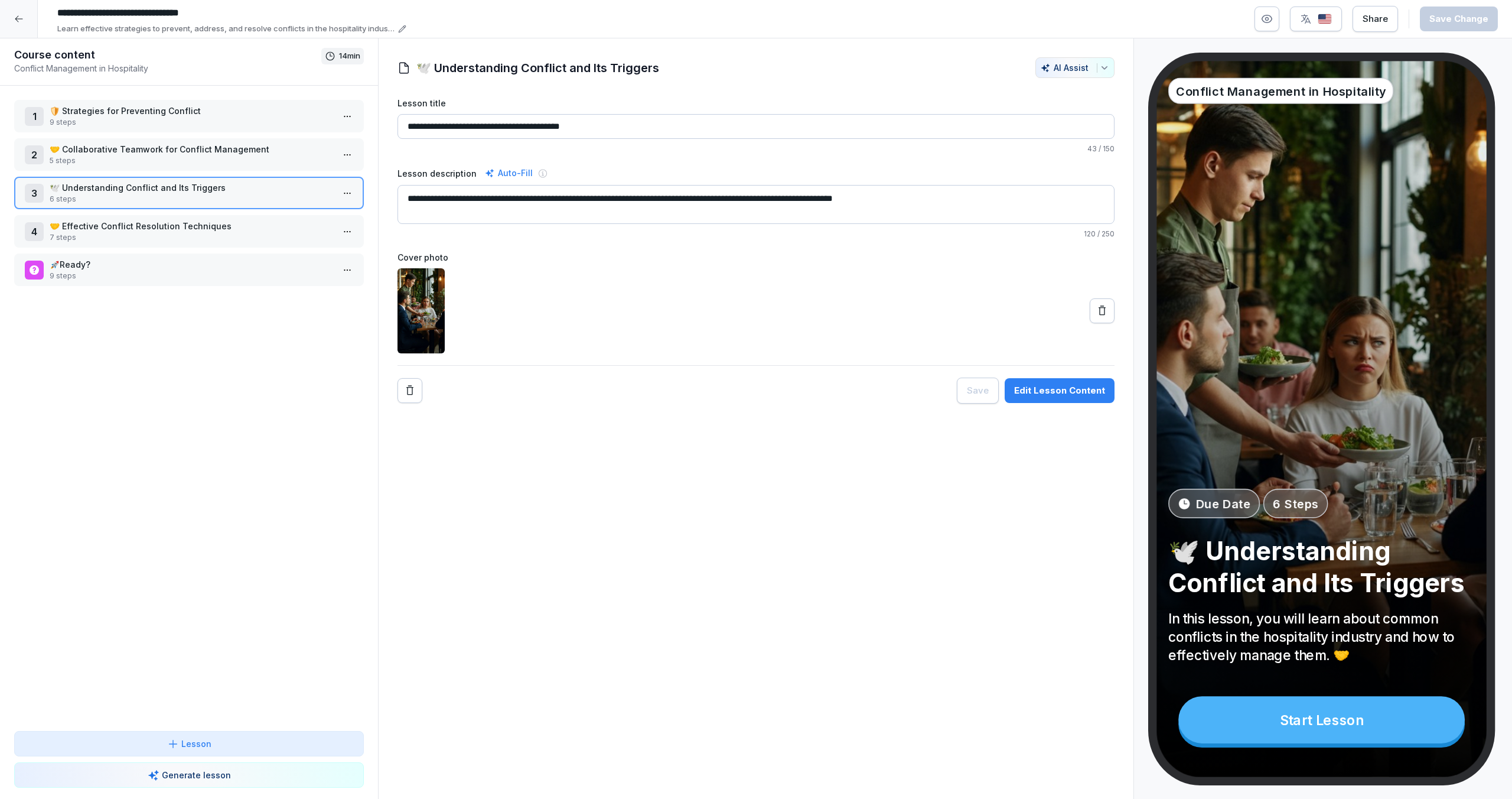 click on "4 🤝 Effective Conflict Resolution Techniques 7 steps" at bounding box center [189, 231] 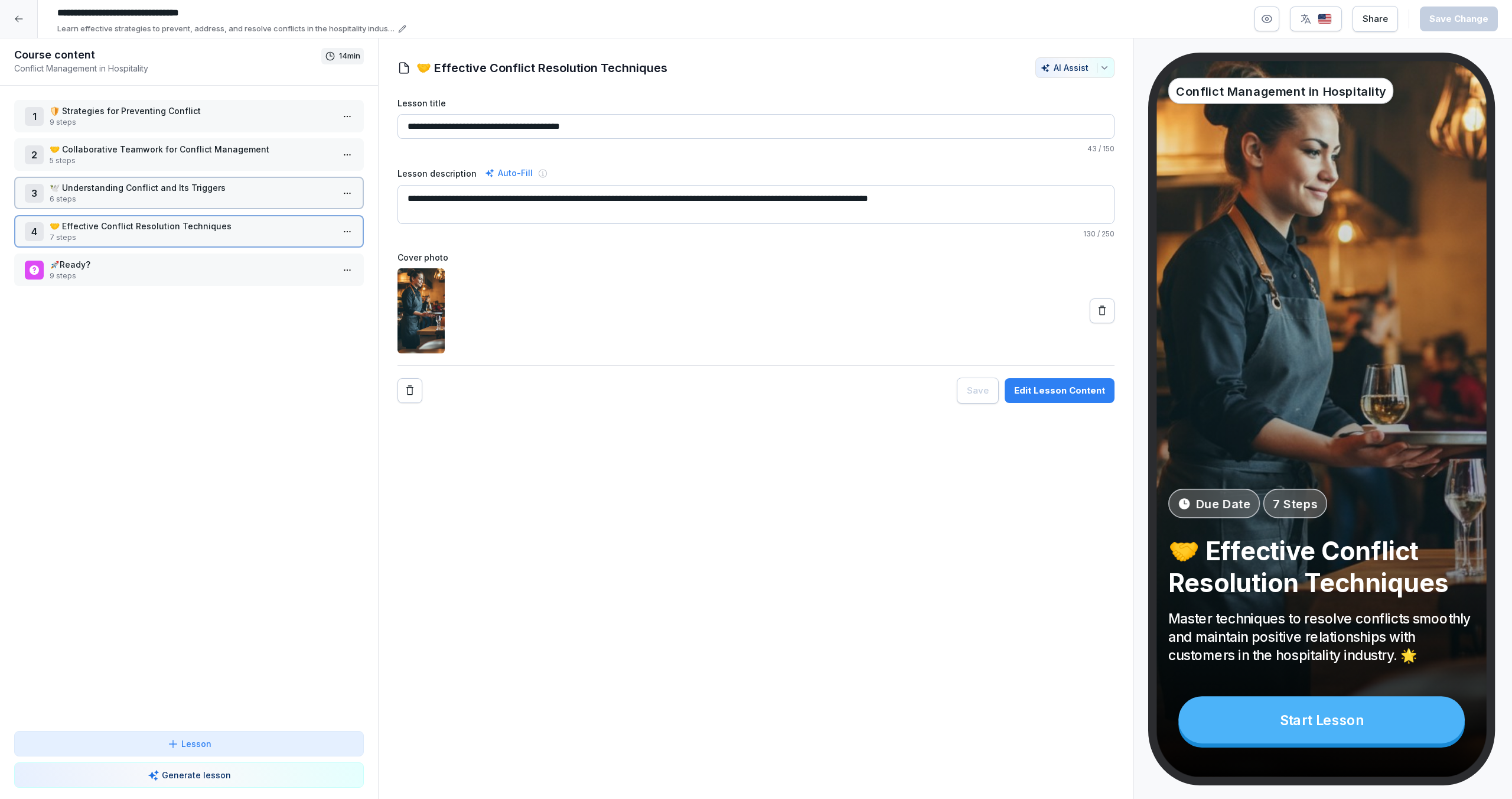 click on "🤝 Effective Conflict Resolution Techniques" at bounding box center [191, 226] 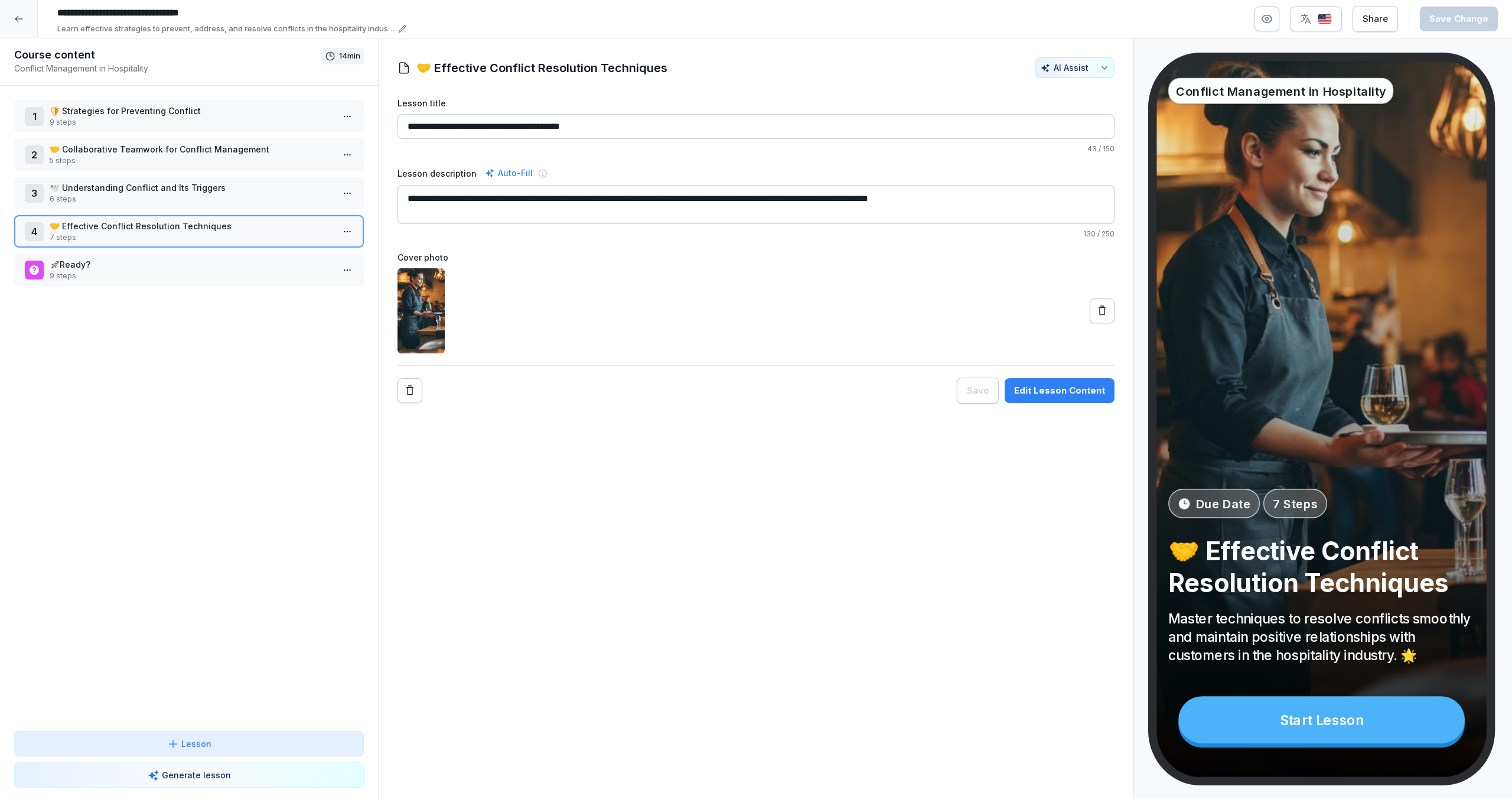 click on "🤝 Effective Conflict Resolution Techniques" at bounding box center [191, 226] 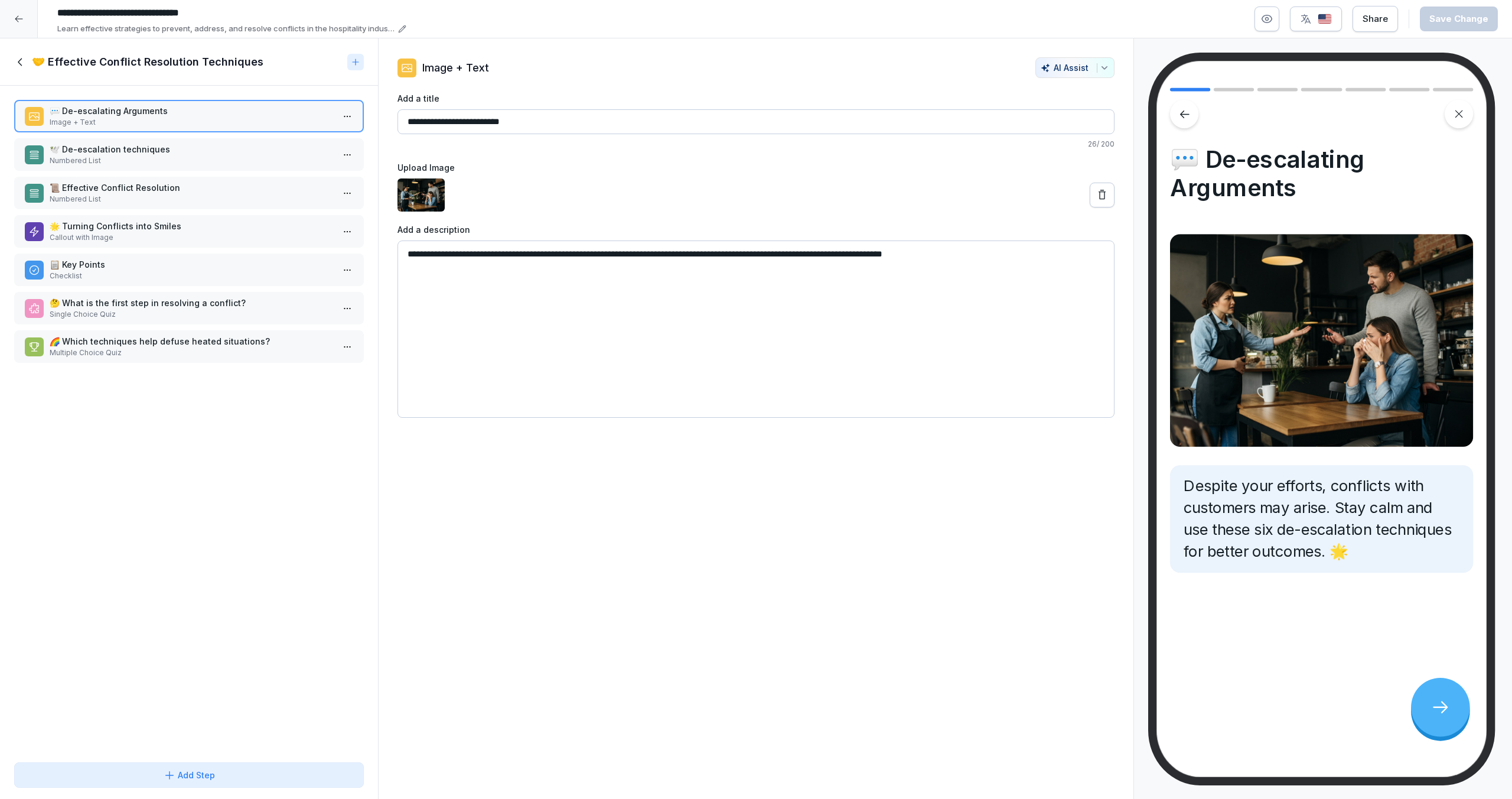 click on "Numbered List" at bounding box center (191, 161) 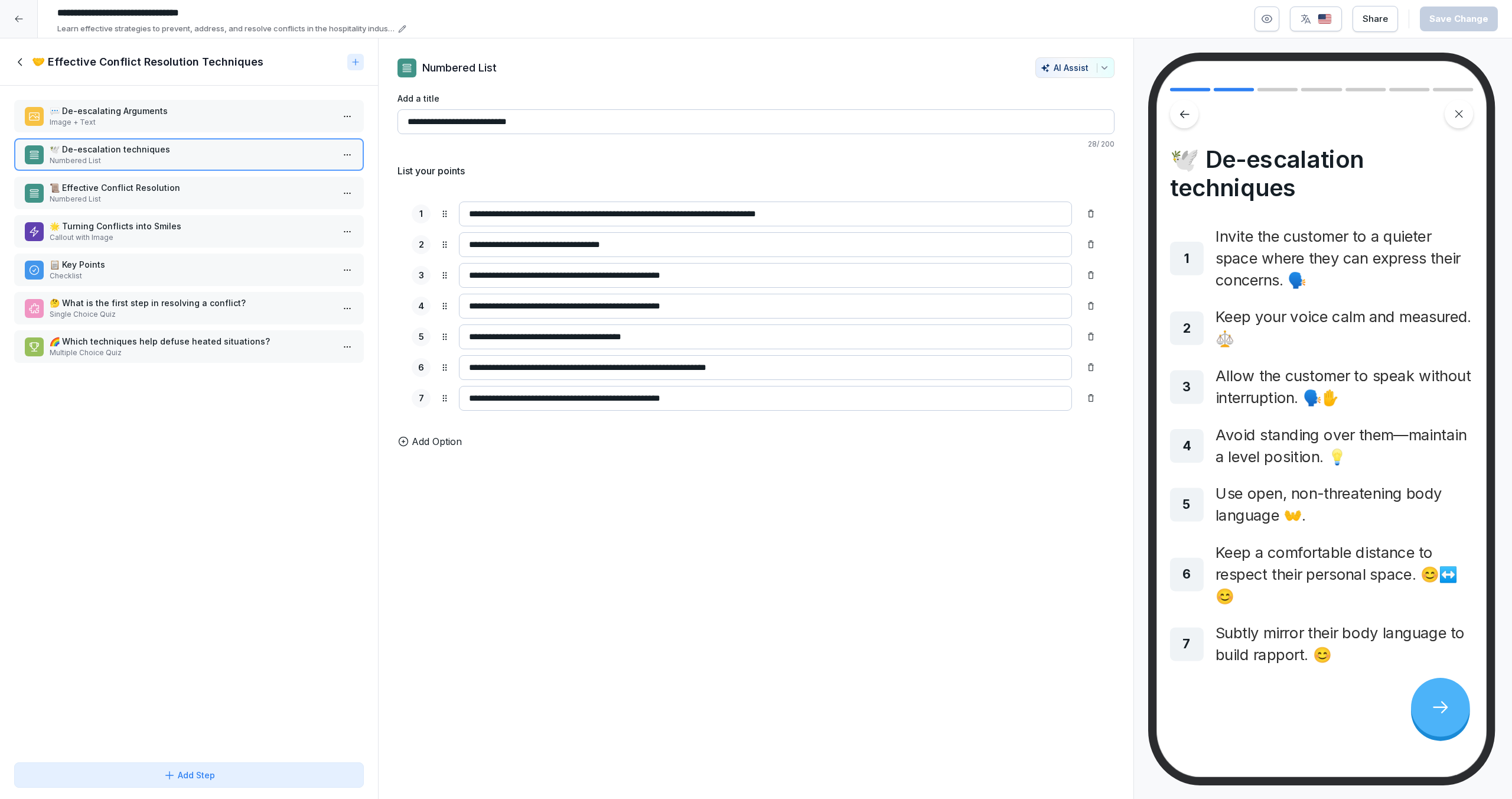 click on "Numbered List" at bounding box center (191, 199) 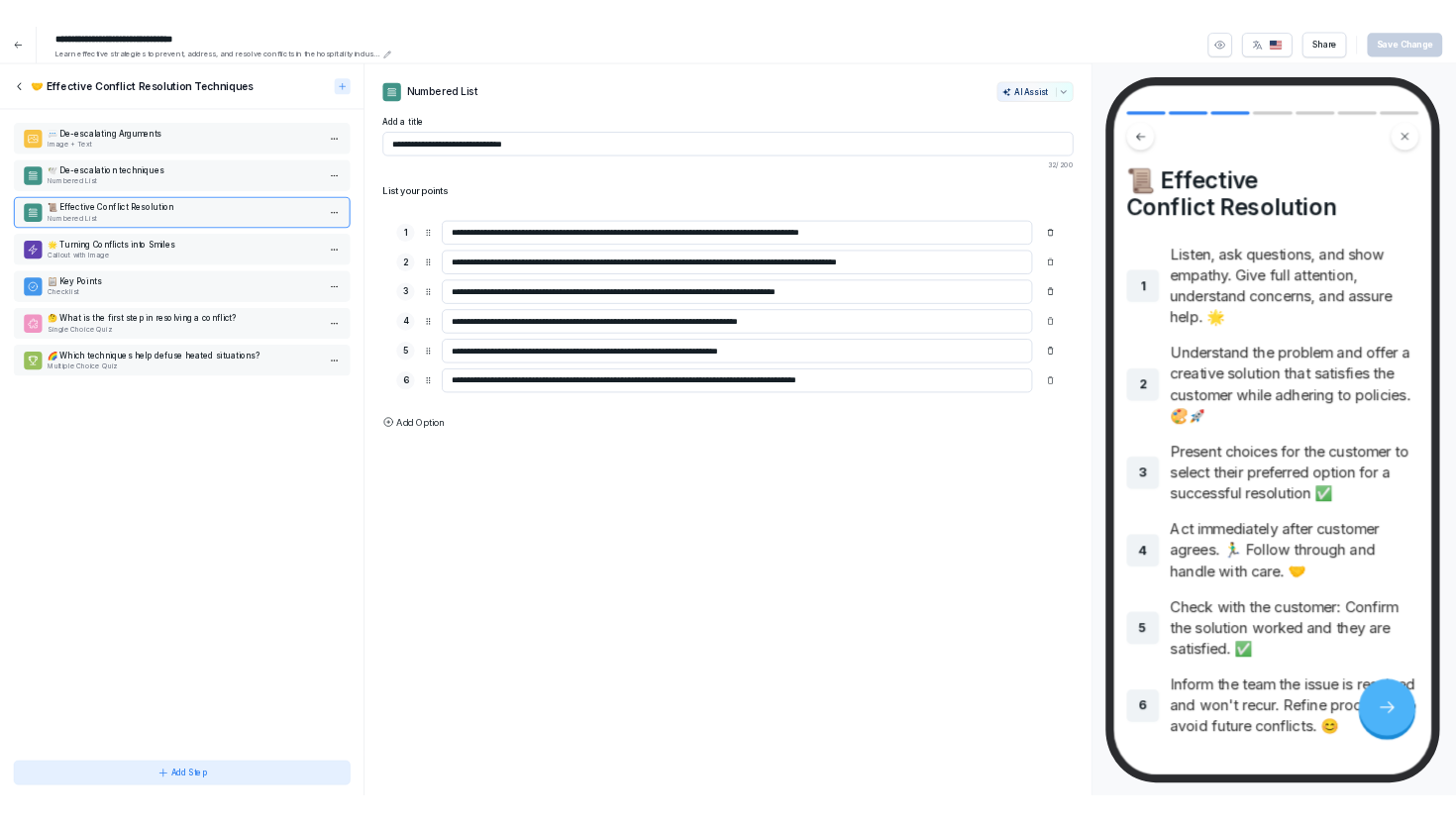 scroll, scrollTop: 107, scrollLeft: 0, axis: vertical 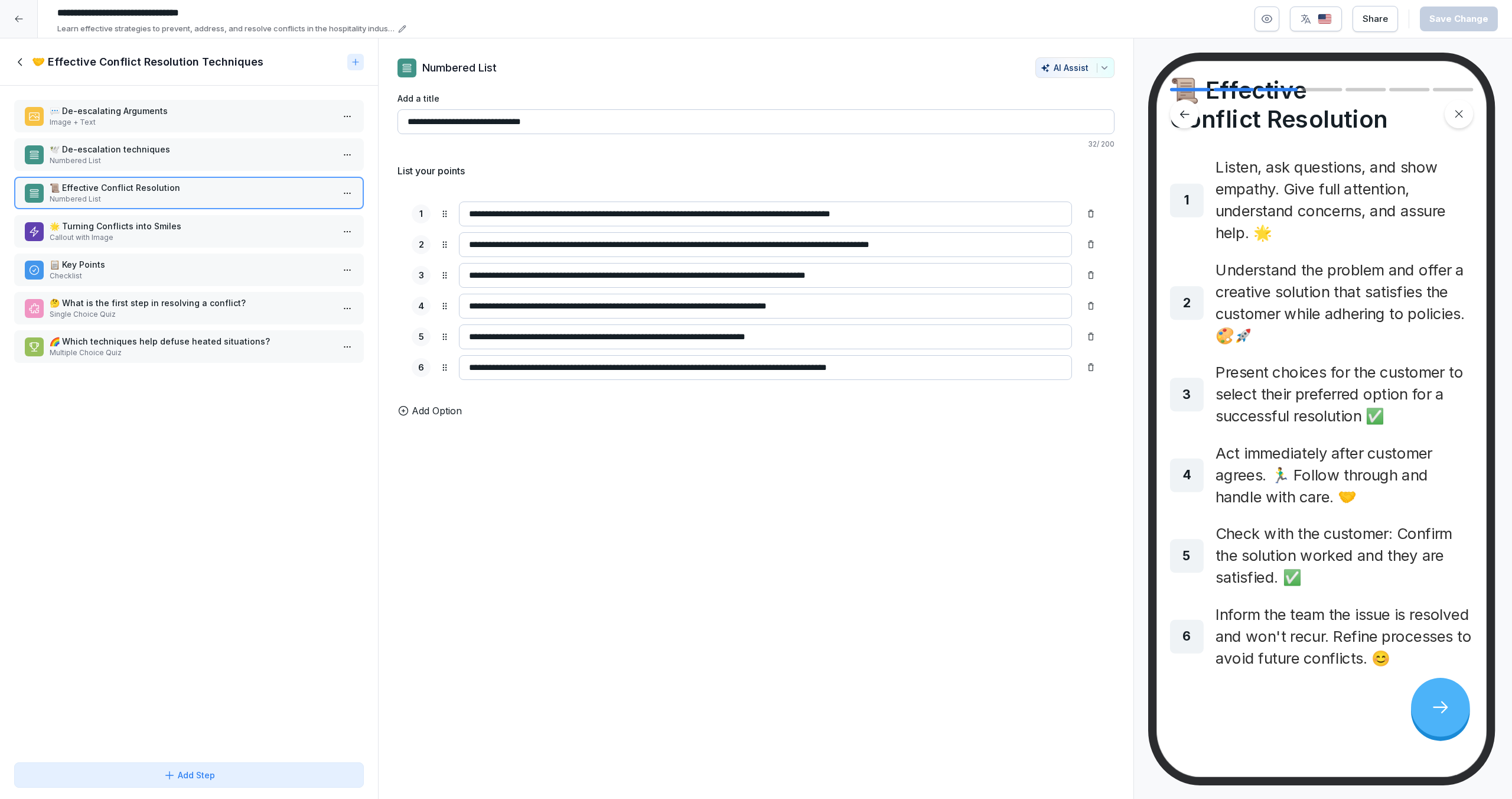 click on "🌟 Turning Conflicts into Smiles Callout with Image" at bounding box center [189, 231] 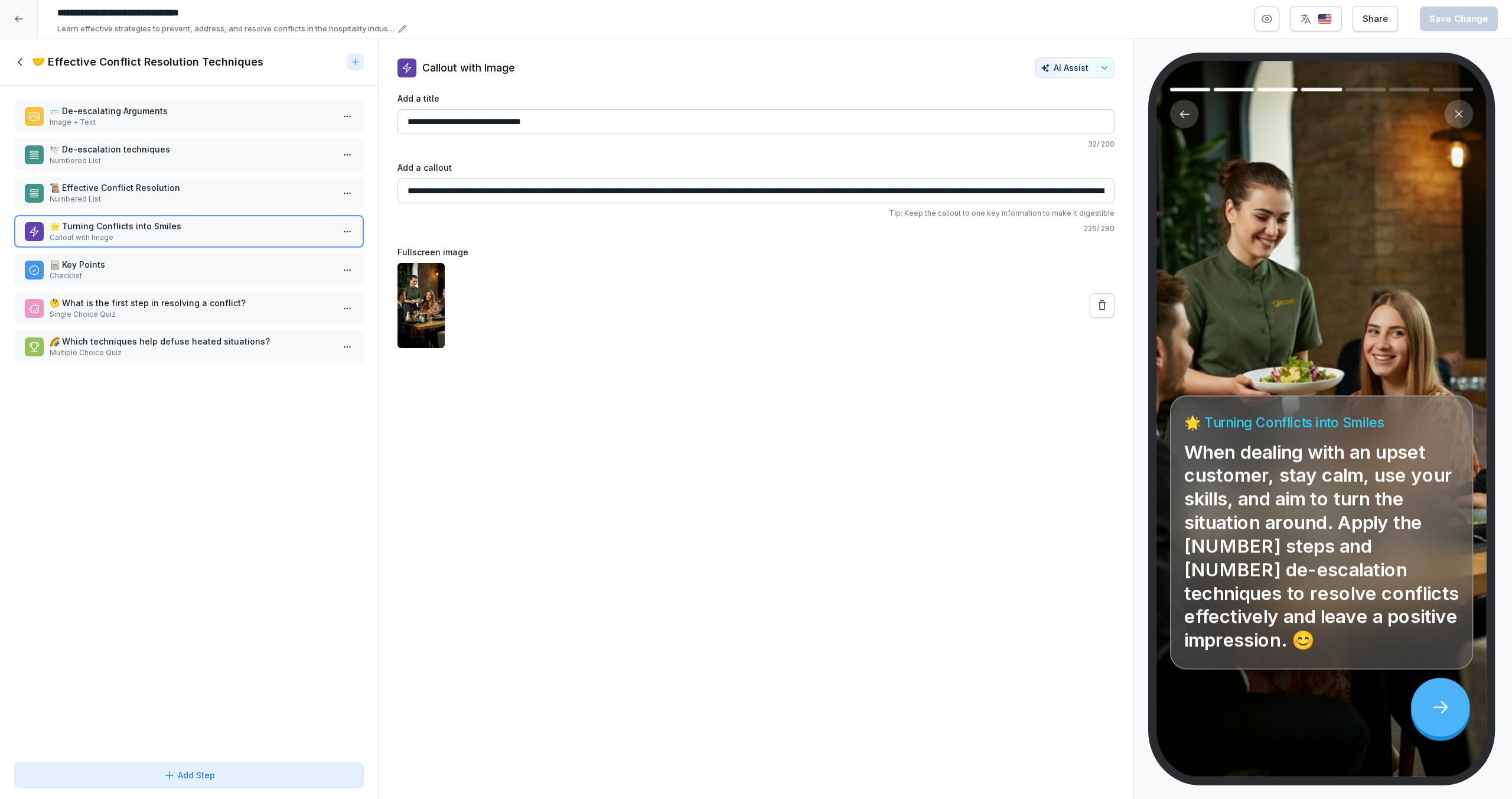 click on "Checklist" at bounding box center (191, 276) 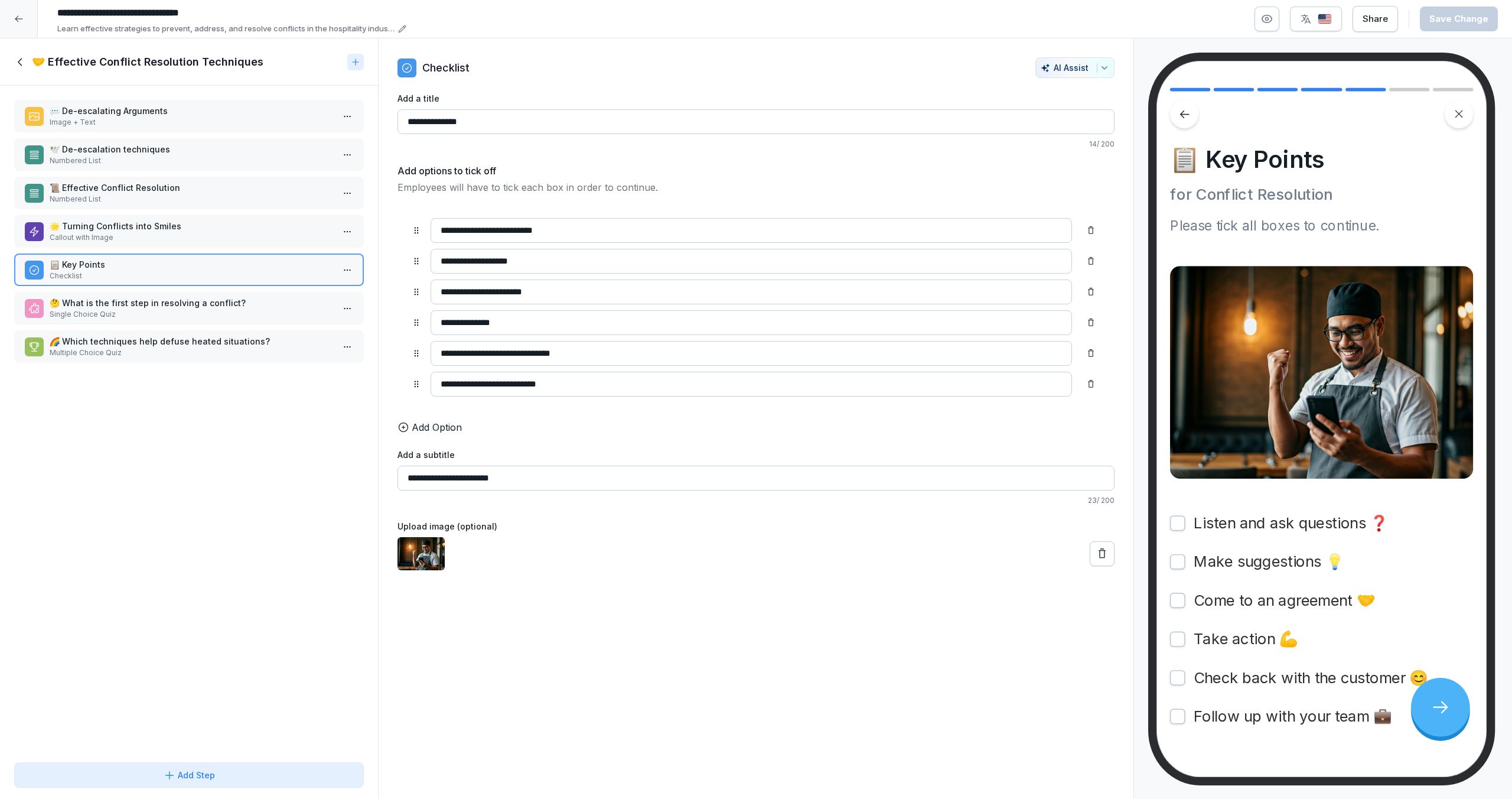 click on "Callout with Image" at bounding box center (191, 238) 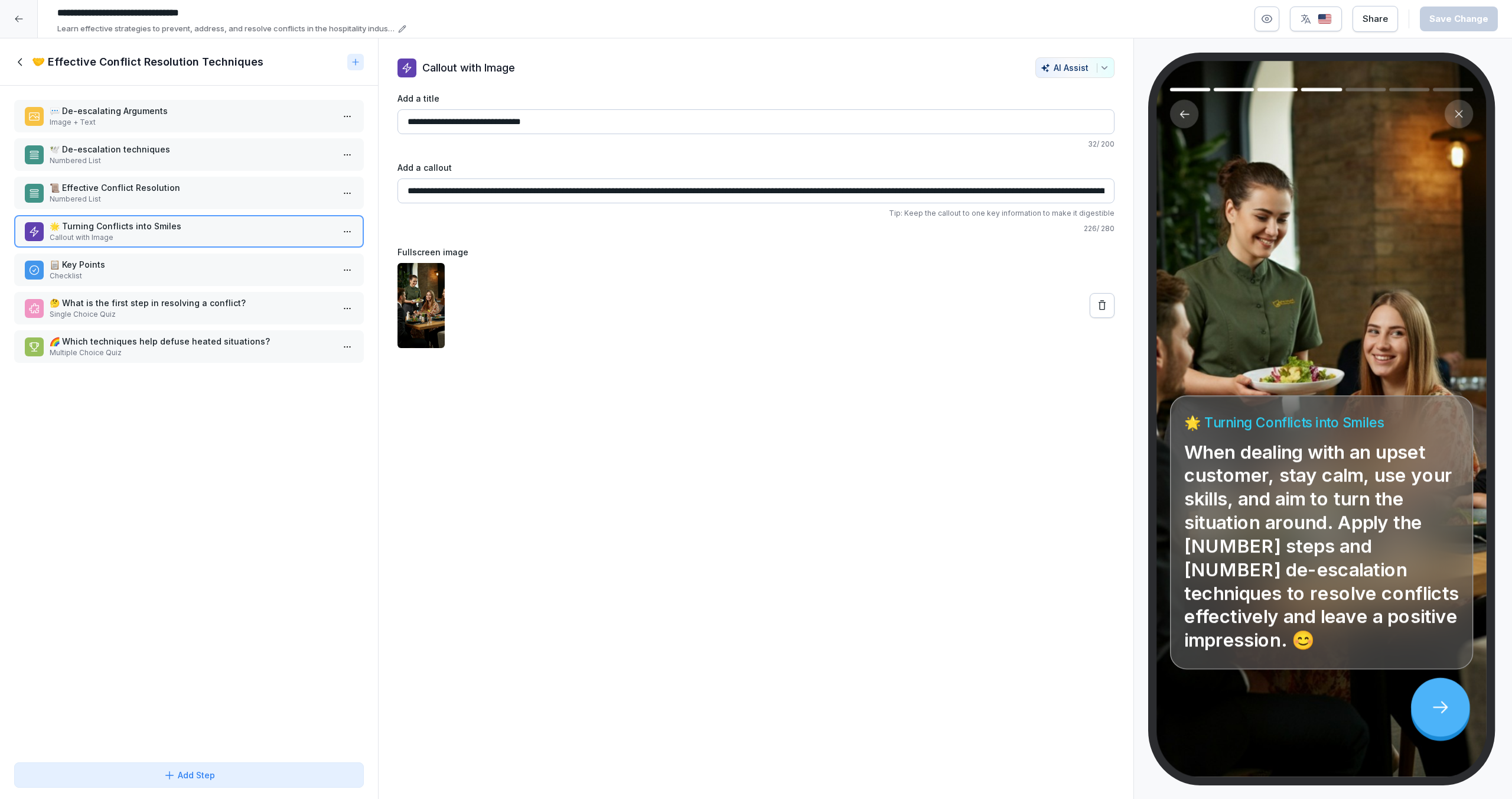 click on "**********" at bounding box center [756, 400] 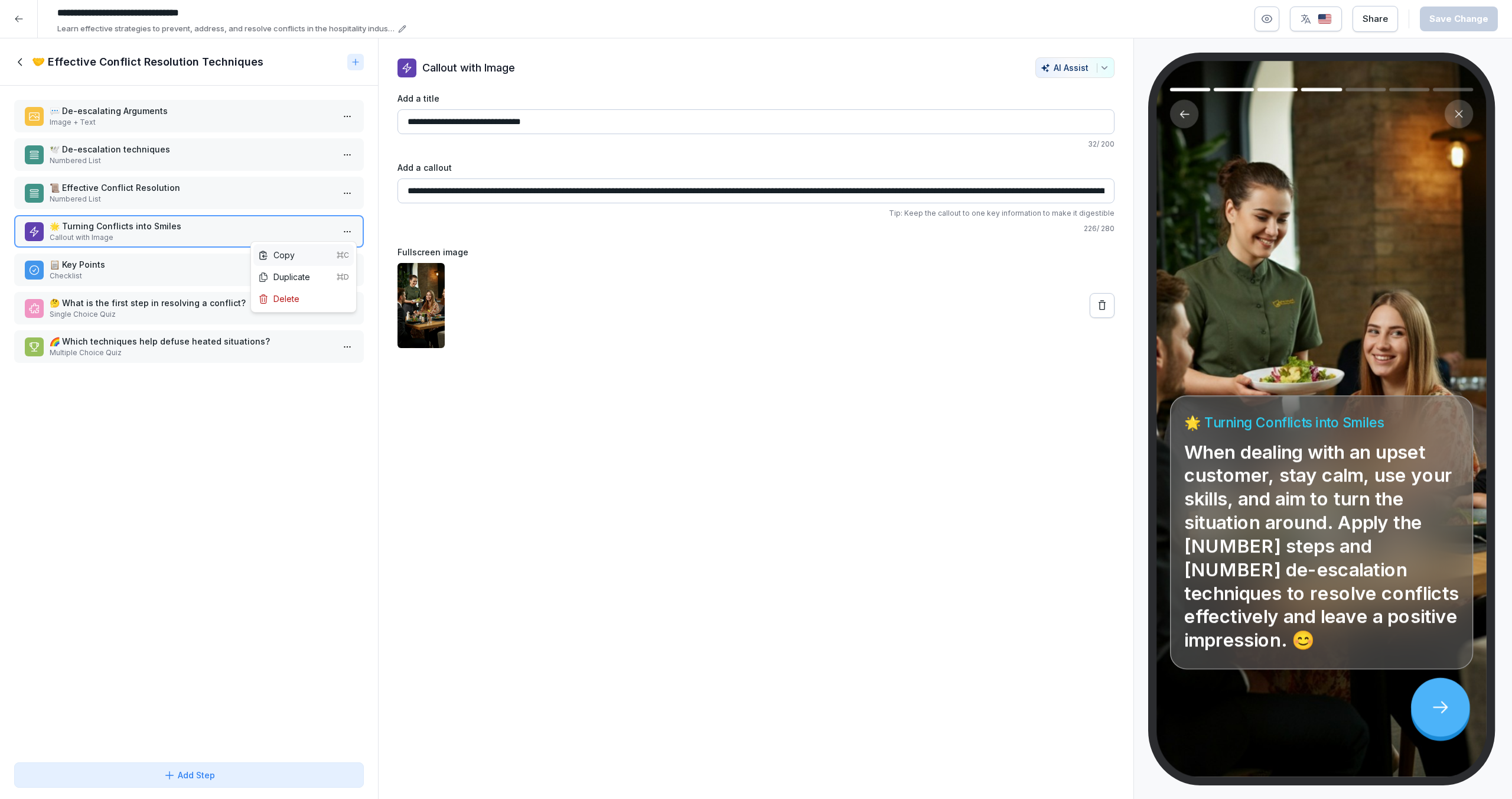 click on "Copy ⌘C" at bounding box center [304, 255] 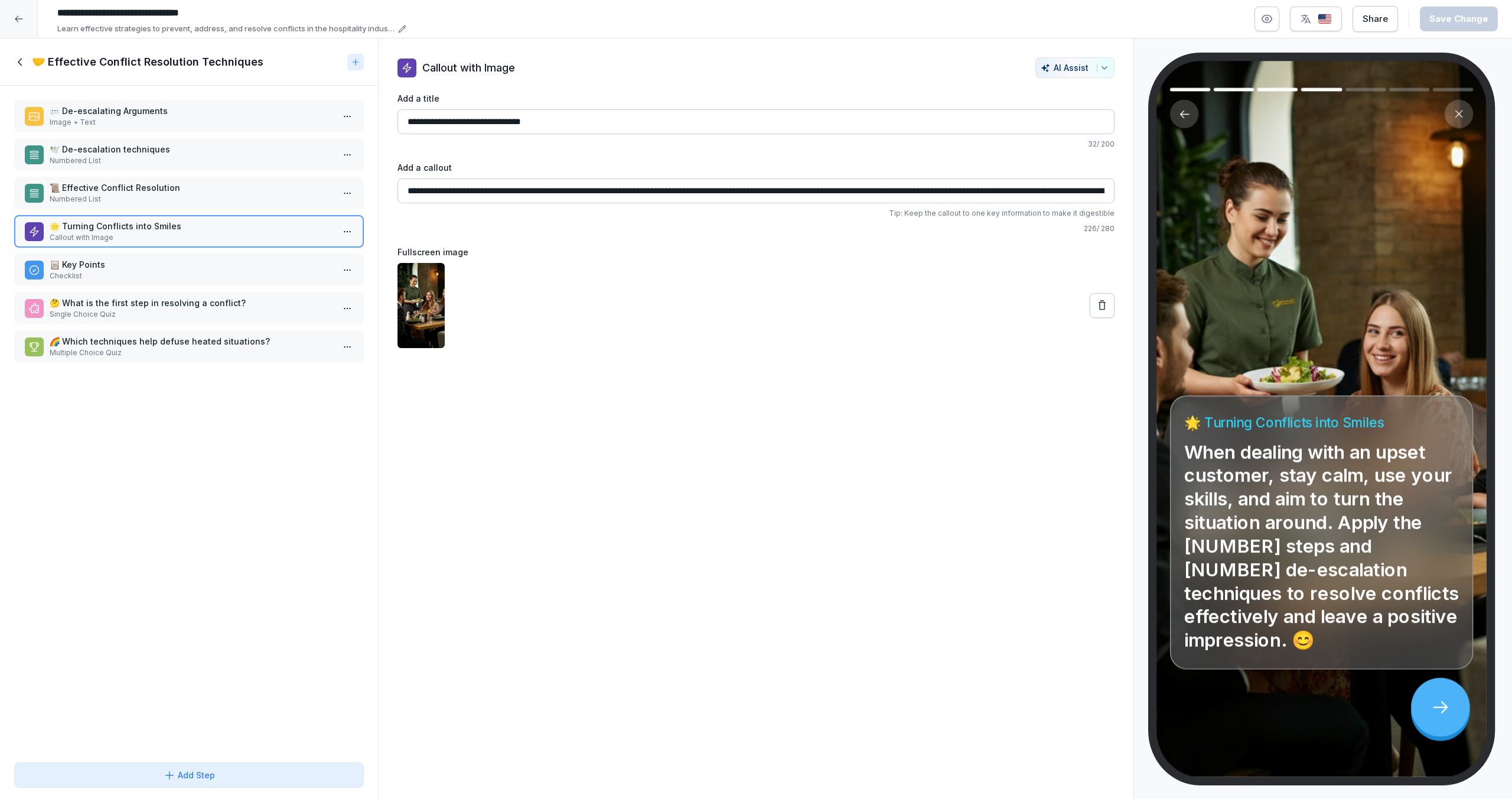 click on "🤝 Effective Conflict Resolution Techniques" at bounding box center (189, 62) 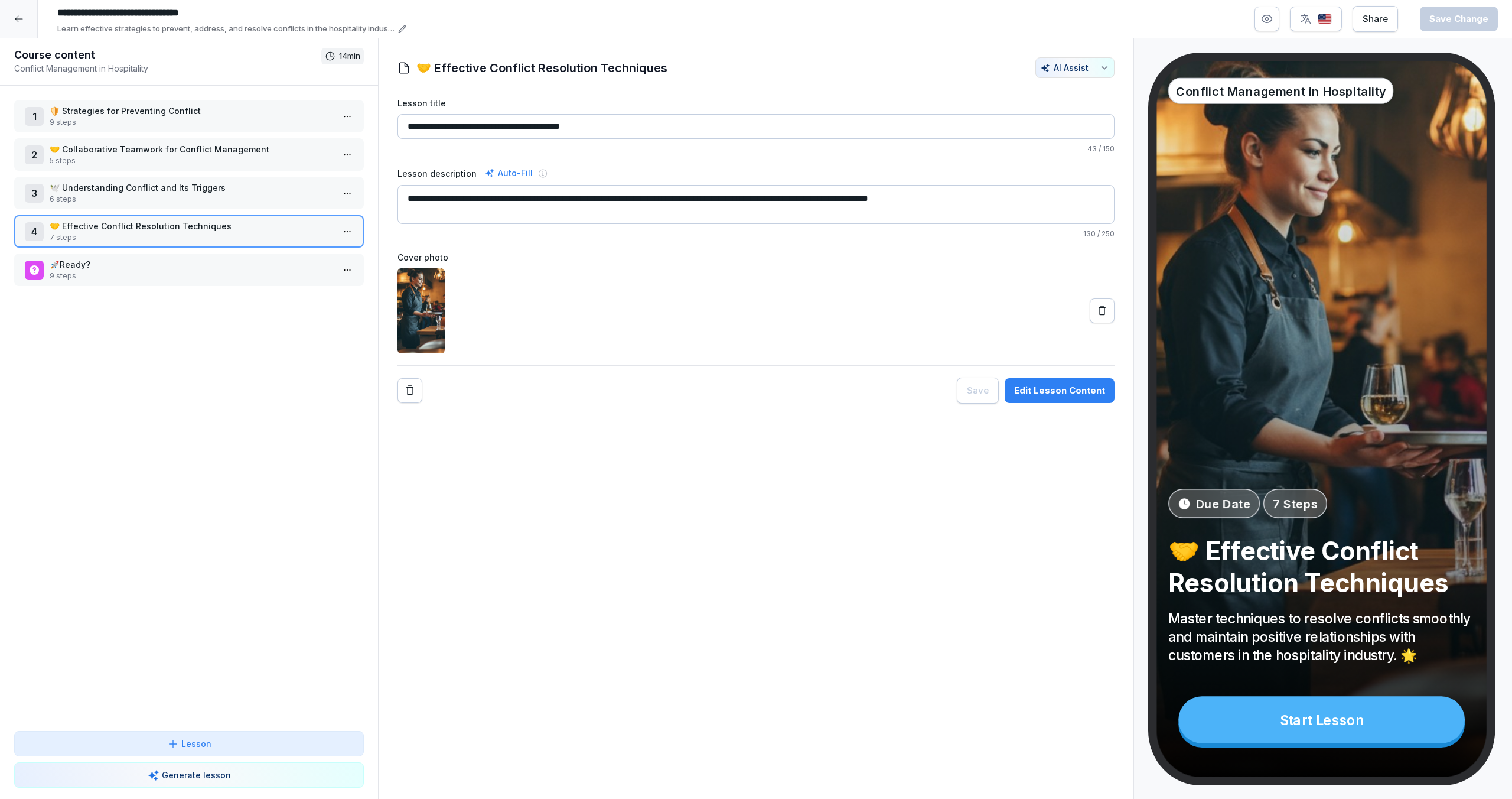 click on "🕊️ Understanding Conflict and Its Triggers" at bounding box center (191, 187) 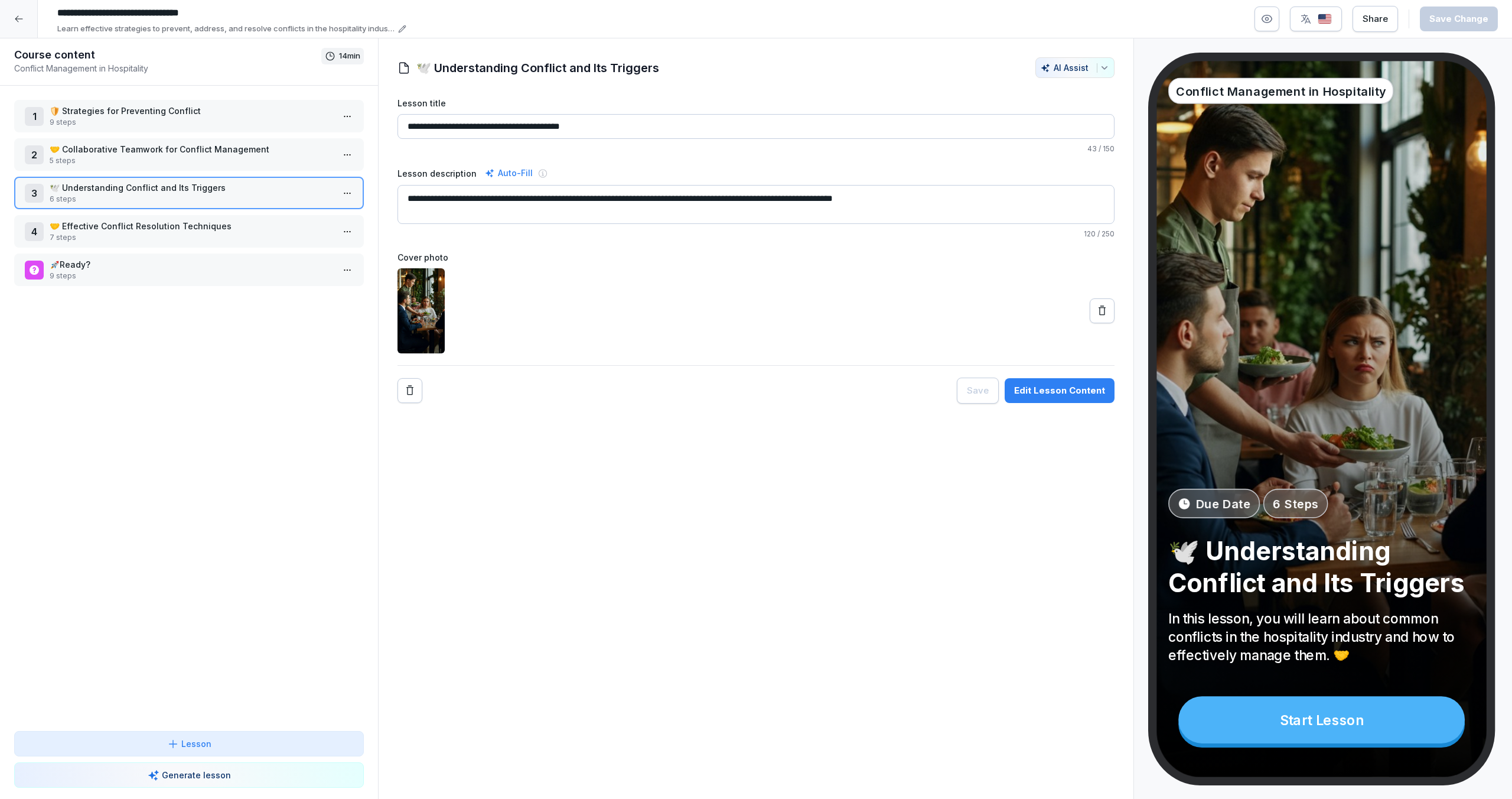 click on "**********" at bounding box center (756, 400) 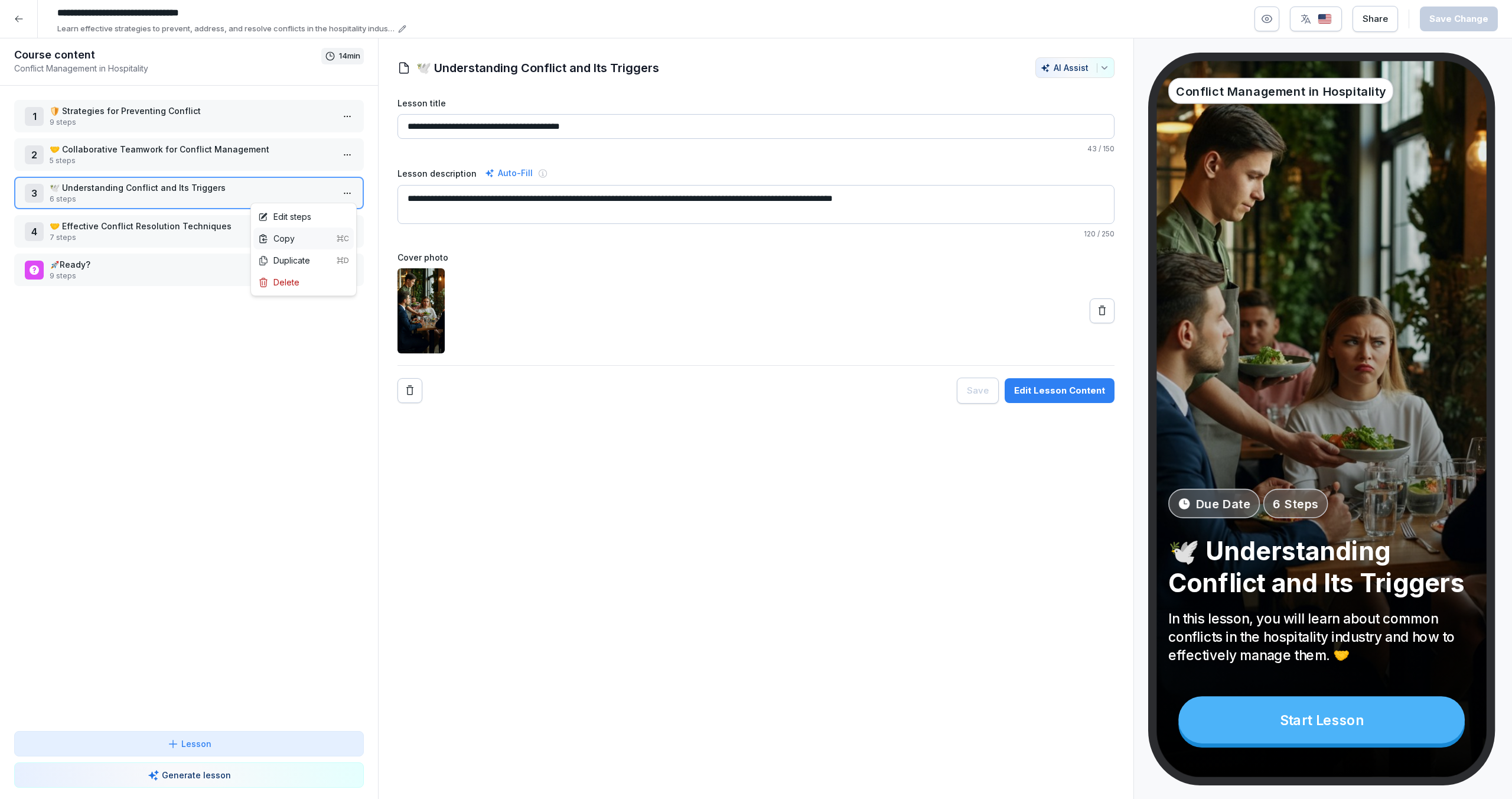 click on "Copy ⌘C" at bounding box center [304, 238] 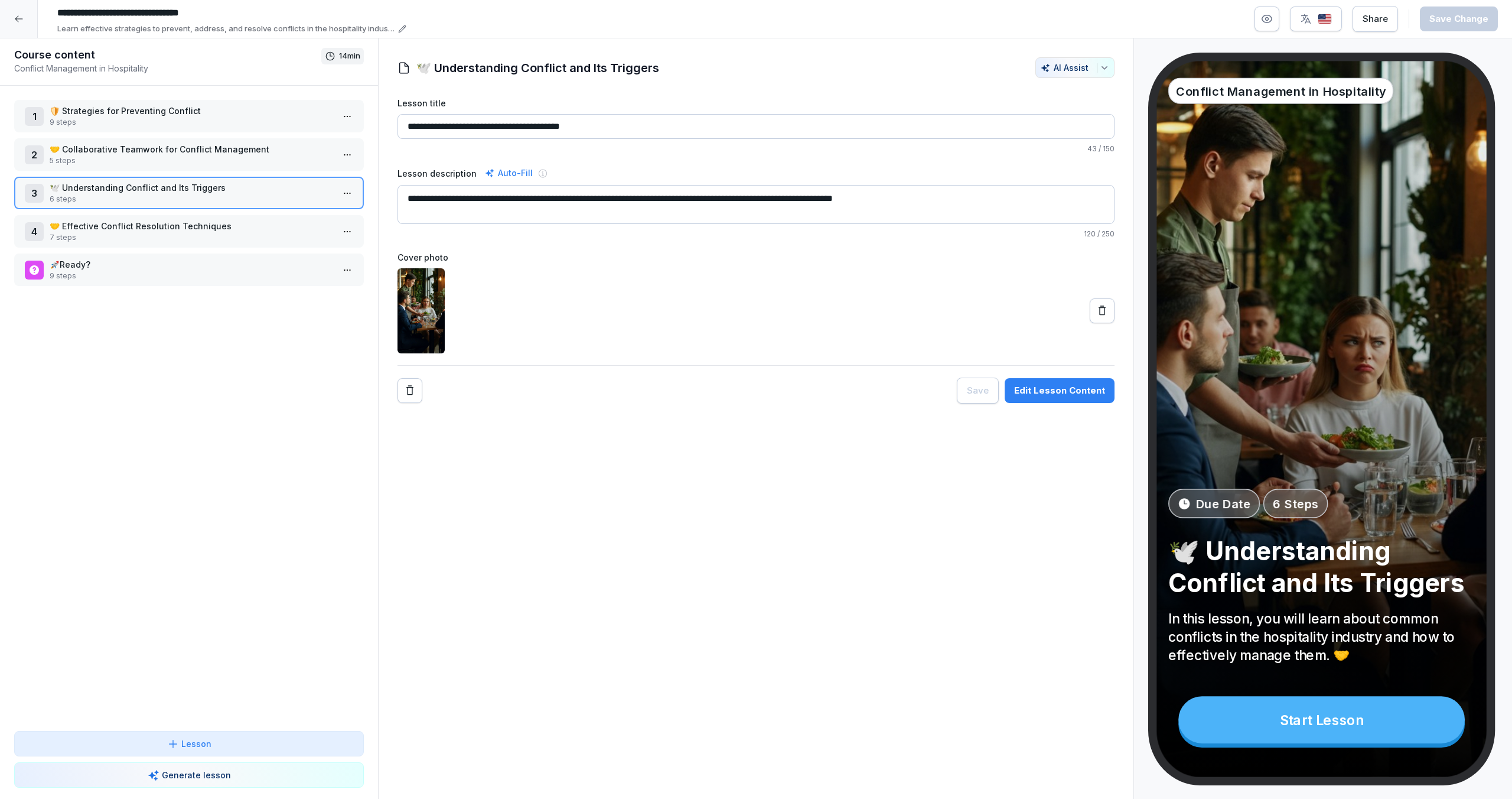 click on "**********" at bounding box center (756, 400) 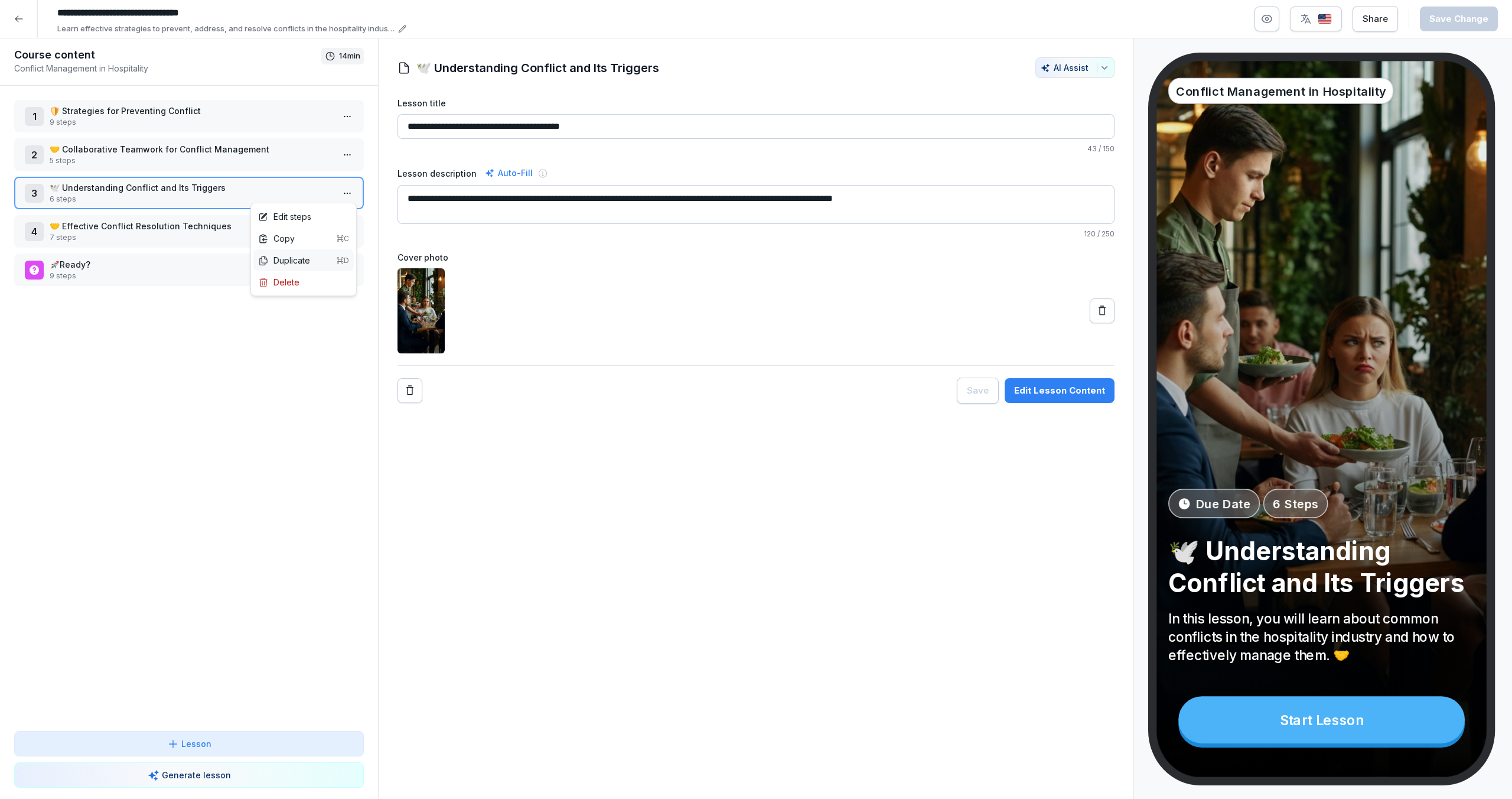 click on "Duplicate ⌘D" at bounding box center [304, 260] 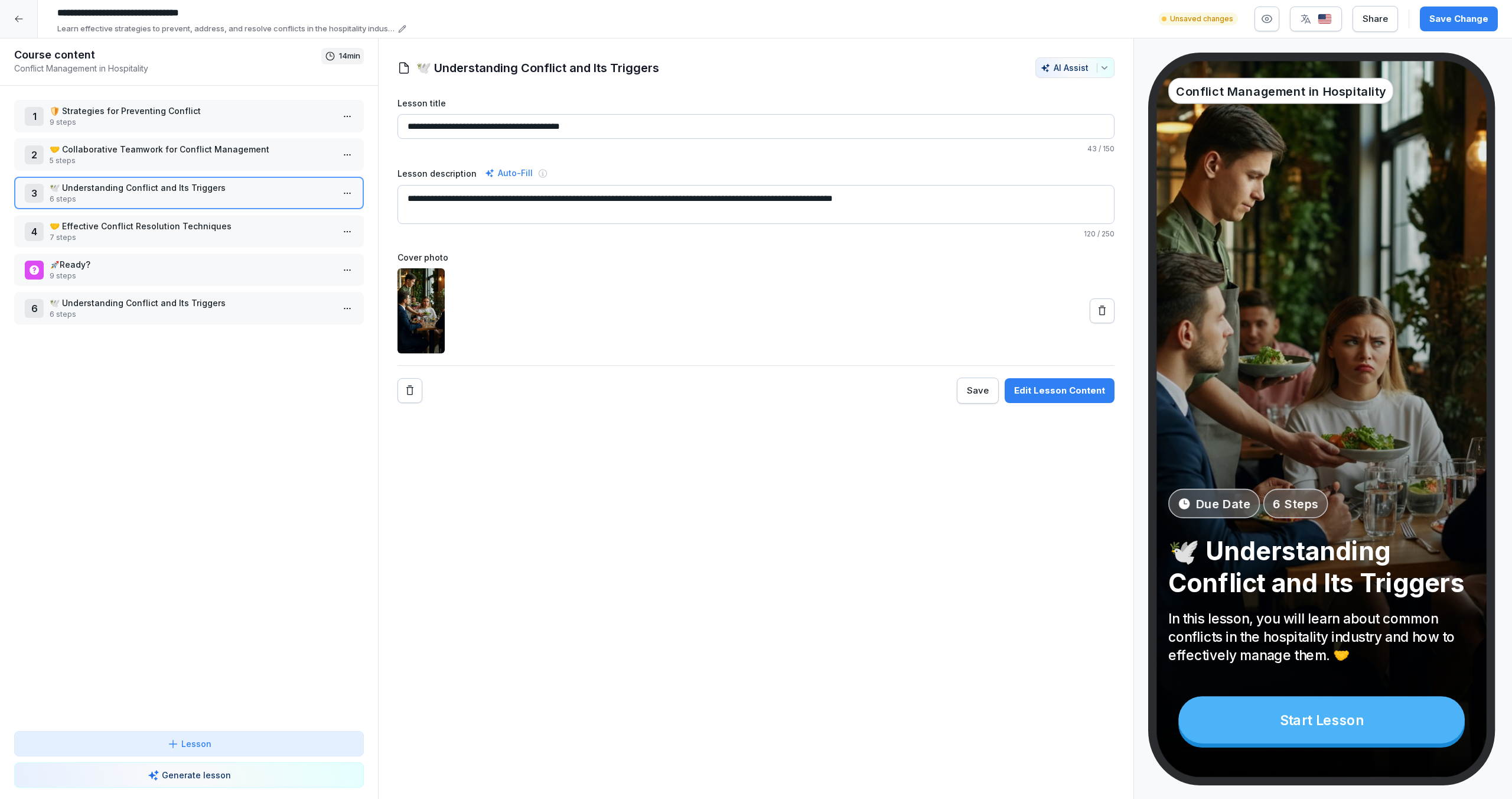 click on "🕊️ Understanding Conflict and Its Triggers" at bounding box center (191, 303) 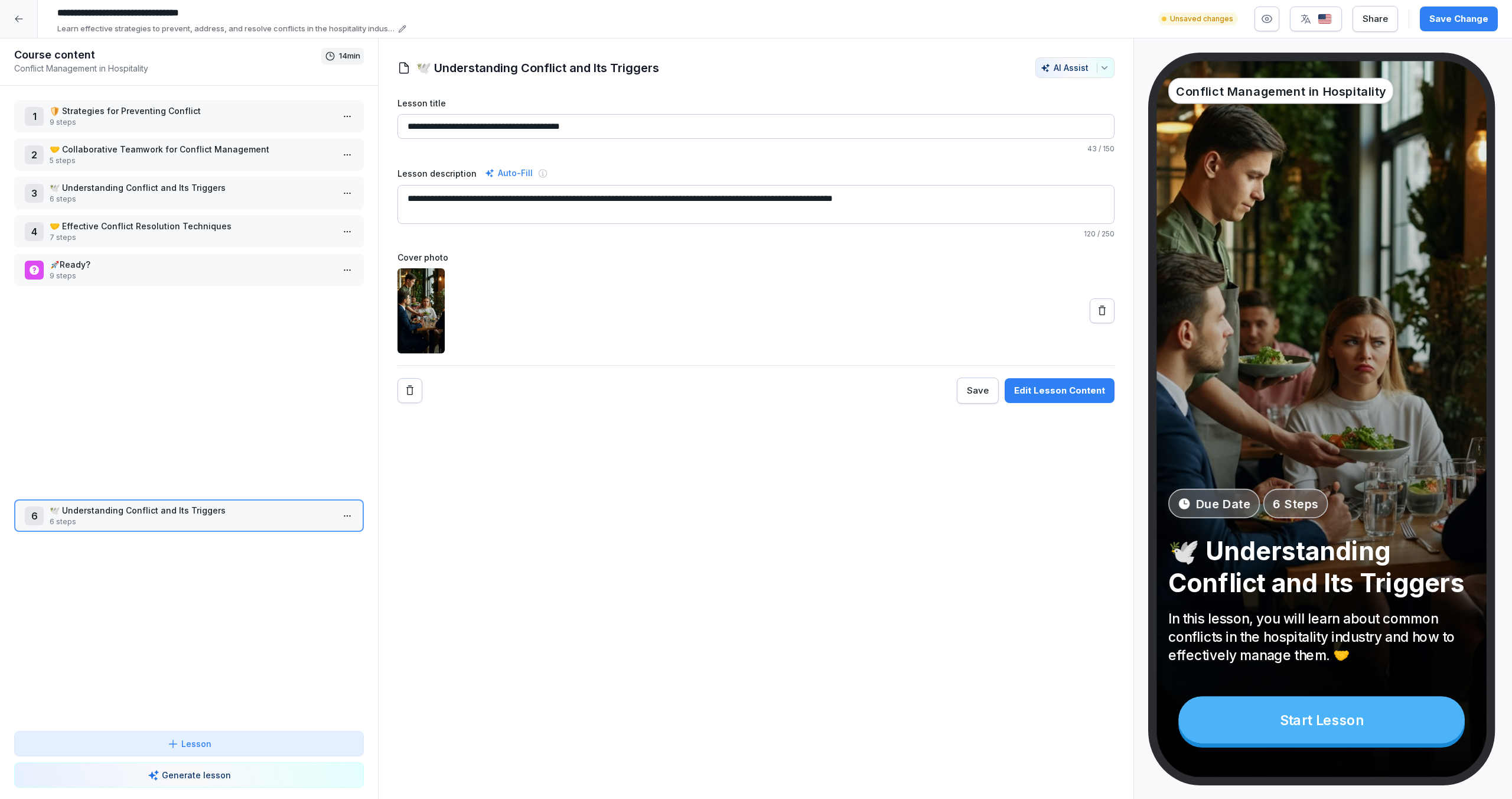 drag, startPoint x: 191, startPoint y: 304, endPoint x: -628, endPoint y: 352, distance: 820.4054 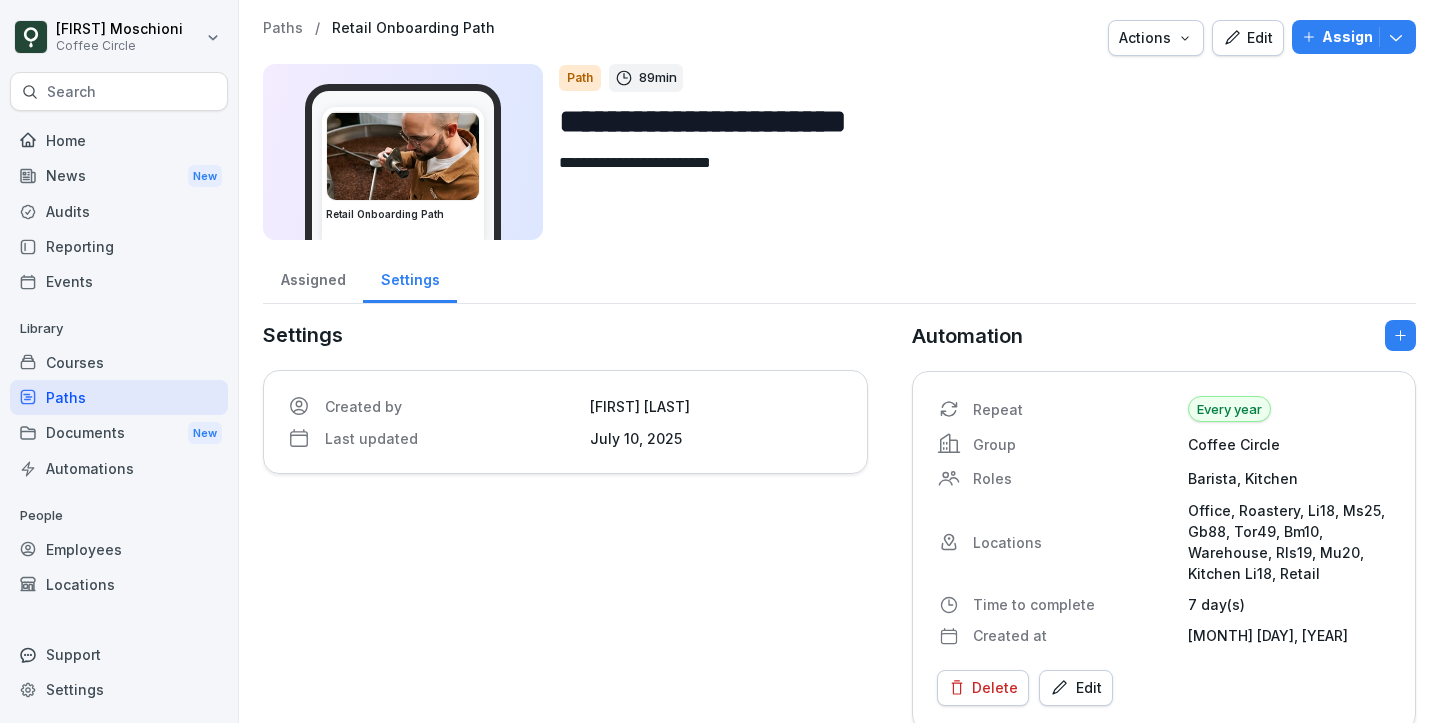 scroll, scrollTop: 0, scrollLeft: 0, axis: both 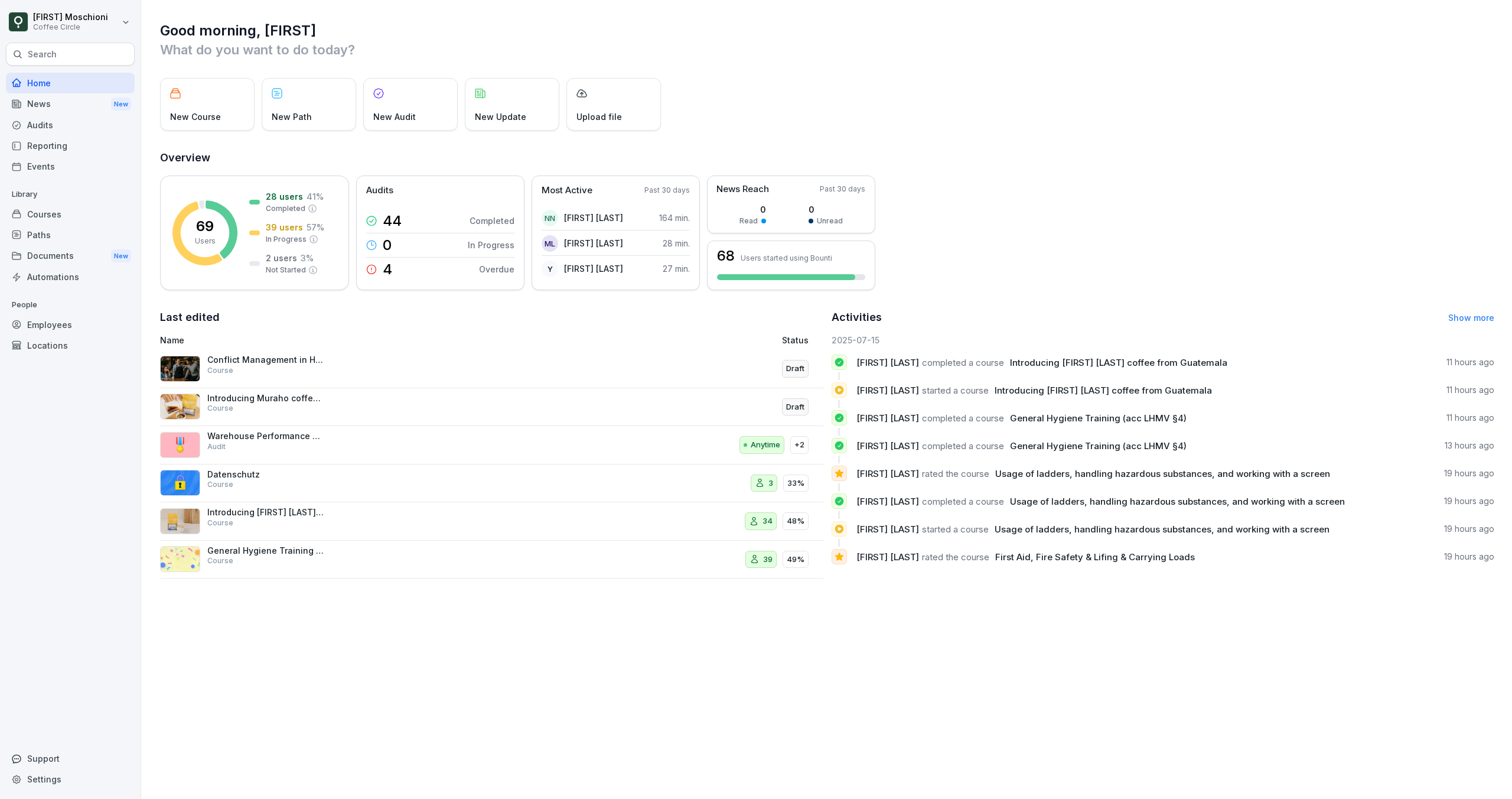 click on "Courses" at bounding box center [70, 214] 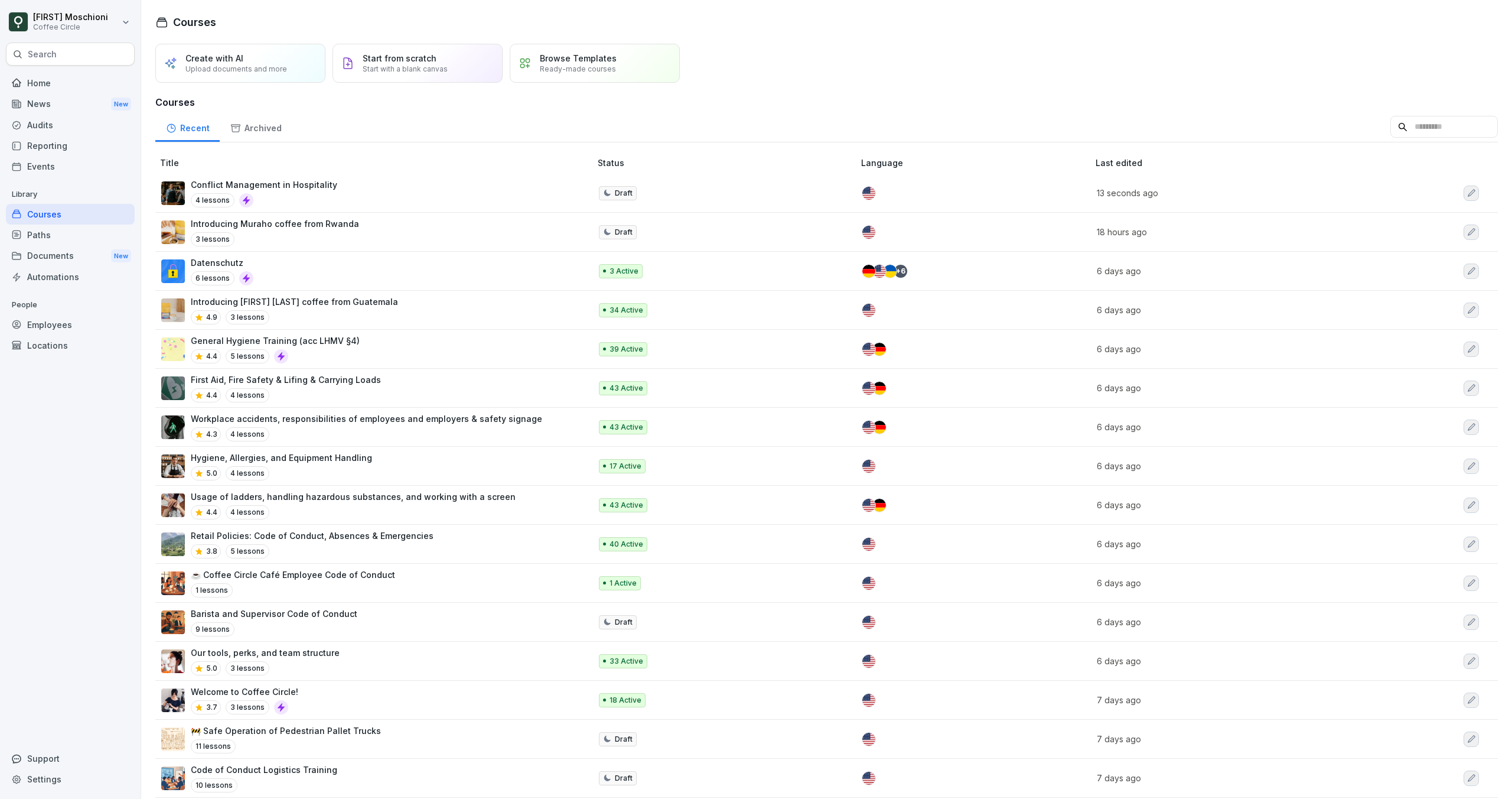 click on "Home" at bounding box center [70, 83] 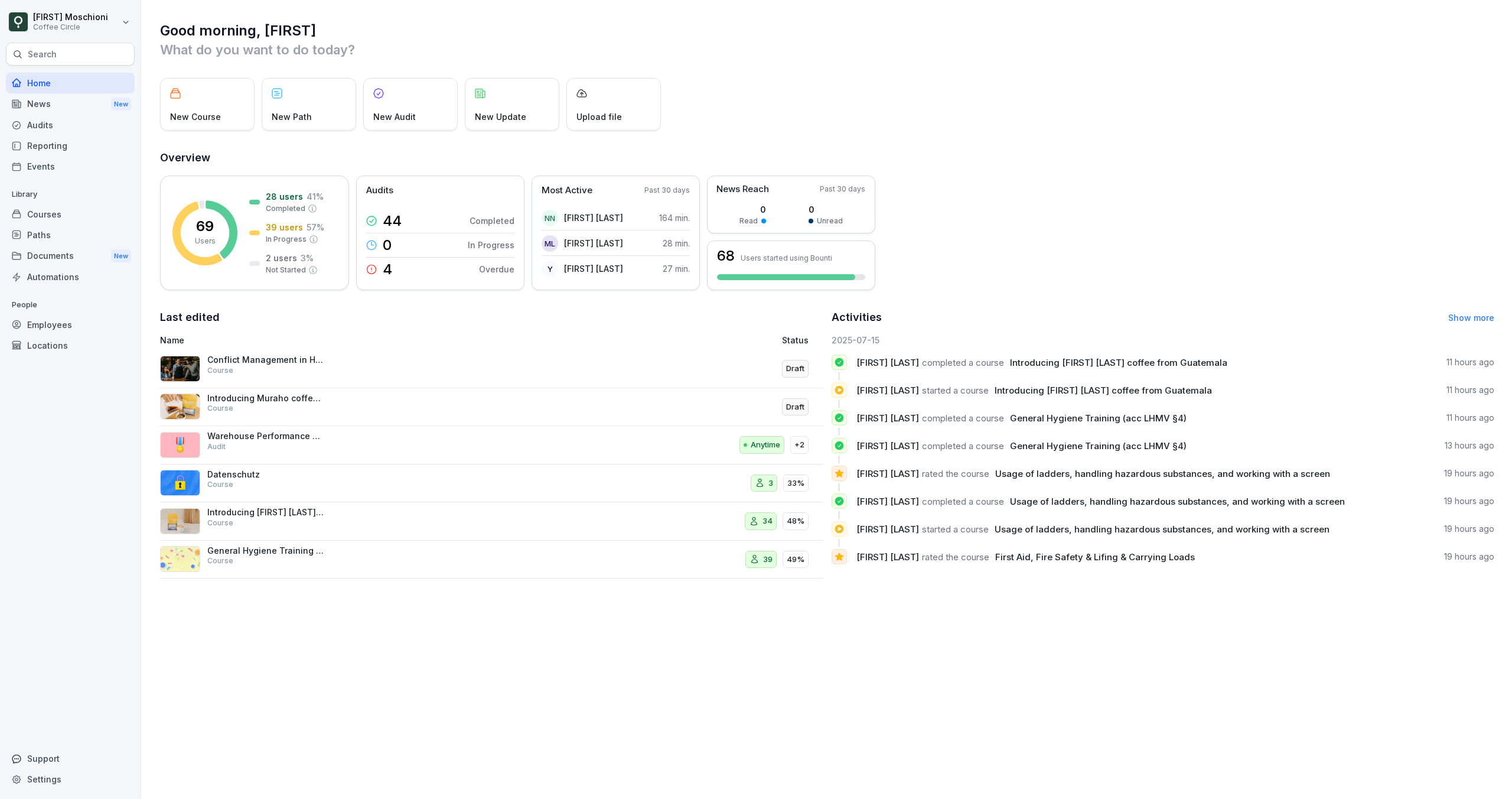 click on "Courses" at bounding box center [70, 214] 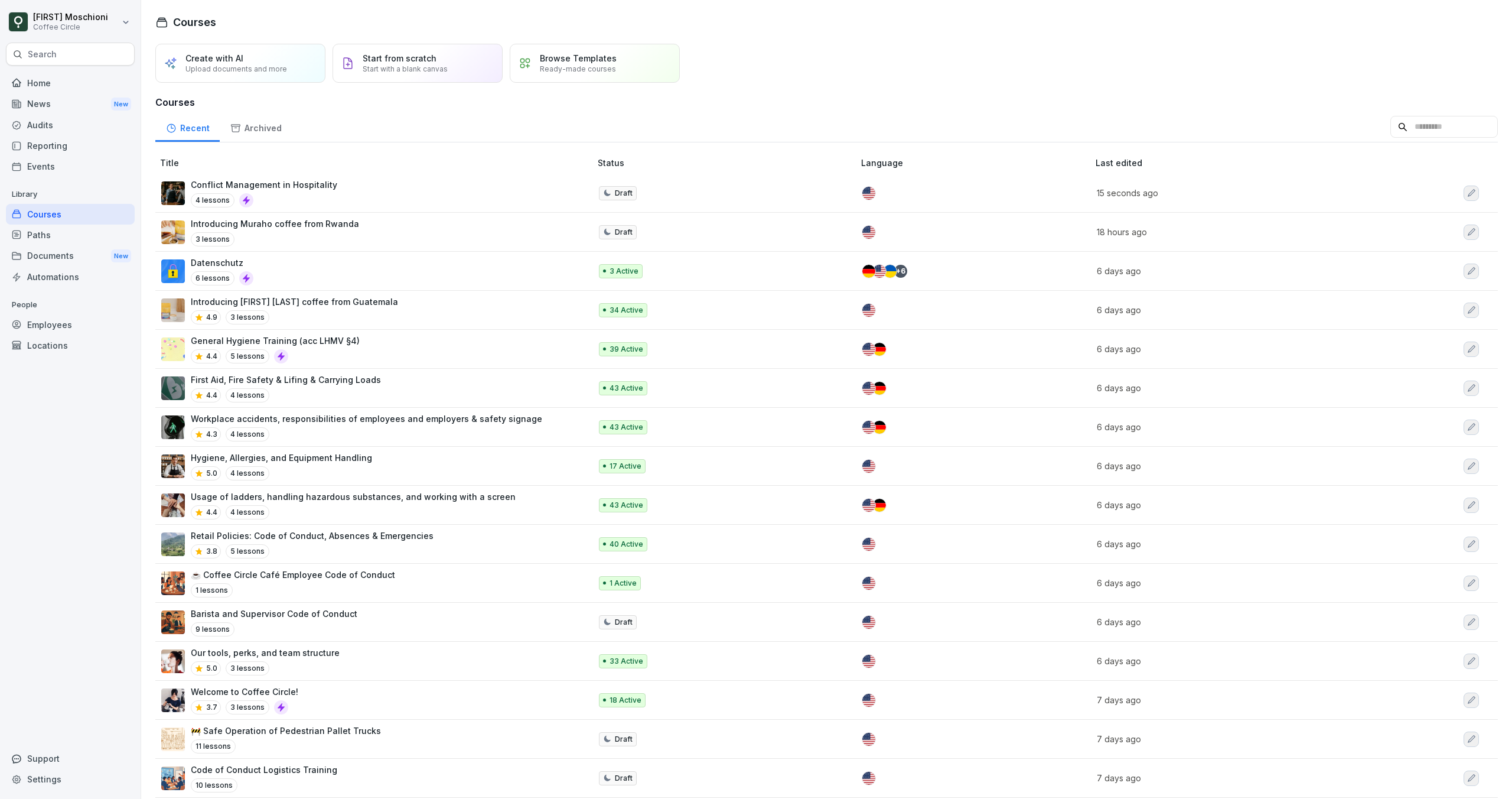click on "Ready-made courses" at bounding box center (578, 69) 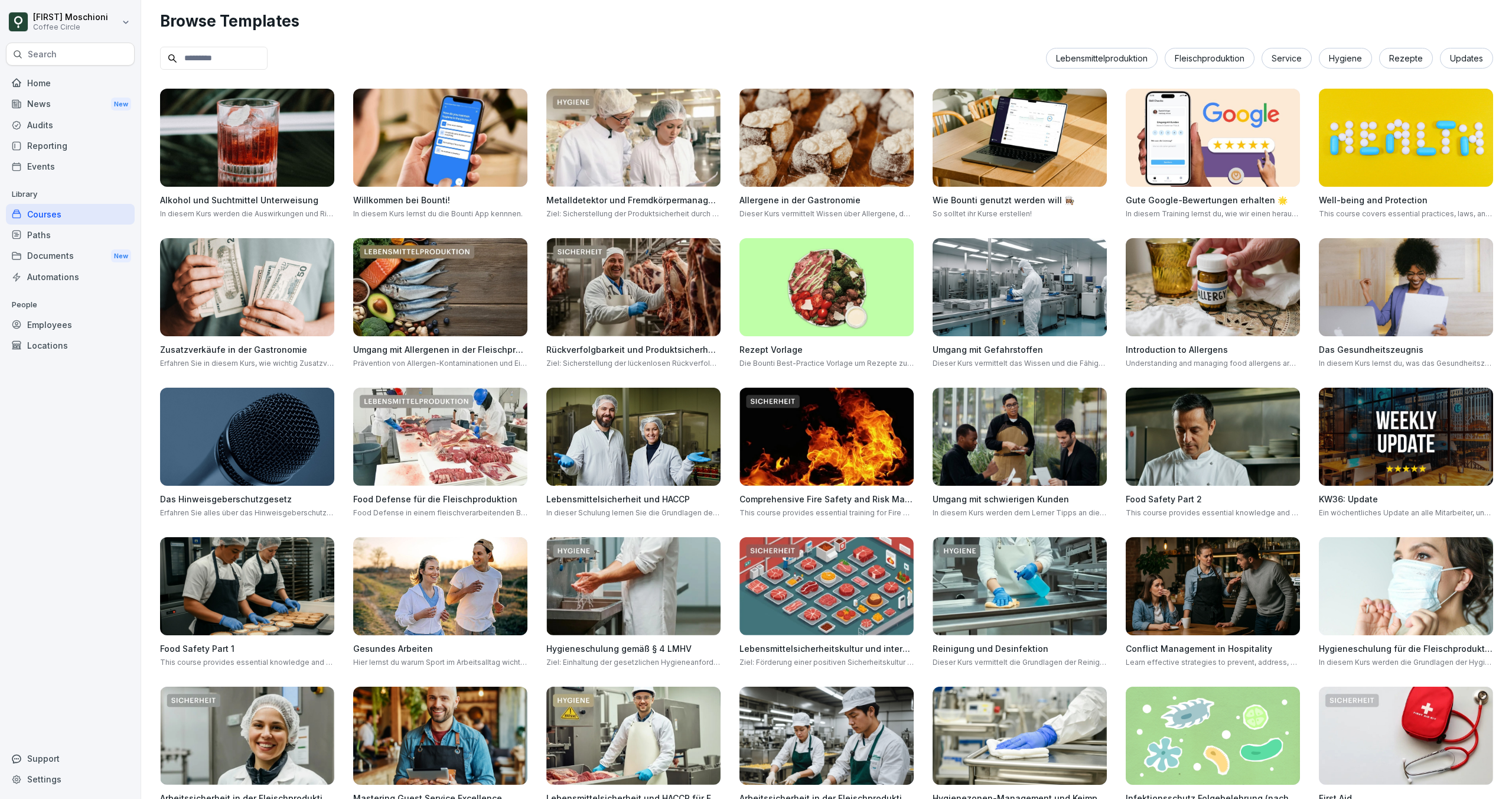 click at bounding box center [1019, 437] 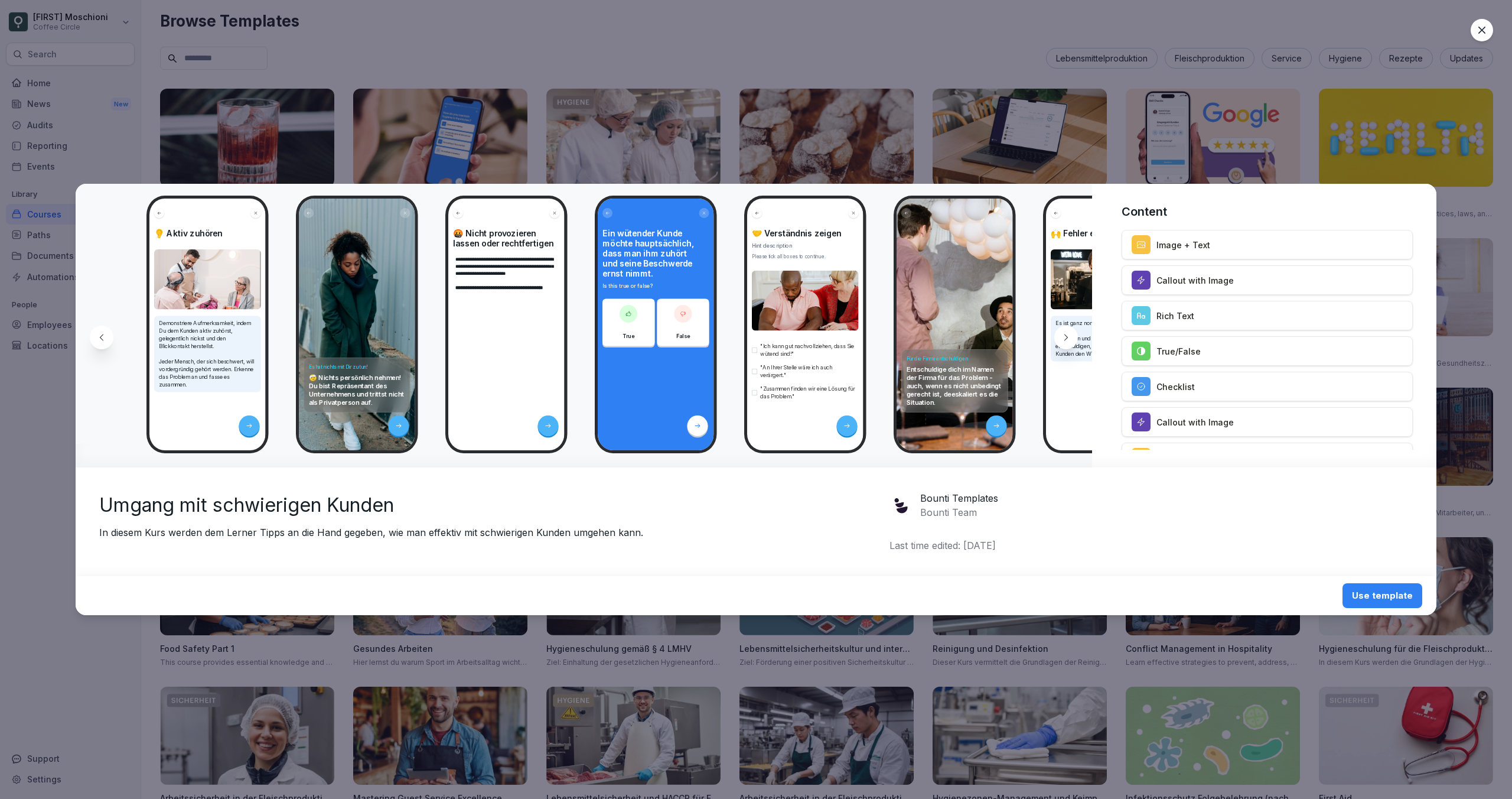 click on "Use template" at bounding box center [1382, 596] 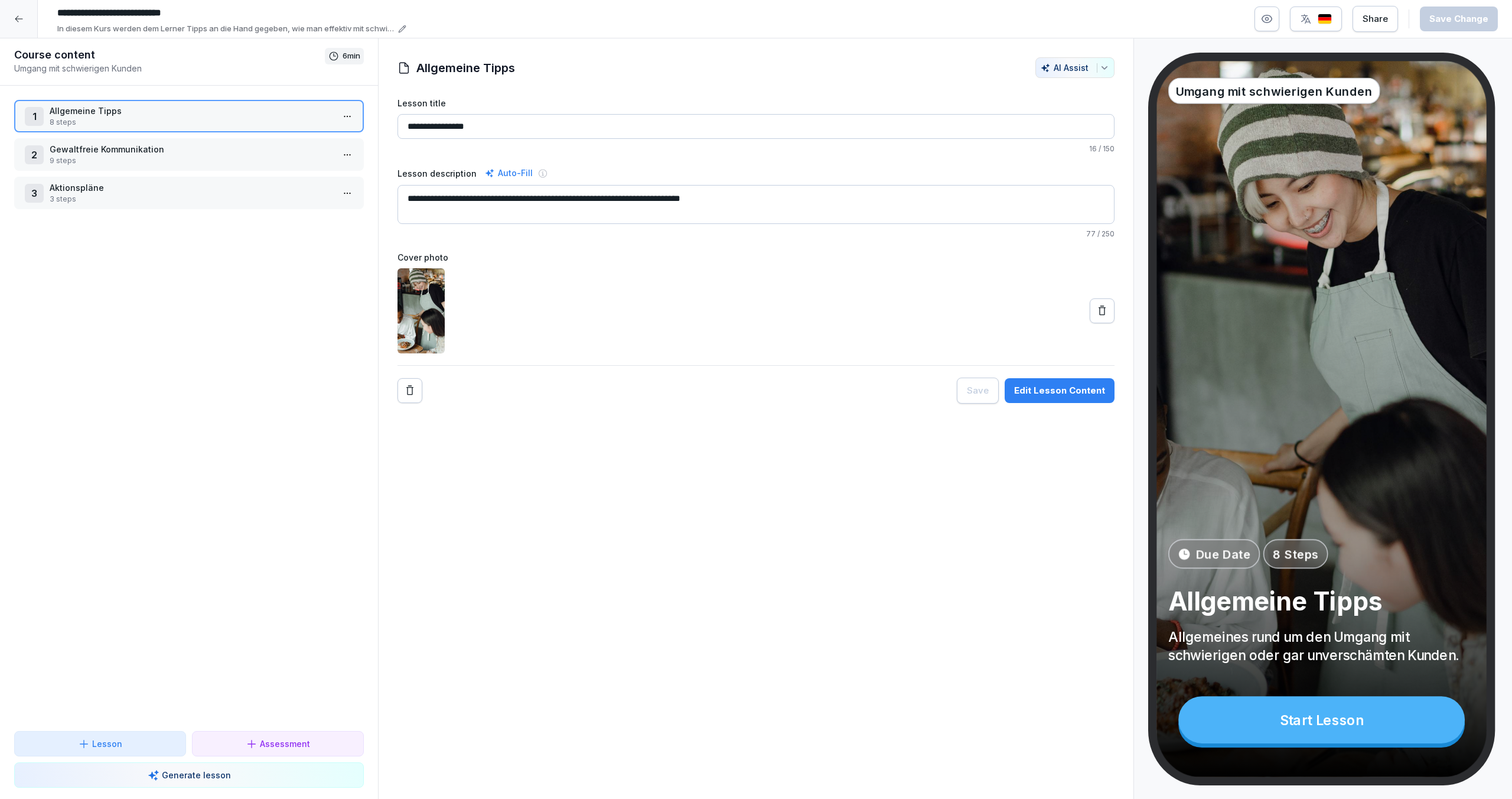 click on "1 Allgemeine Tipps 8 steps 2 Gewaltfreie Kommunikation 9 steps 3 Aktionspläne 3 steps
To pick up a draggable item, press the space bar.
While dragging, use the arrow keys to move the item.
Press space again to drop the item in its new position, or press escape to cancel." at bounding box center [189, 408] 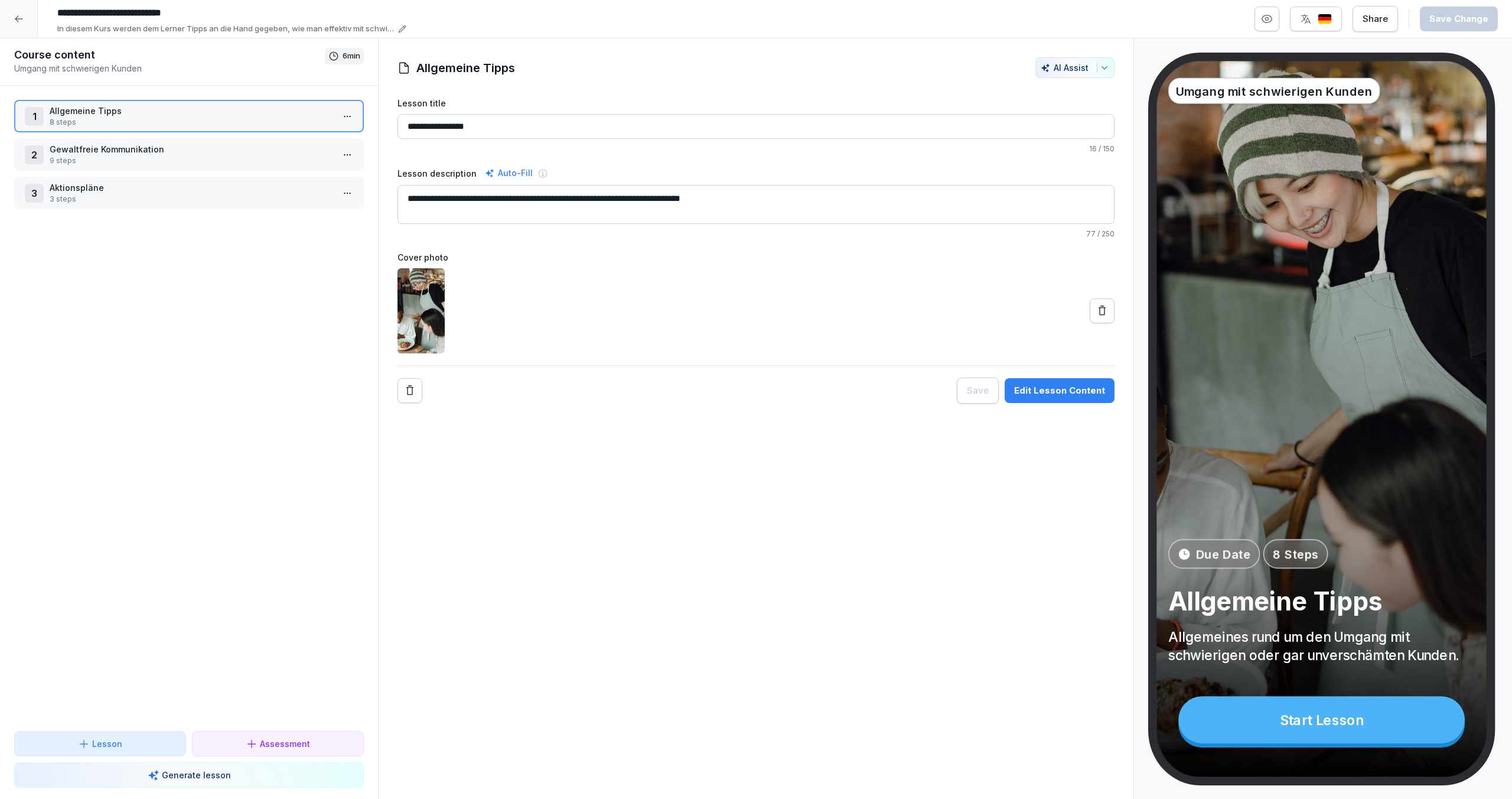 click on "8 steps" at bounding box center [191, 122] 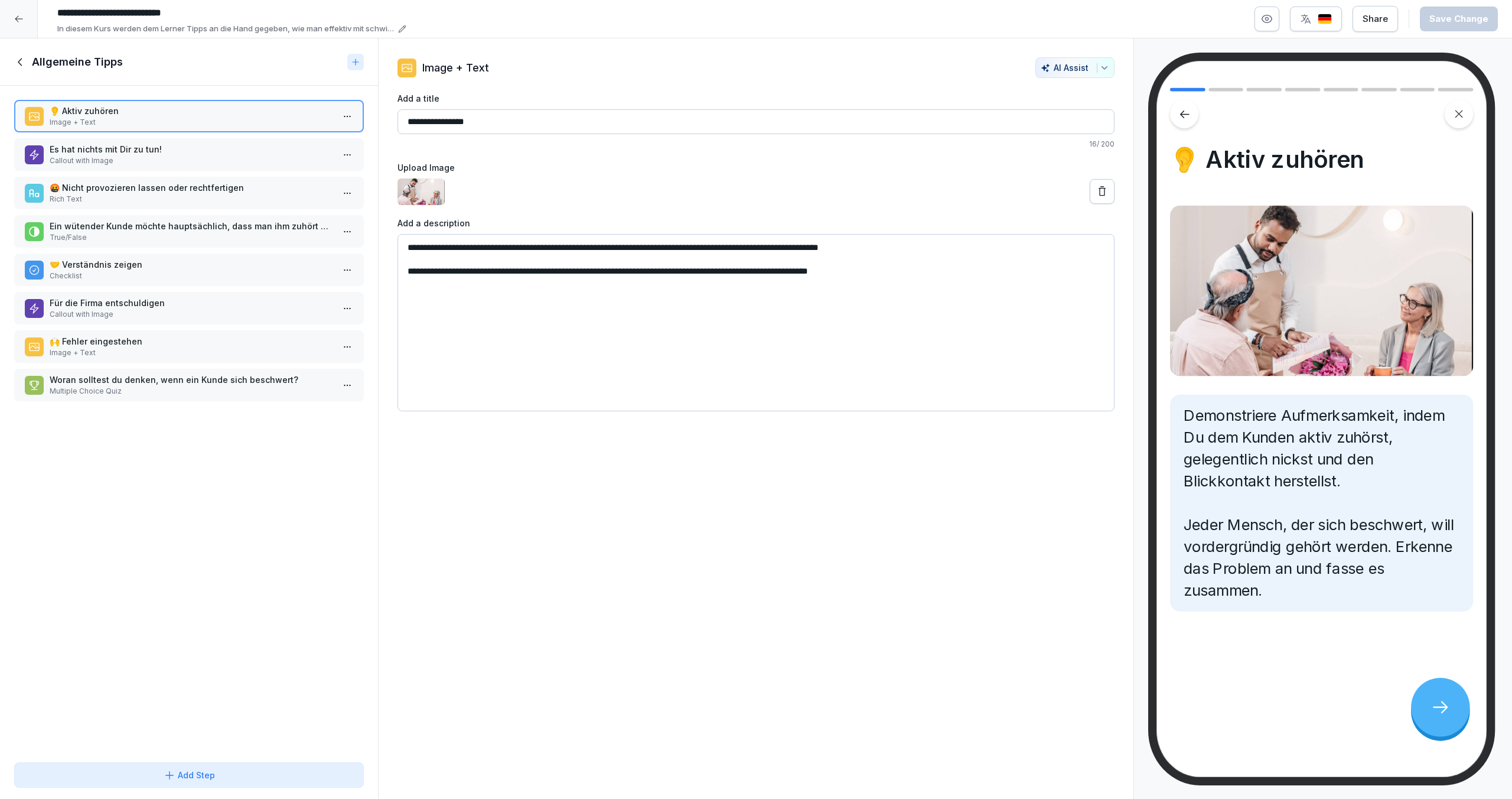 click 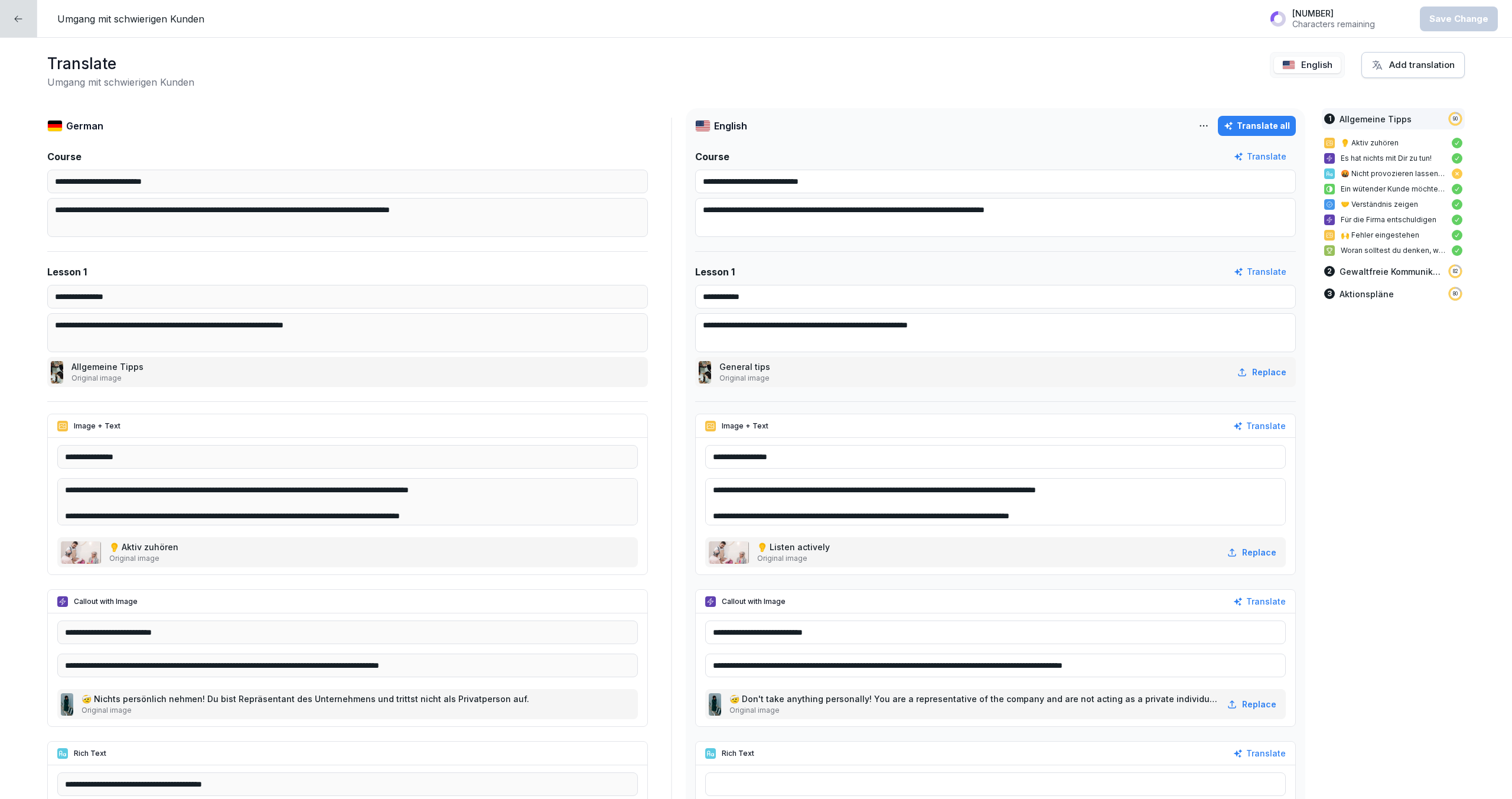 click on "**********" at bounding box center (756, 418) 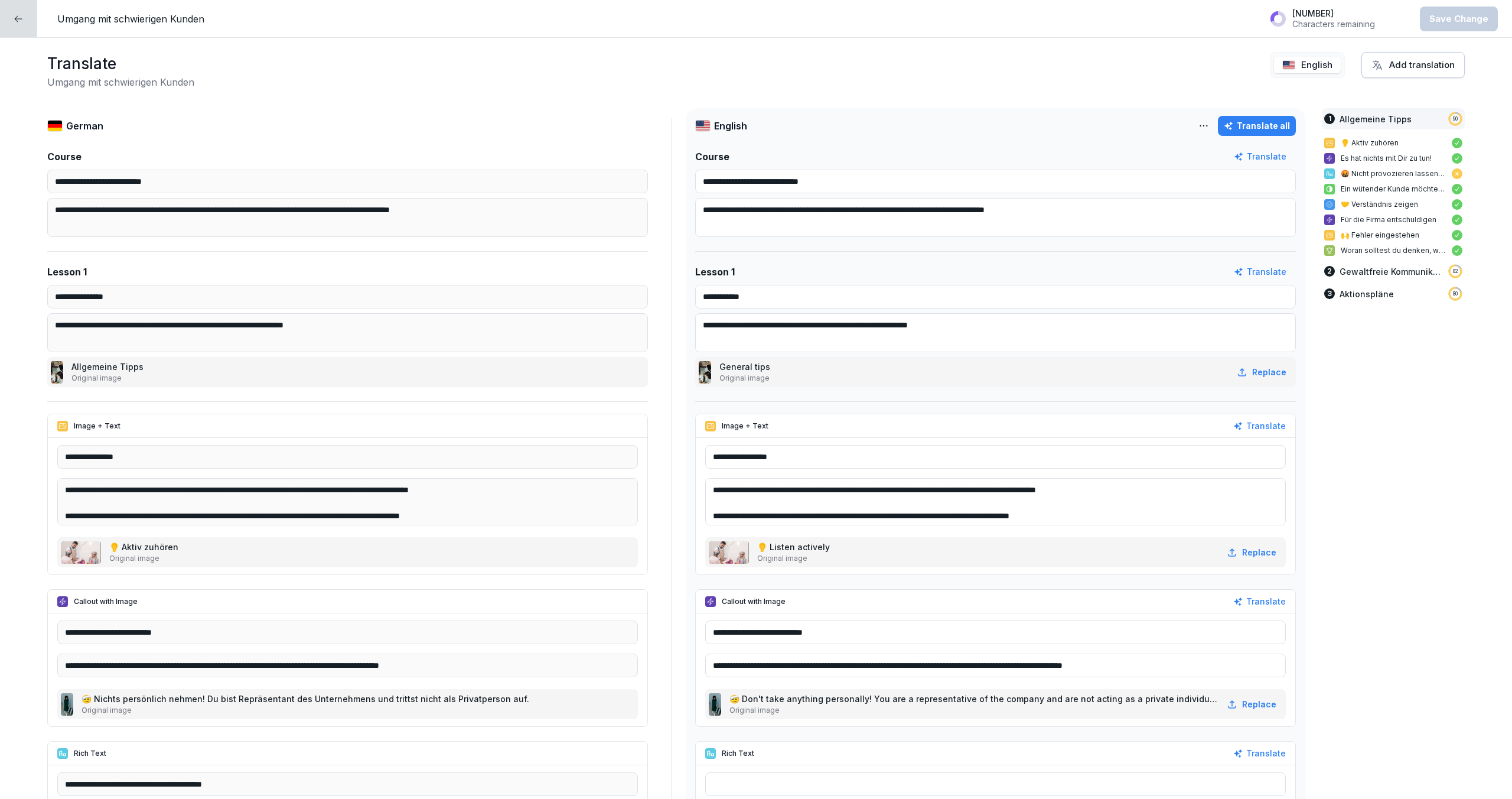 click at bounding box center [18, 18] 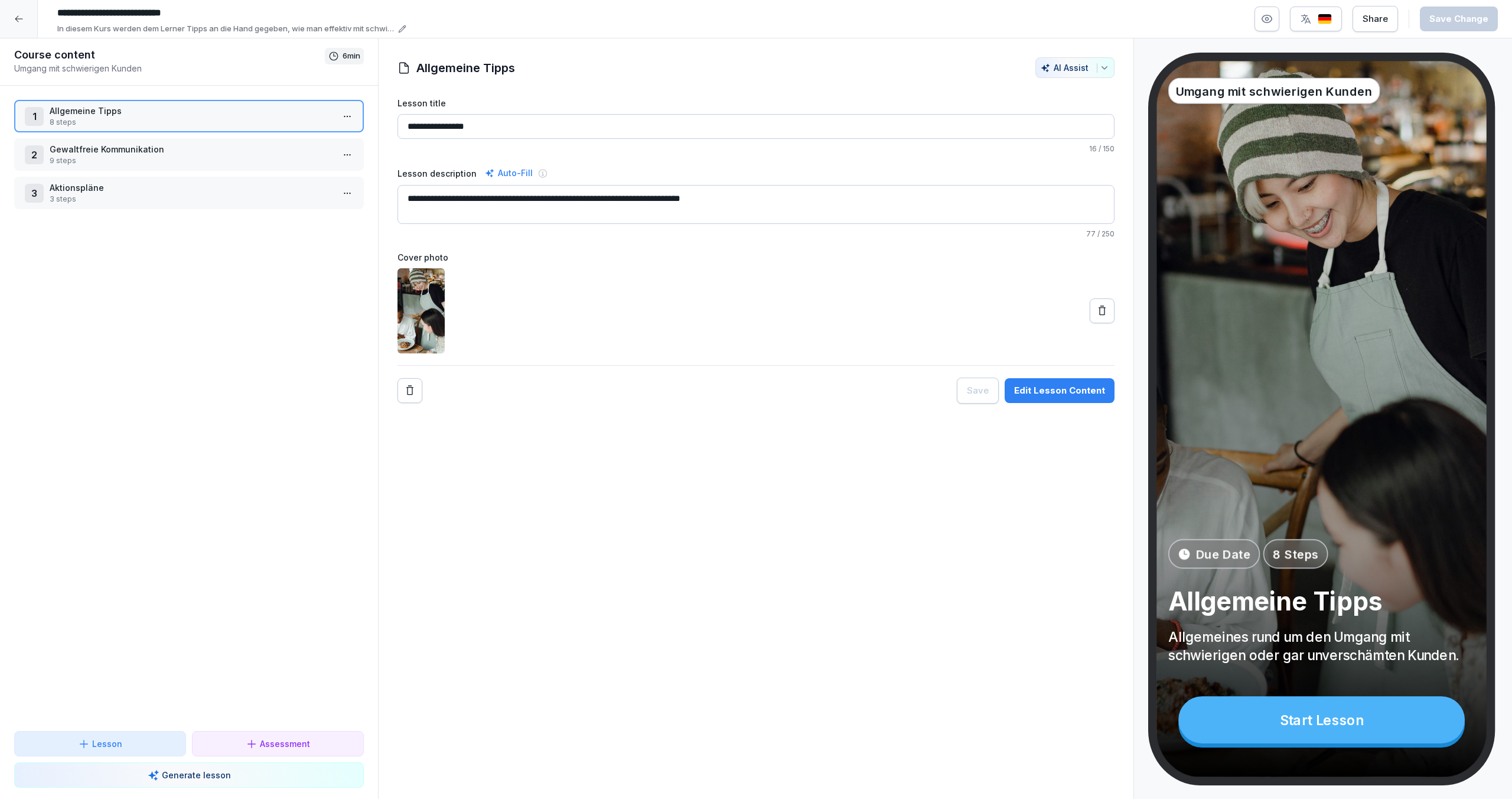 click on "1 Allgemeine Tipps 8 steps 2 Gewaltfreie Kommunikation 9 steps 3 Aktionspläne 3 steps
To pick up a draggable item, press the space bar.
While dragging, use the arrow keys to move the item.
Press space again to drop the item in its new position, or press escape to cancel." at bounding box center [189, 408] 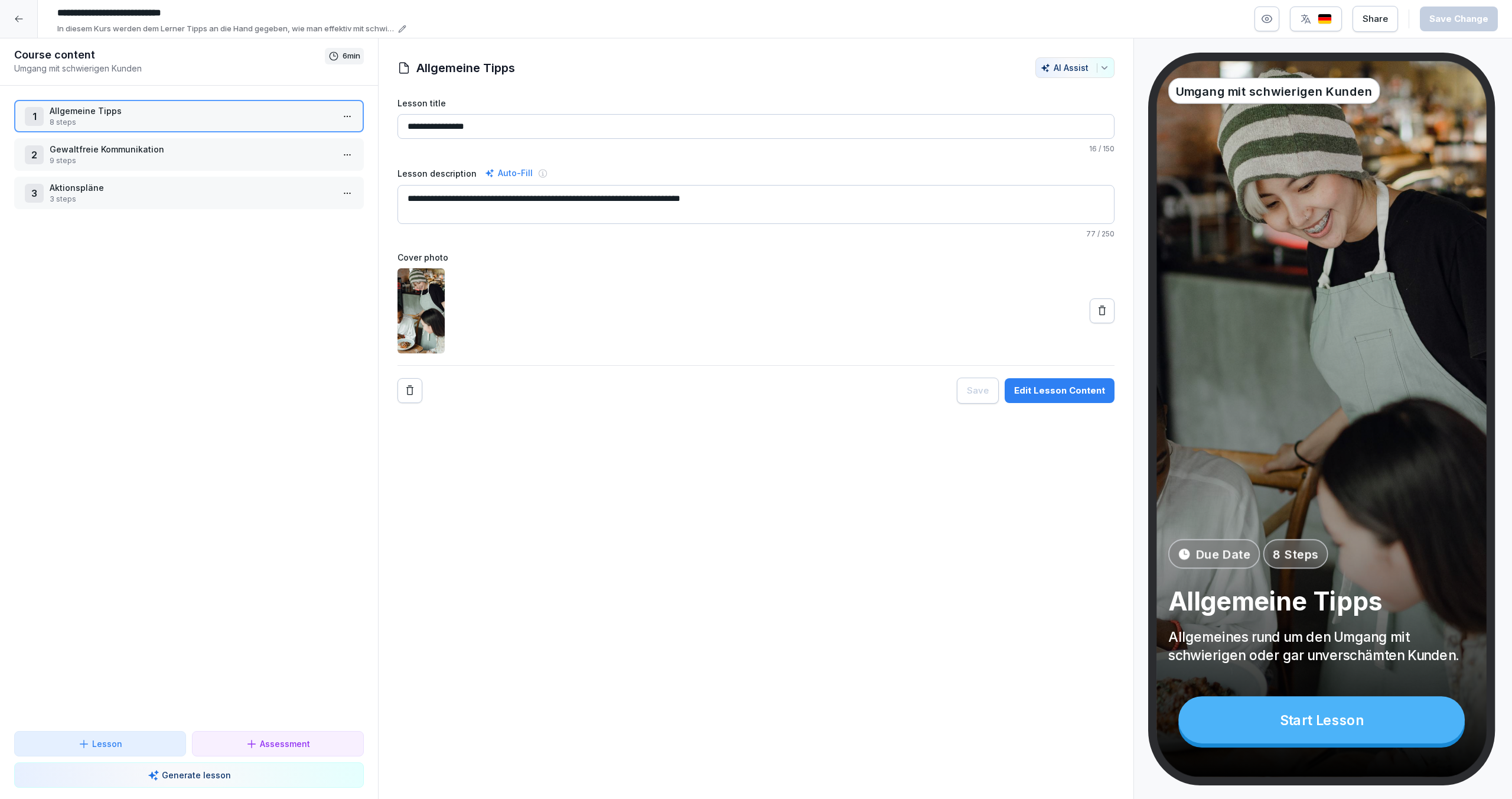 click on "Allgemeine Tipps" at bounding box center (191, 111) 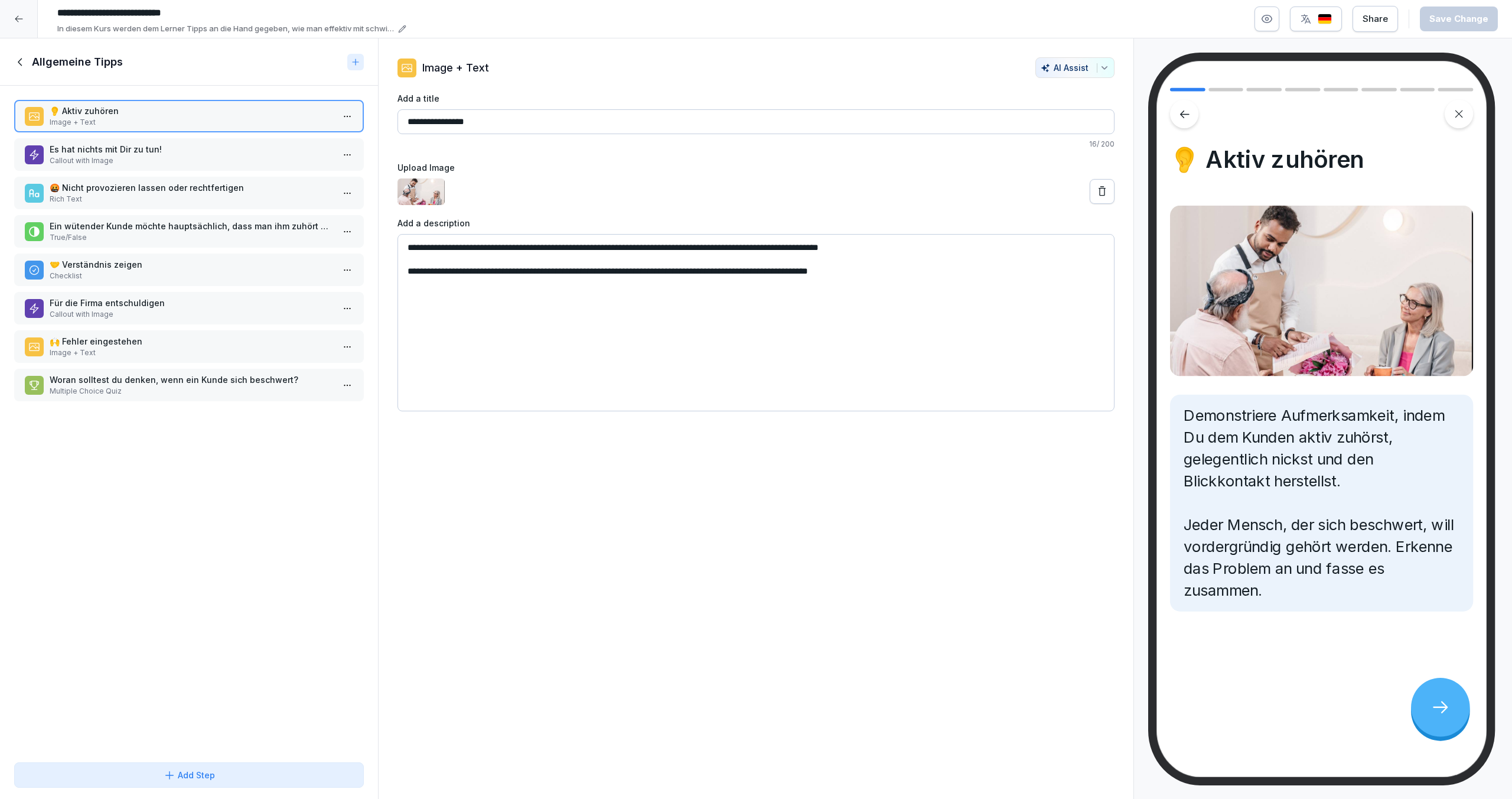 click on "Es hat nichts mit Dir zu tun!" at bounding box center [191, 149] 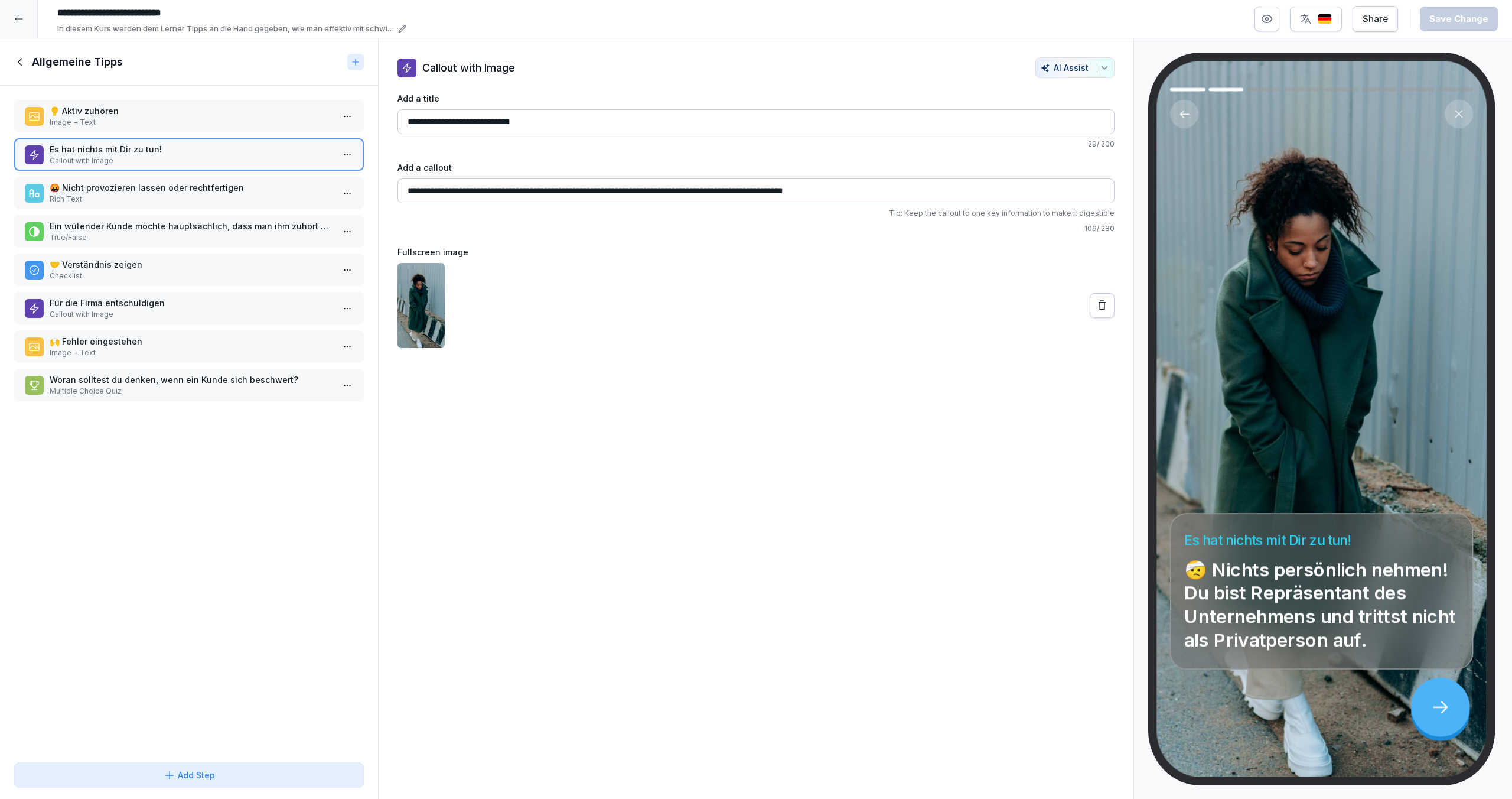 click on "🤬 Nicht provozieren lassen oder rechtfertigen" at bounding box center (191, 187) 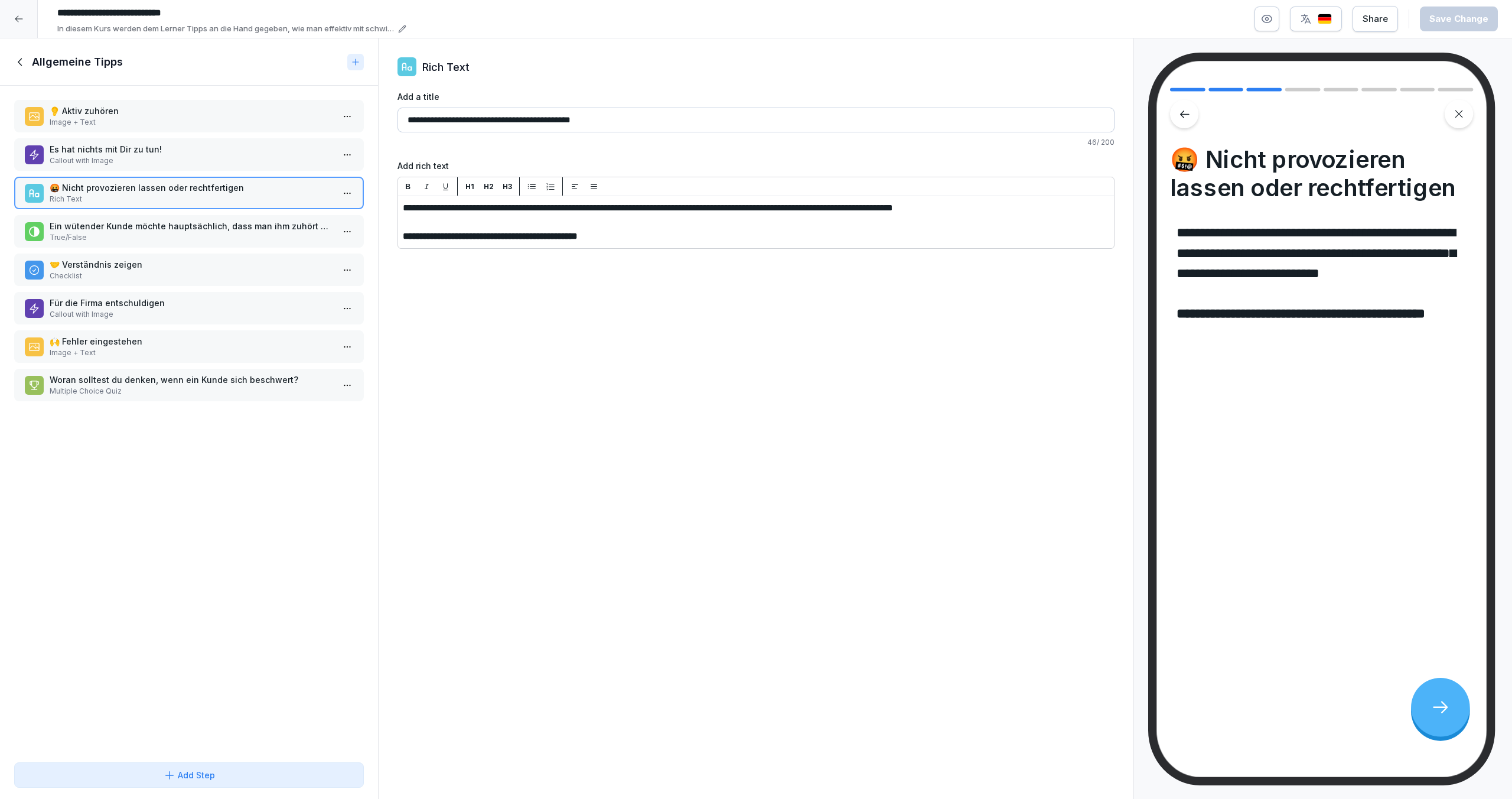 click on "Ein wütender Kunde möchte hauptsächlich, dass man ihm zuhört und seine Beschwerde ernst nimmt." at bounding box center (191, 226) 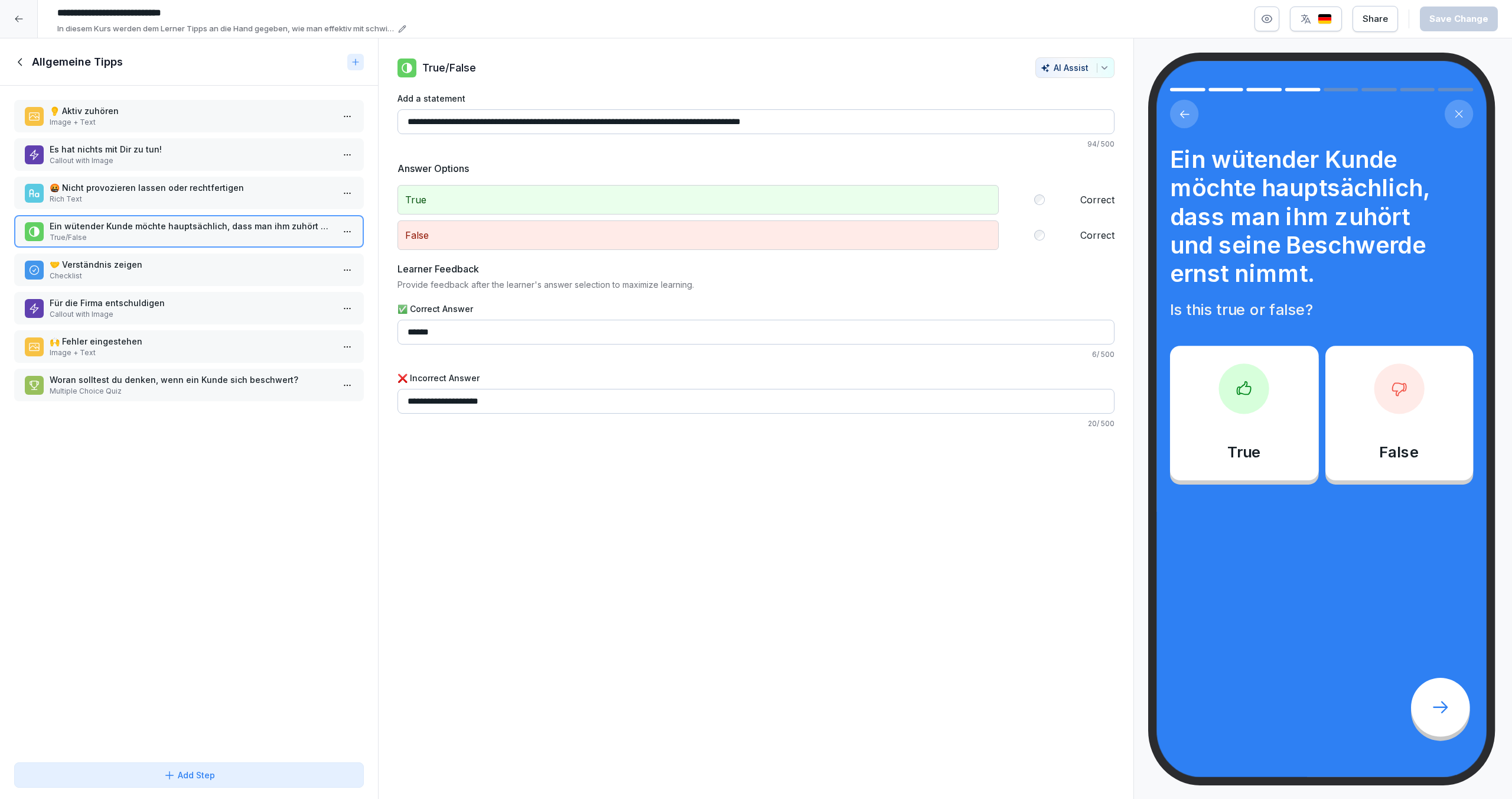 click on "🤝 Verständnis zeigen Checklist" at bounding box center (189, 269) 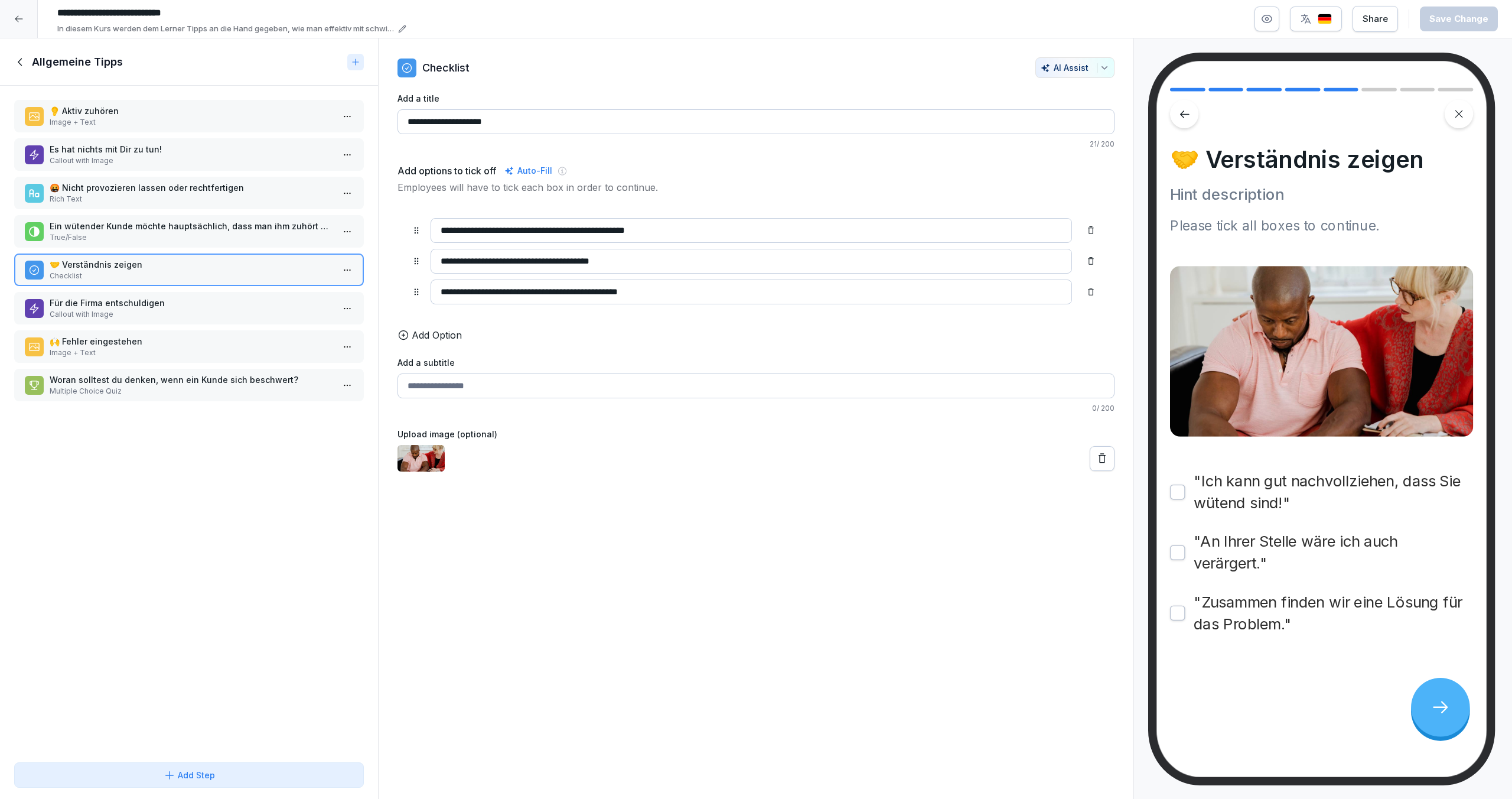 click on "Für die Firma entschuldigen" at bounding box center [191, 303] 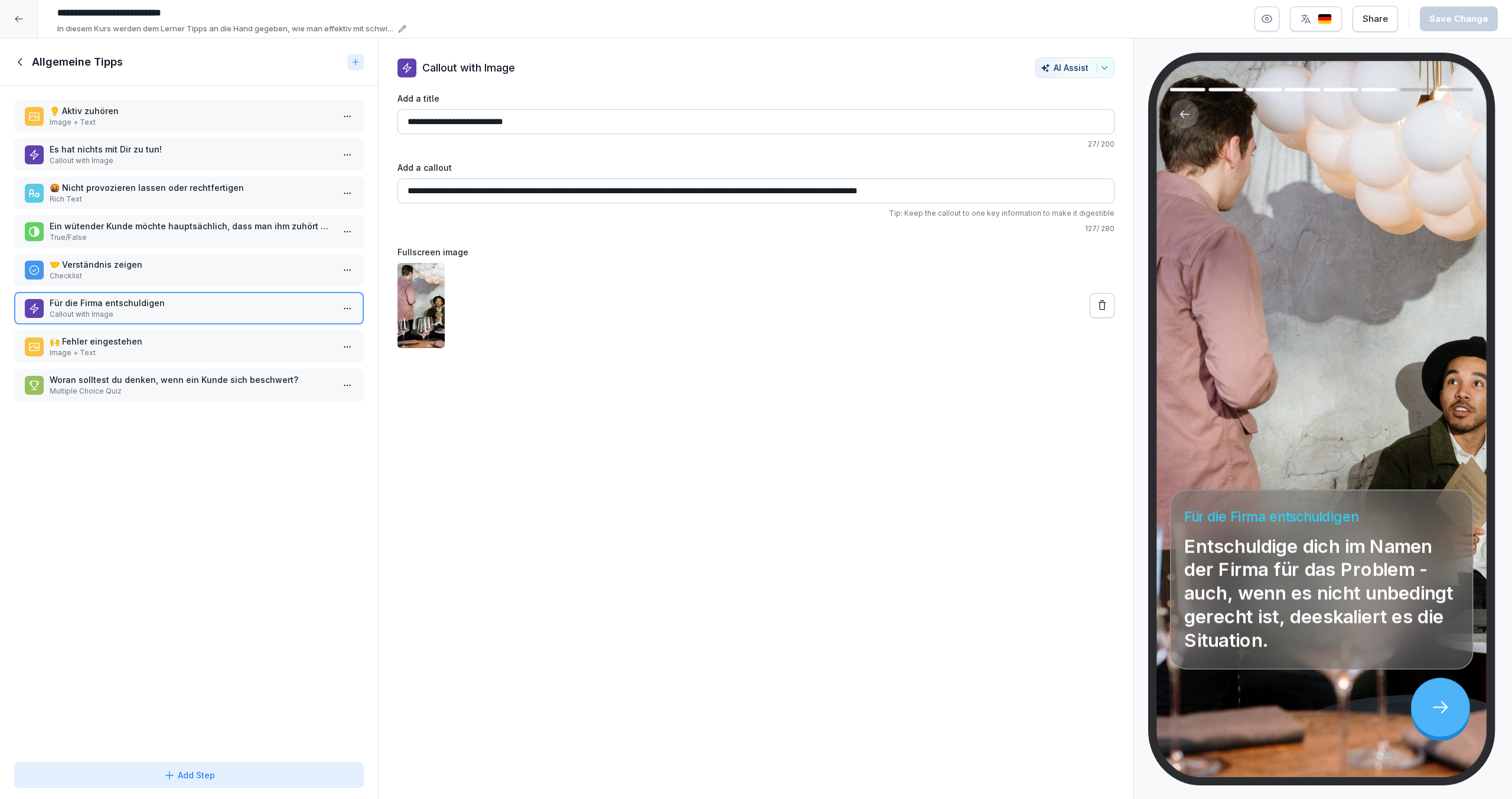 click on "🙌 Fehler eingestehen" at bounding box center [191, 341] 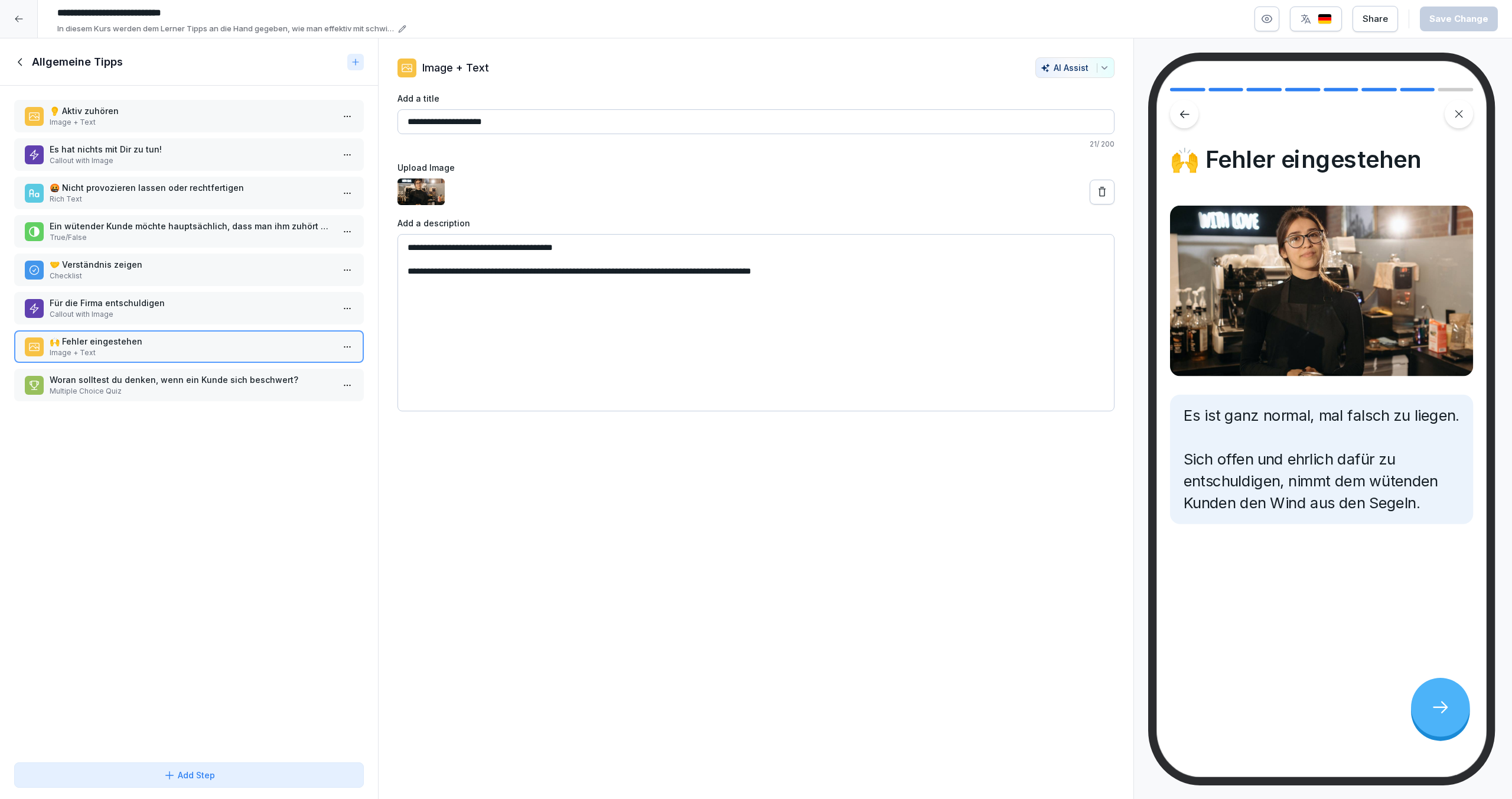 click 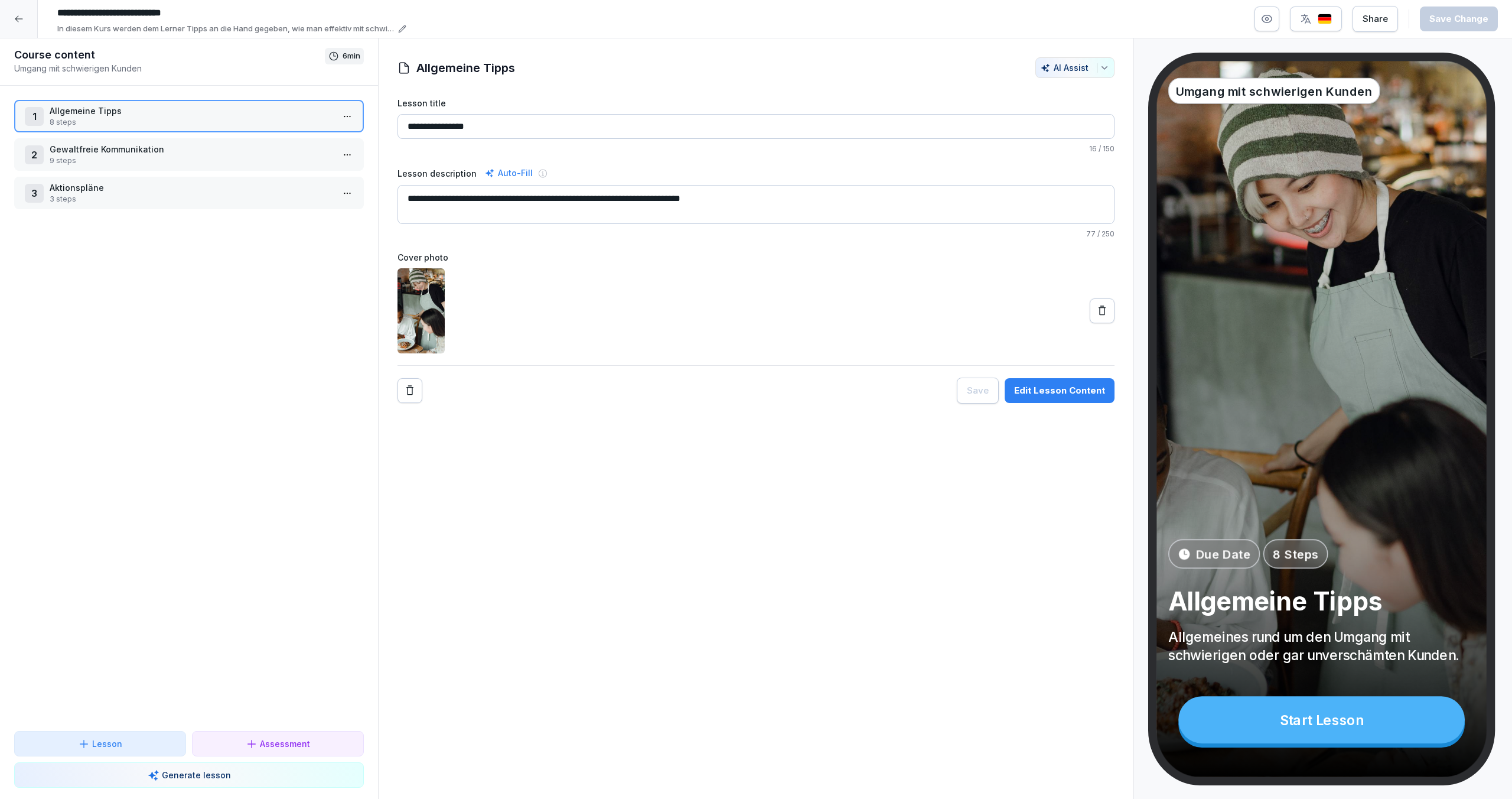 click on "Gewaltfreie Kommunikation" at bounding box center [191, 149] 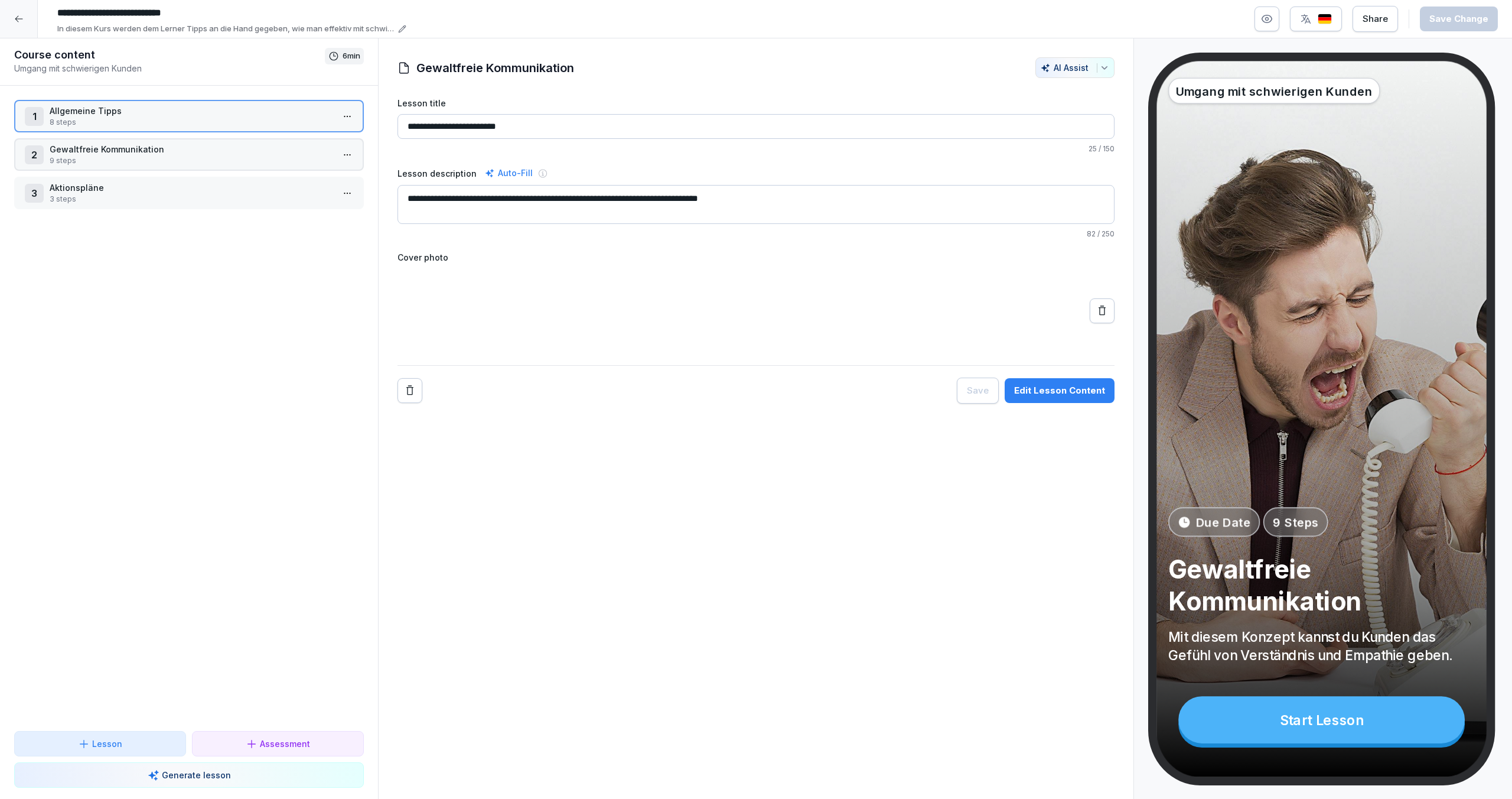 click on "Gewaltfreie Kommunikation" at bounding box center [191, 149] 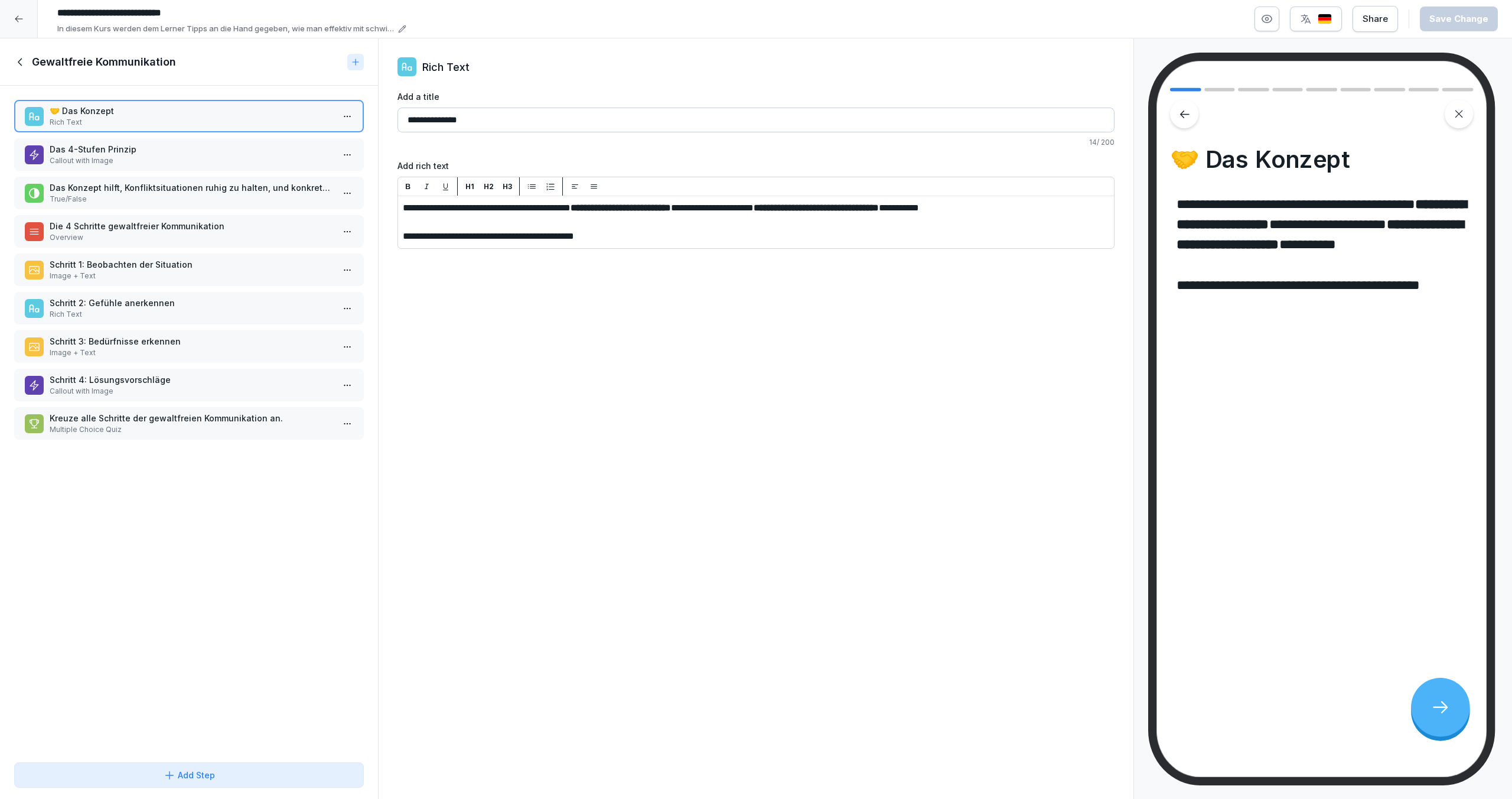 click on "Das 4-Stufen Prinzip" at bounding box center (191, 149) 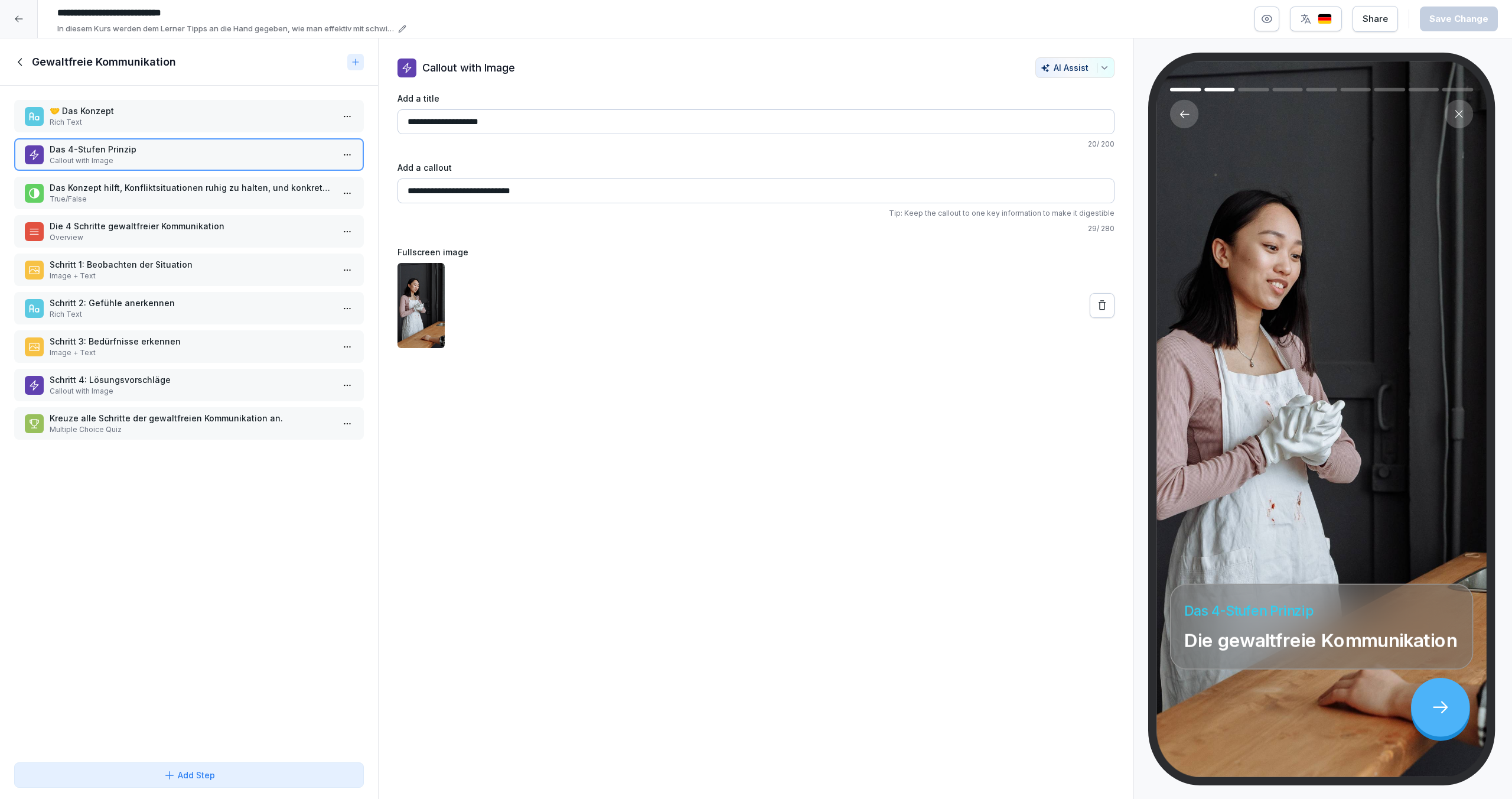 click on "True/False" at bounding box center [191, 199] 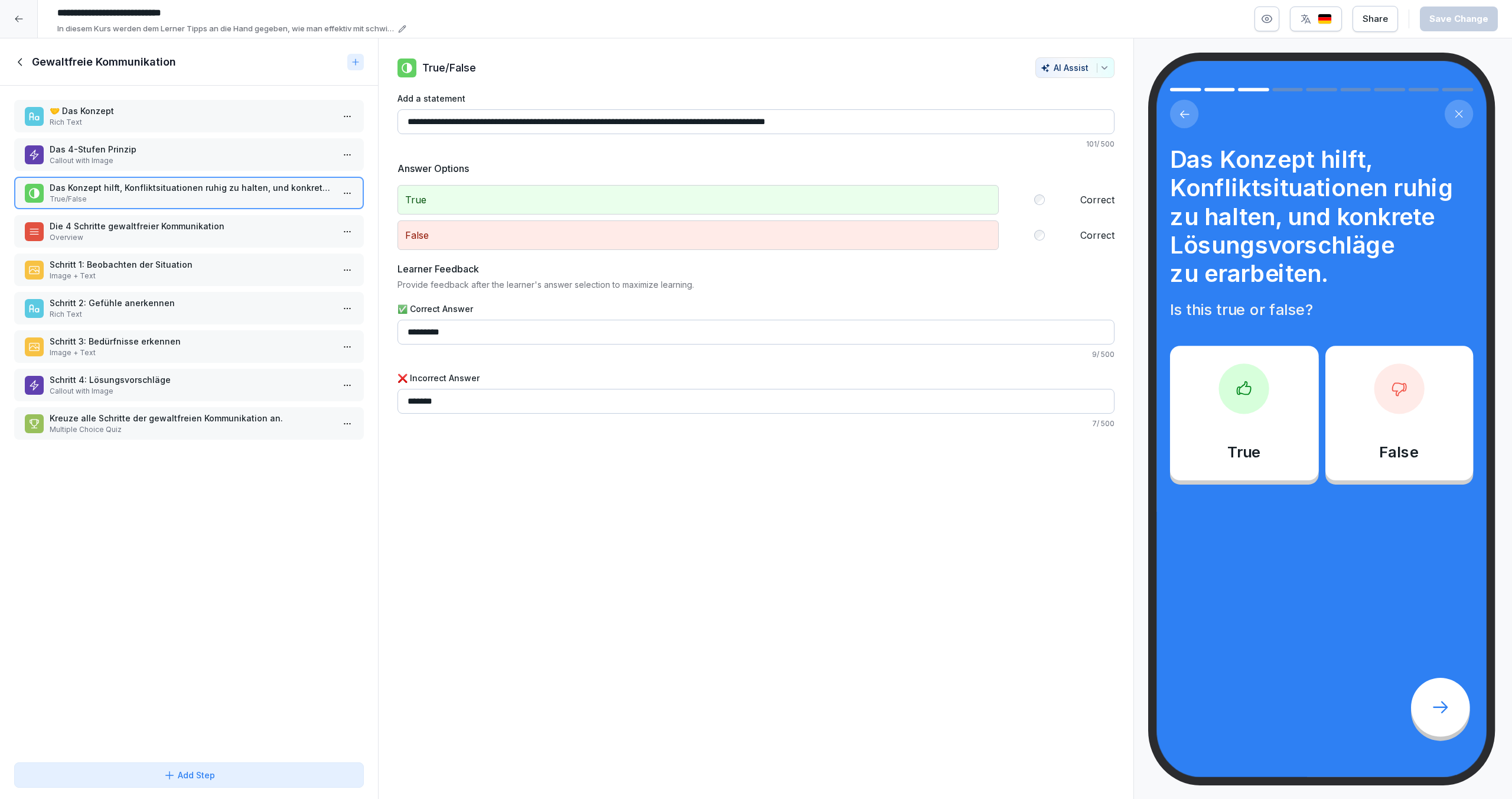 click on "Rich Text" at bounding box center [191, 122] 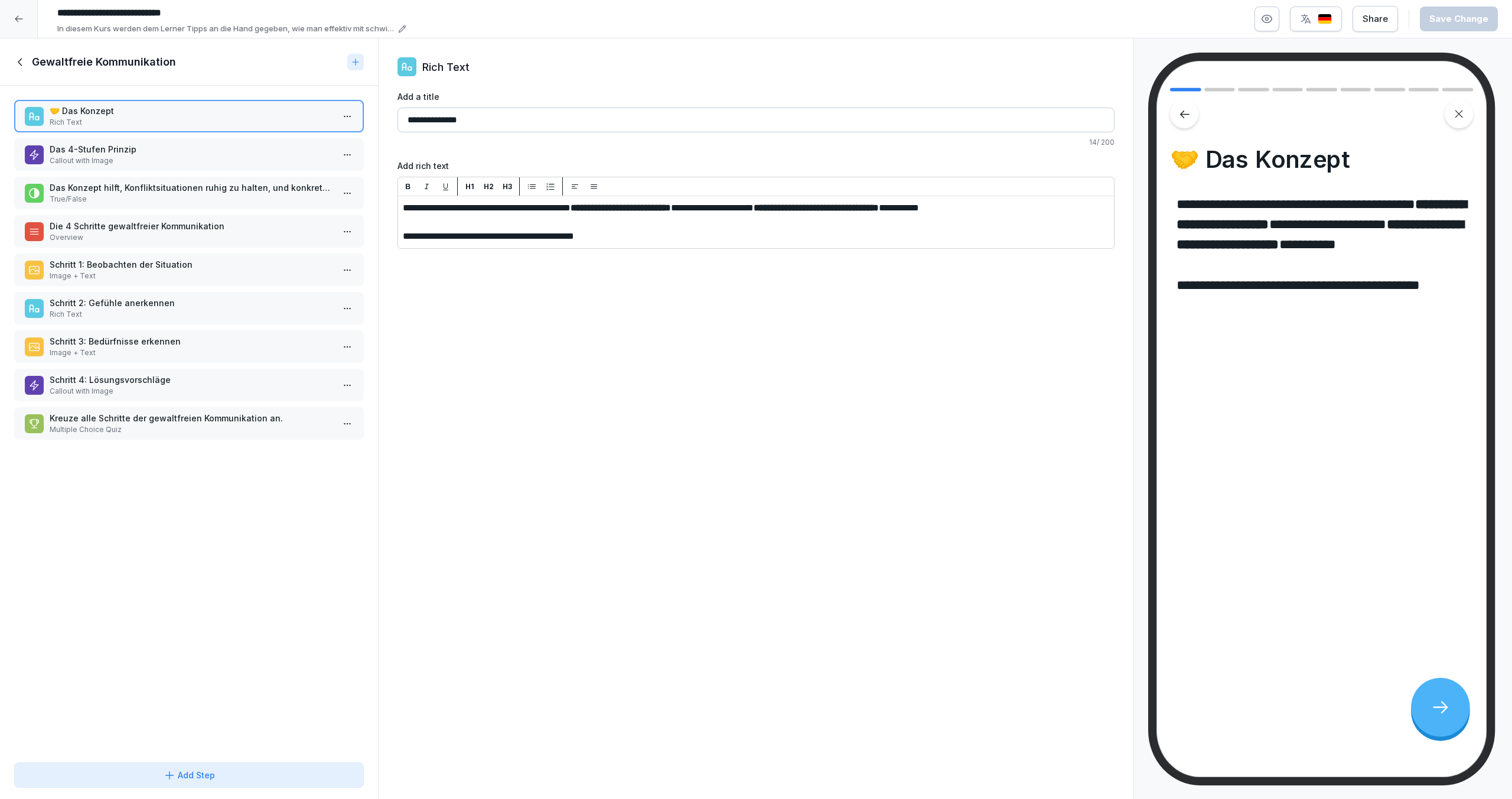 click on "Callout with Image" at bounding box center (191, 161) 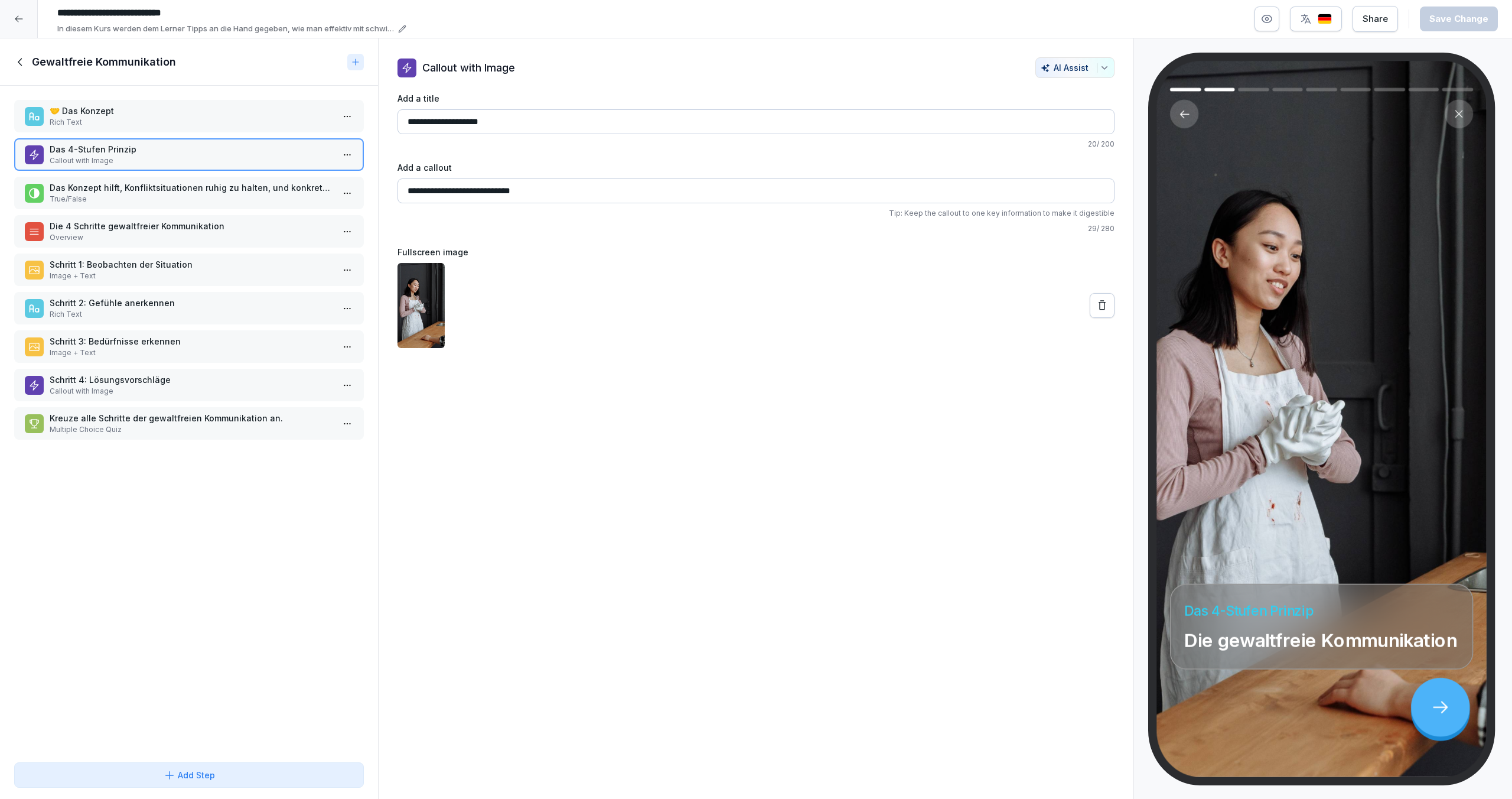 click on "Das Konzept hilft, Konfliktsituationen ruhig zu halten, und konkrete Lösungsvorschläge zu erarbeiten." at bounding box center (191, 187) 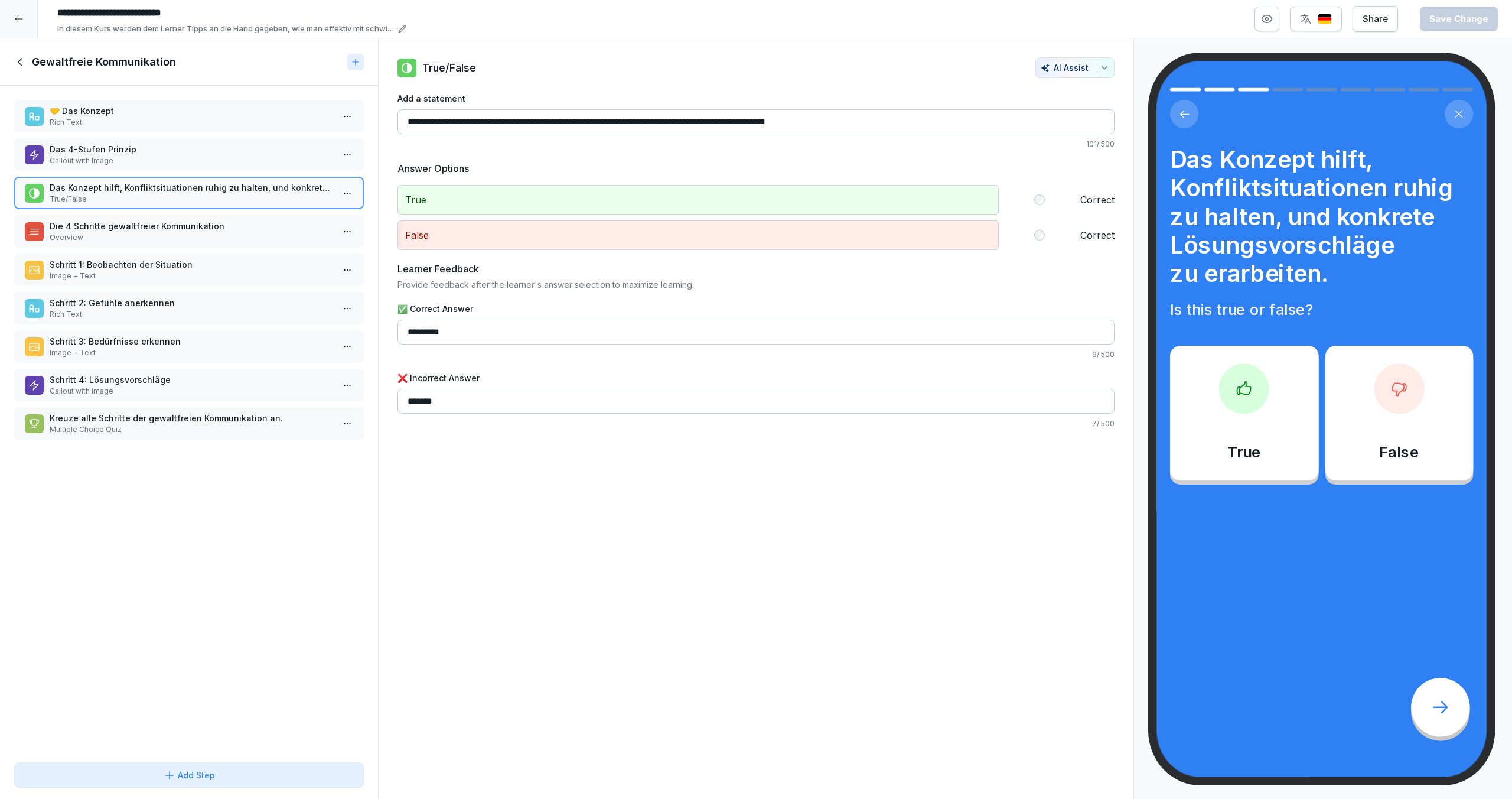 click on "Das Konzept hilft, Konfliktsituationen ruhig zu halten, und konkrete Lösungsvorschläge zu erarbeiten. True/False Die 4 Schritte gewaltfreier Kommunikation Overview Schritt 1: Beobachten der Situation Image + Text Schritt 2: Gefühle anerkennen Rich Text Schritt 3: Bedürfnisse erkennen Image + Text Schritt 4: Lösungsvorschläge Callout with Image Kreuze alle Schritte der gewaltfreien Kommunikation an. Multiple Choice Quiz
To pick up a draggable item, press the space bar.
While dragging, use the arrow keys to move the item.
Press space again to drop the item in its new position, or press escape to cancel.
Draggable item t642ttdiis6opj5qudcfei43 was dropped over droppable area t642ttdiis6opj5qudcfei43" at bounding box center (189, 421) 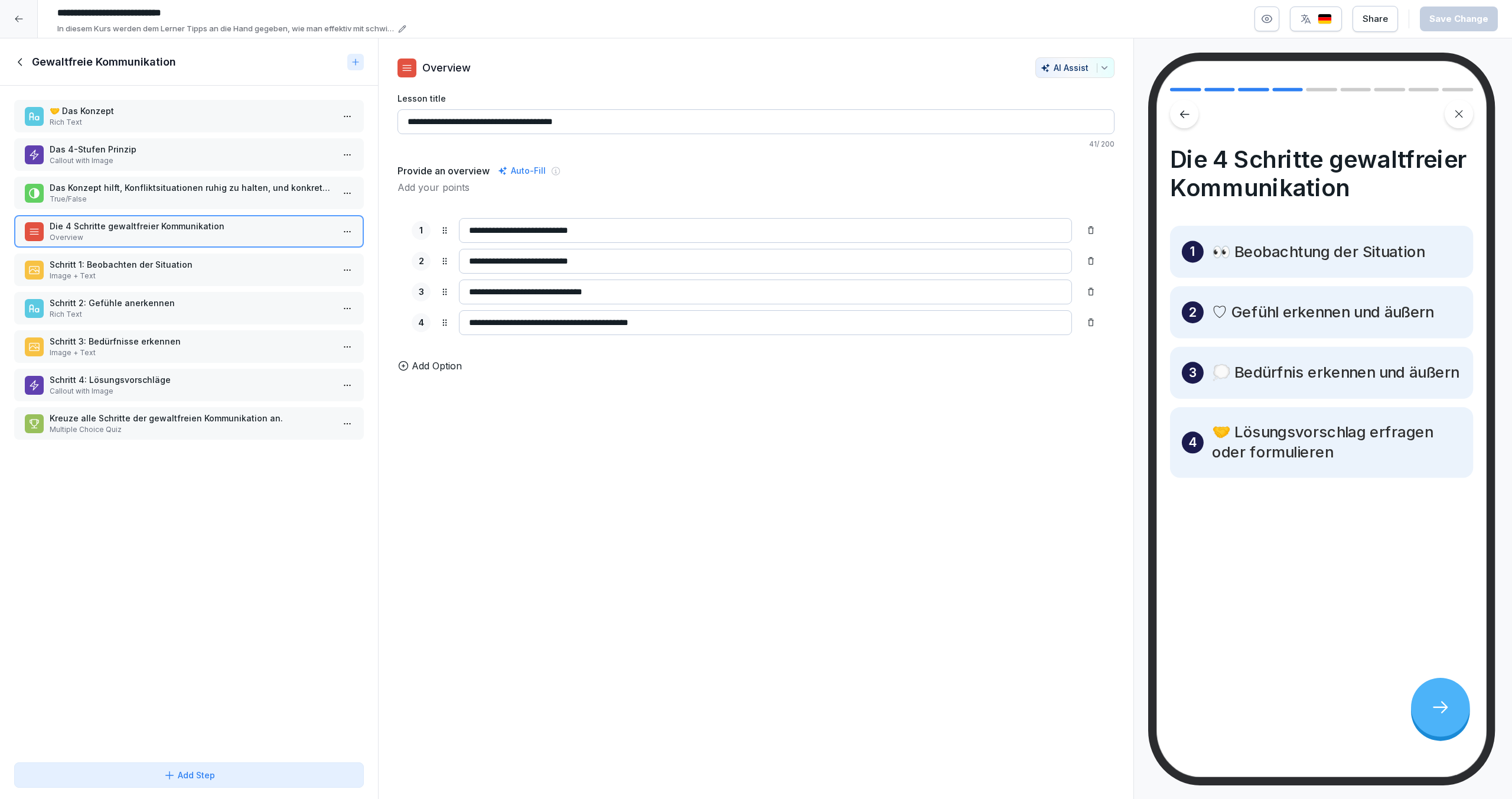 click on "Schritt 1: Beobachten der Situation" at bounding box center (191, 264) 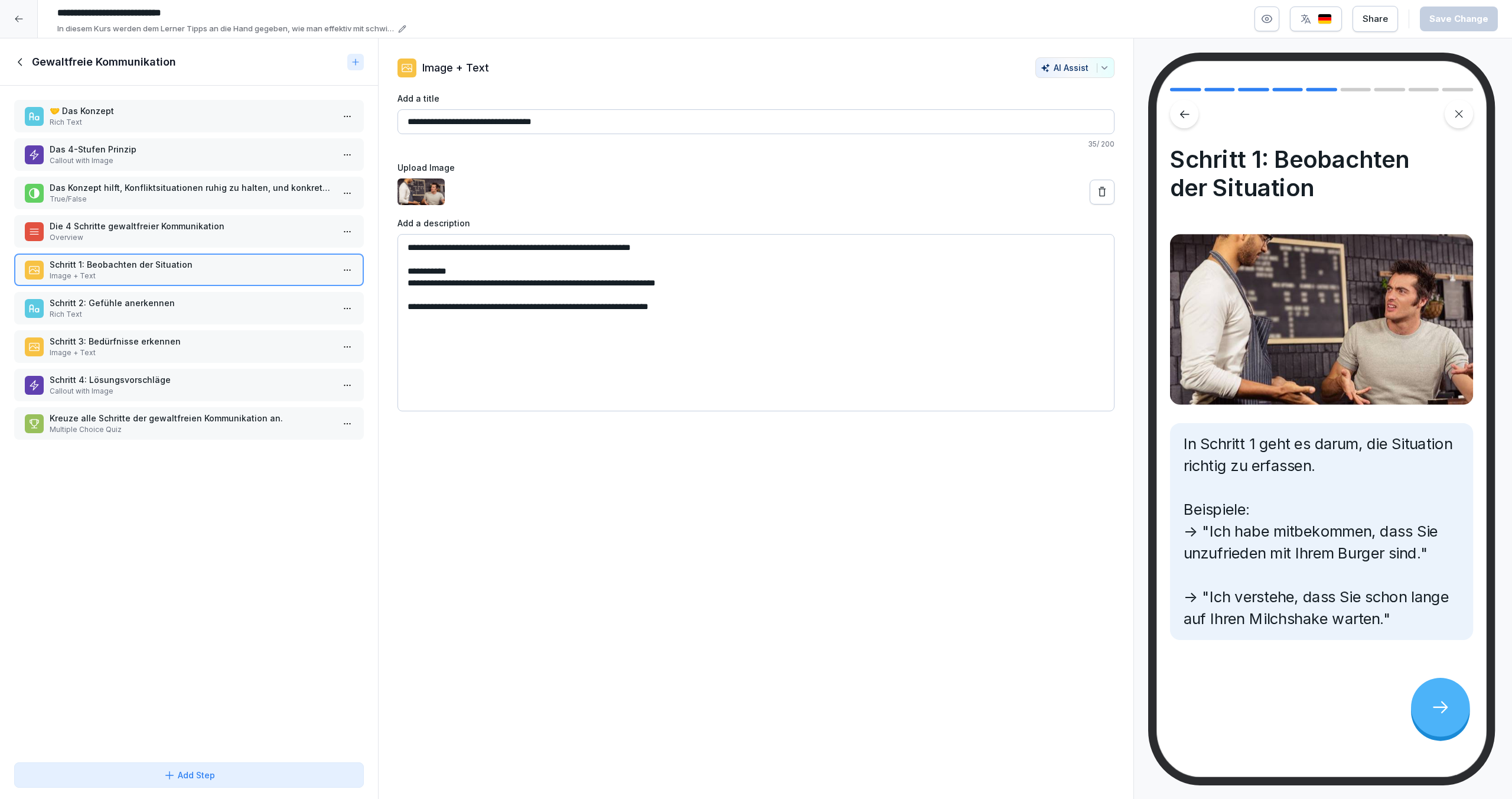 click on "Schritt 2: Gefühle anerkennen" at bounding box center [191, 303] 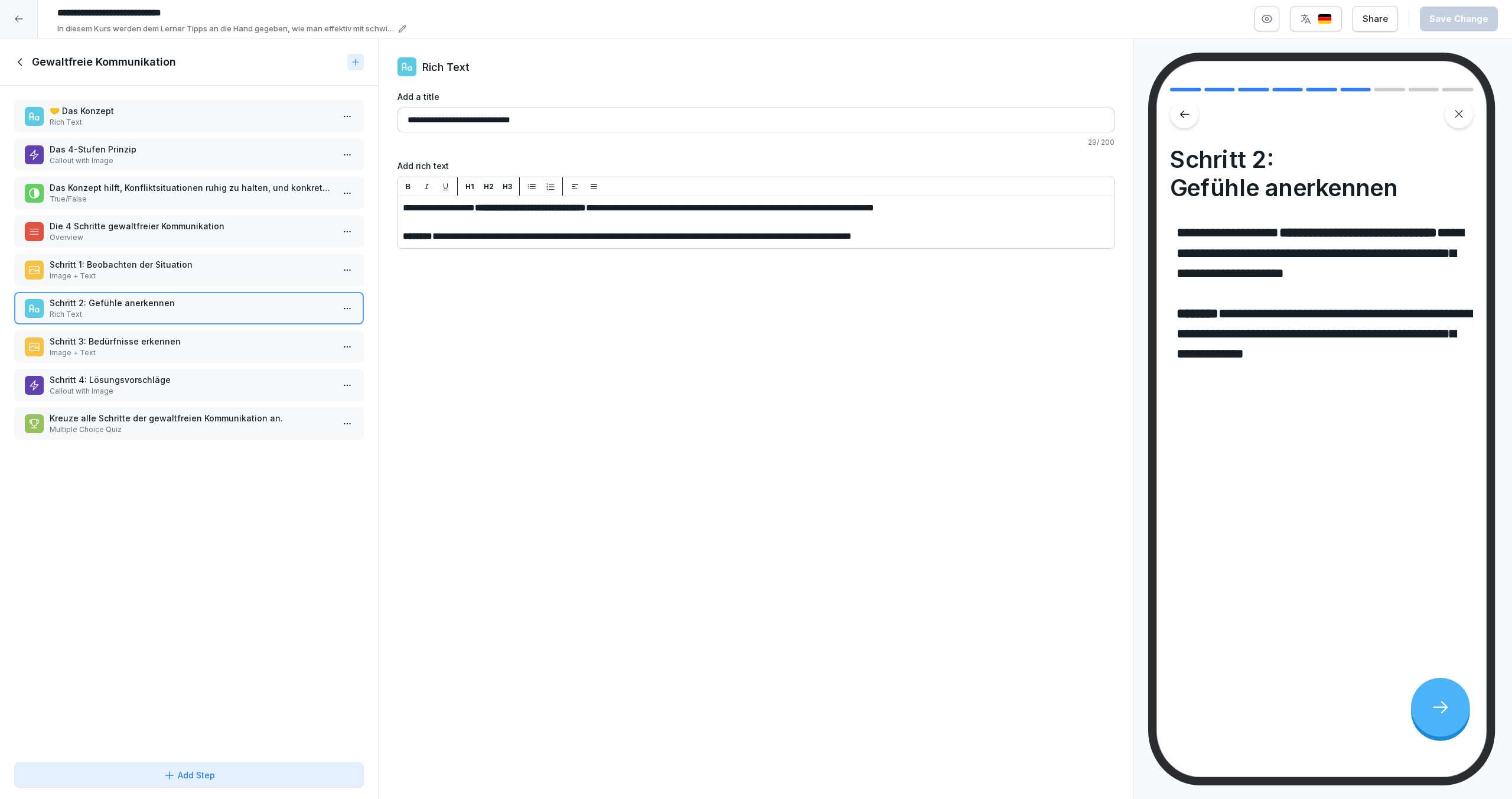 click on "Image + Text" at bounding box center (191, 353) 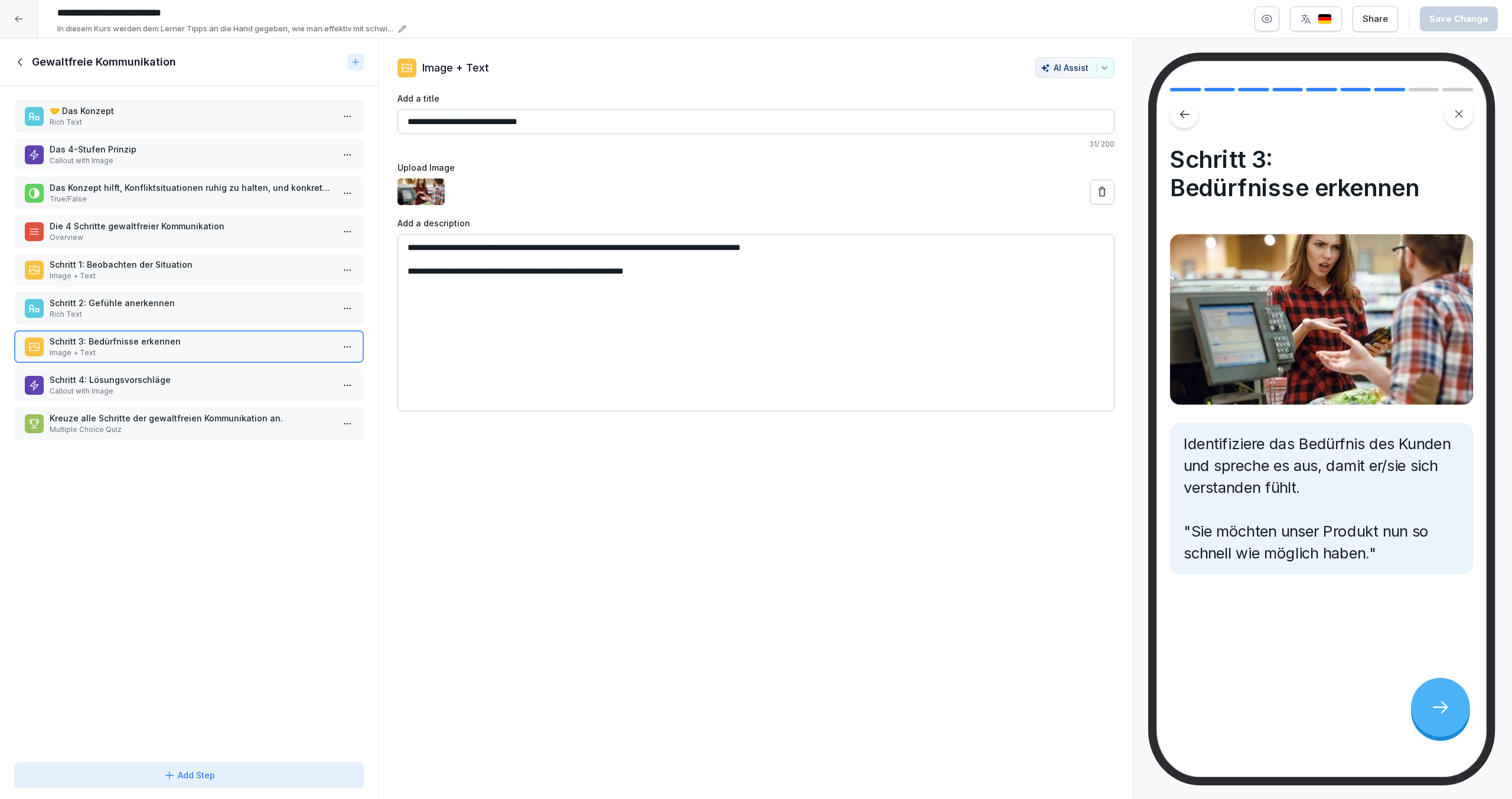 click on "Gewaltfreie Kommunikation" at bounding box center (178, 62) 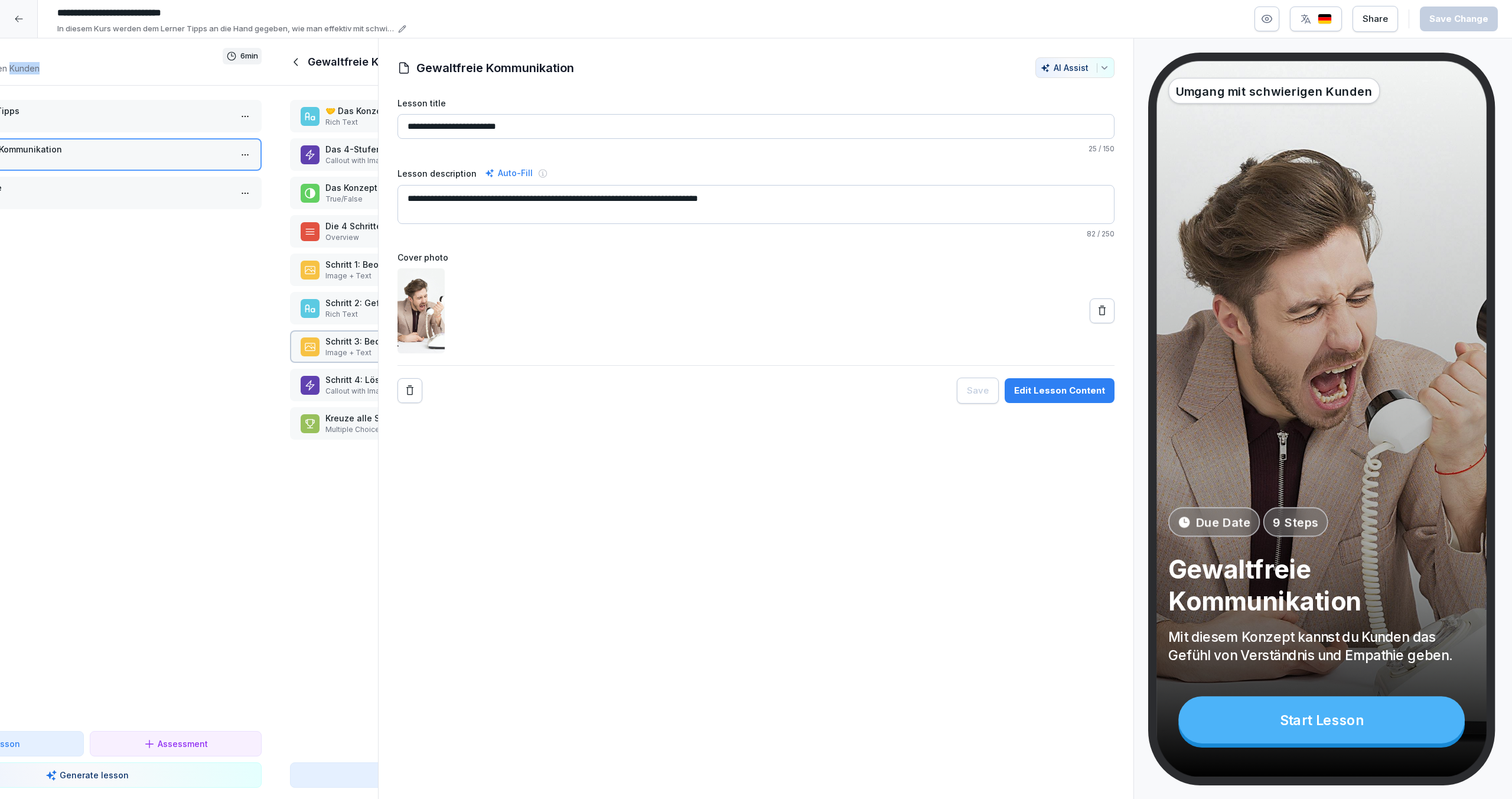 click on "Umgang mit schwierigen Kunden" at bounding box center (67, 68) 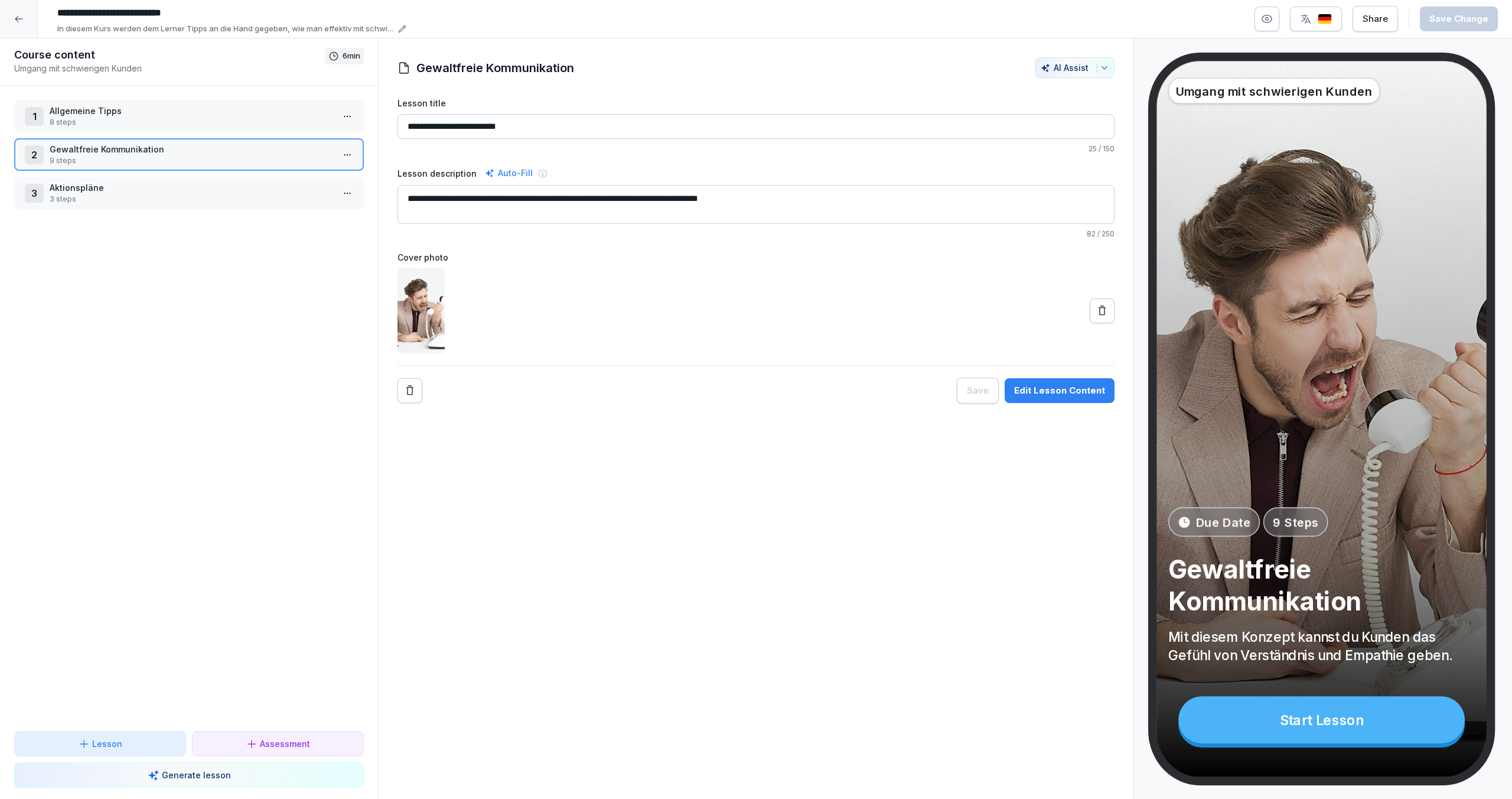 click at bounding box center [19, 19] 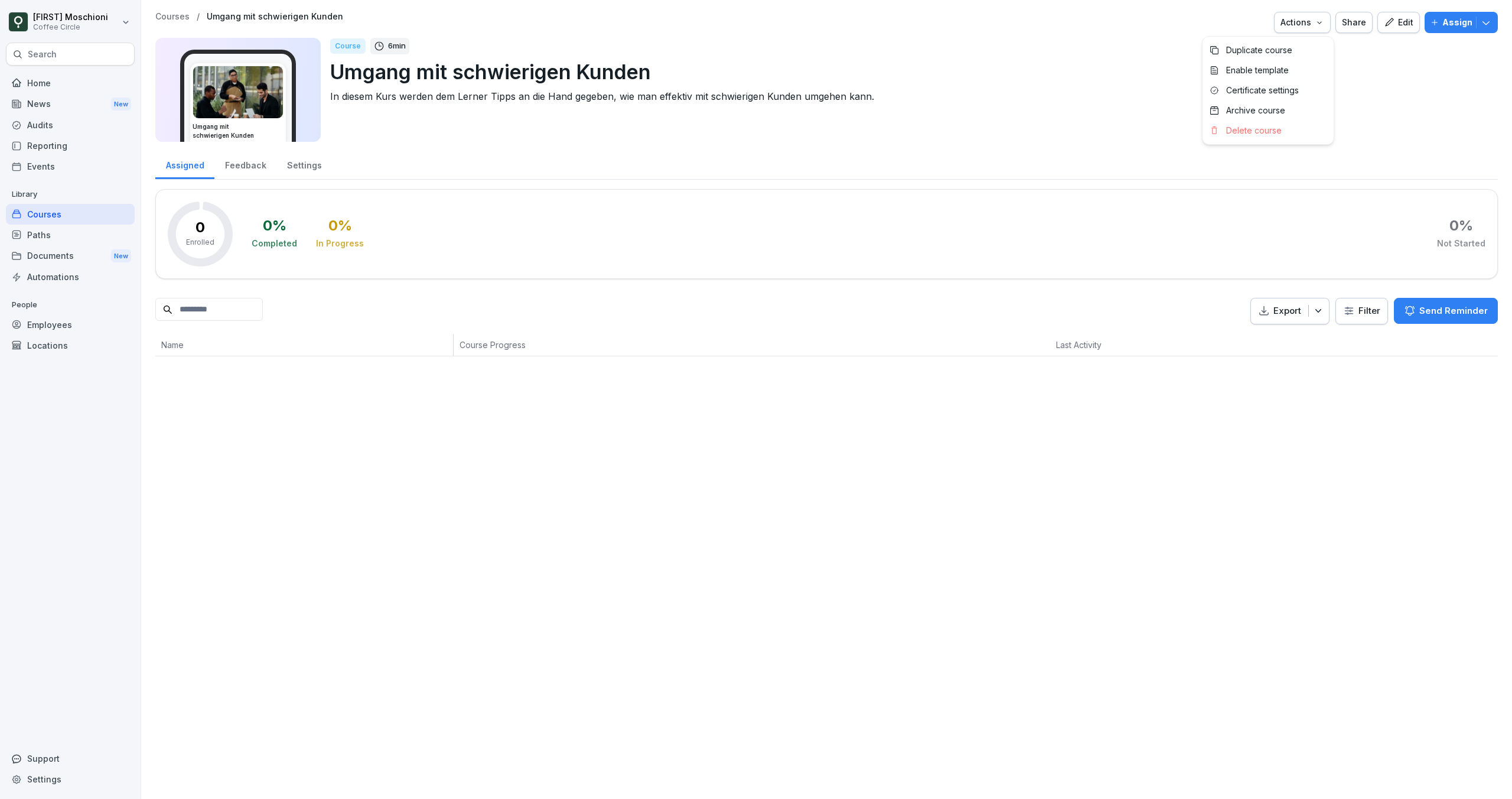 click on "Actions" at bounding box center [1302, 22] 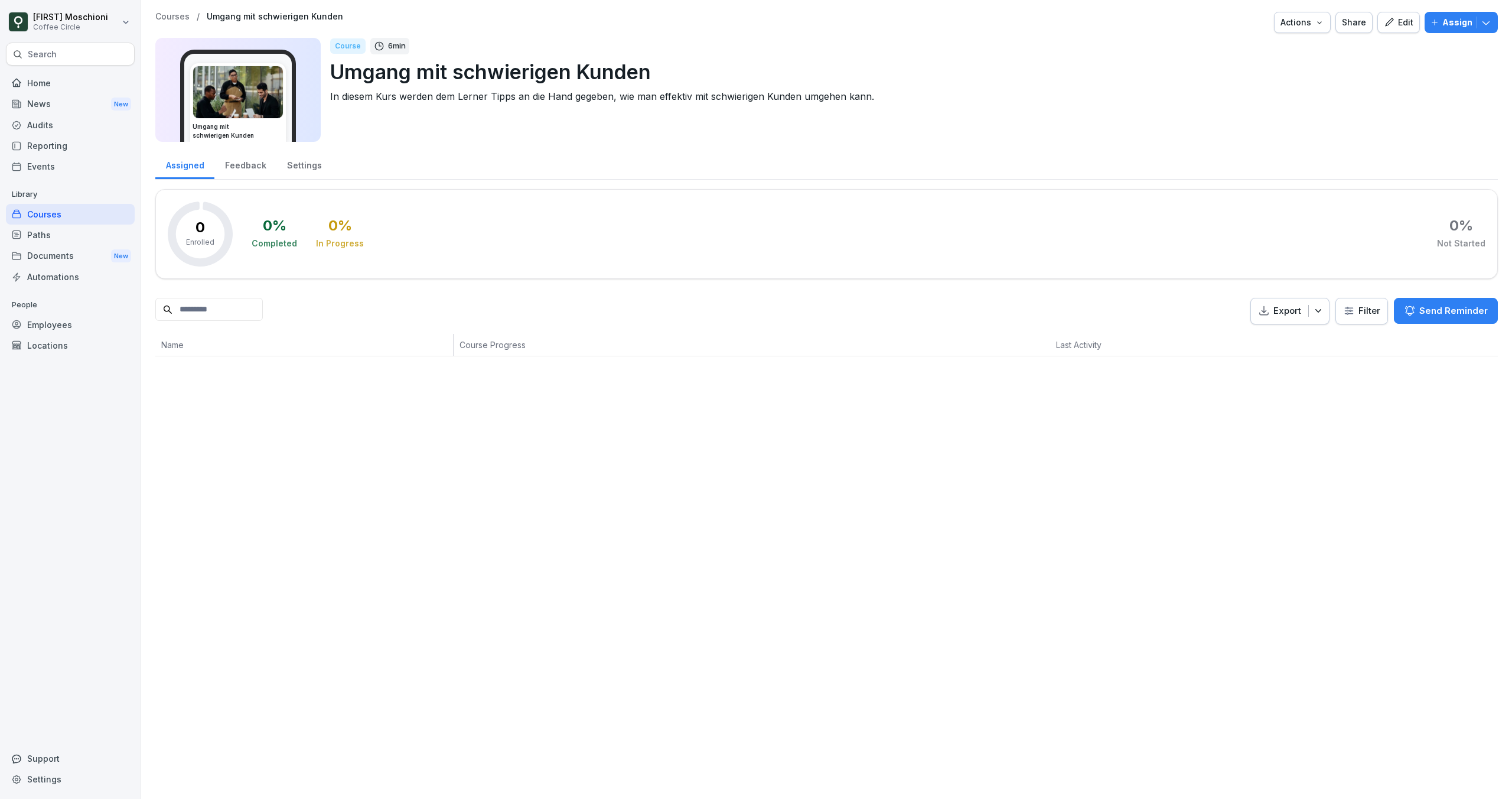 click on "Actions" at bounding box center [1302, 22] 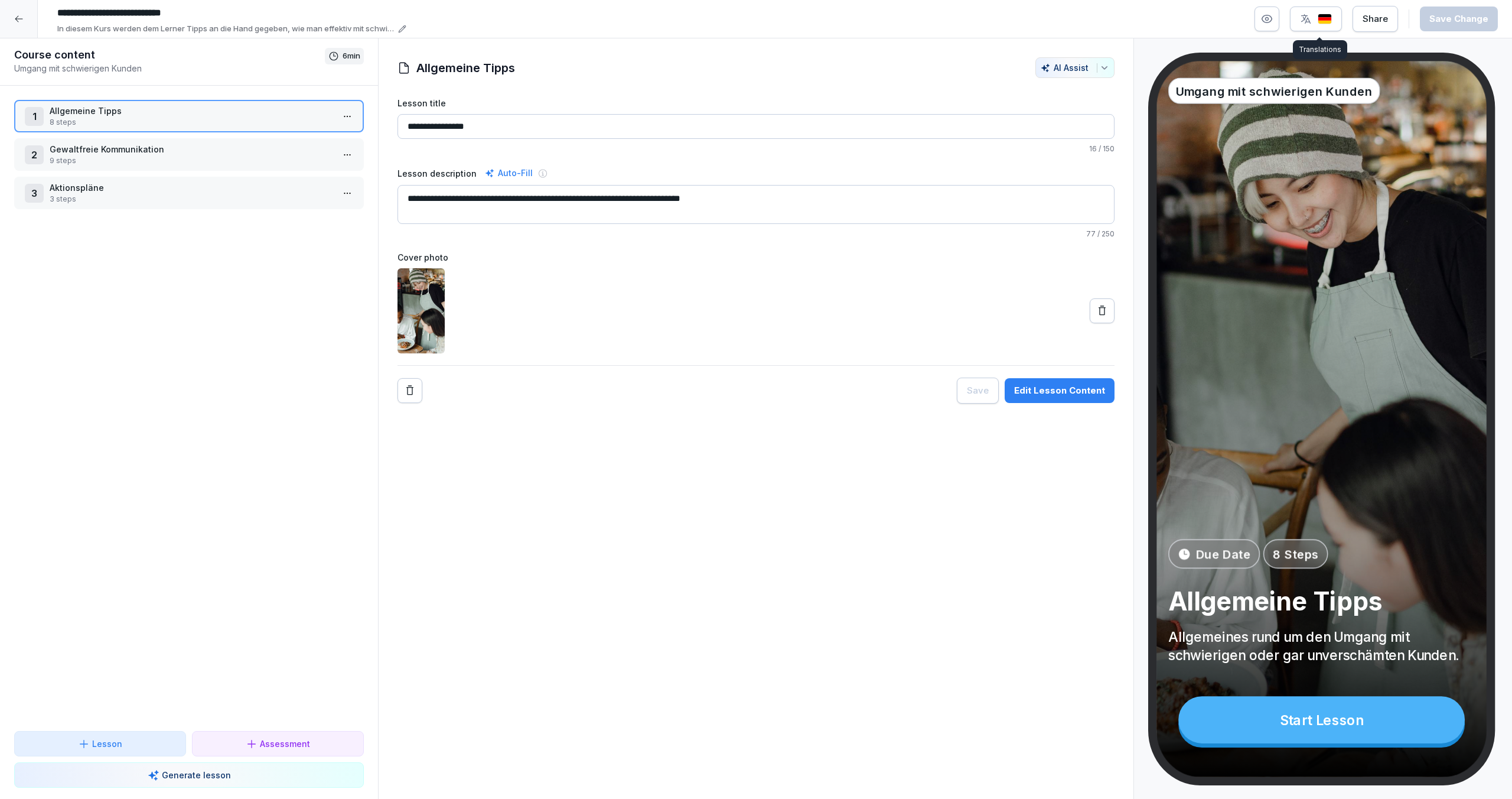 click on "1 Allgemeine Tipps 8 steps 2 Gewaltfreie Kommunikation 9 steps 3 Aktionspläne 3 steps
To pick up a draggable item, press the space bar.
While dragging, use the arrow keys to move the item.
Press space again to drop the item in its new position, or press escape to cancel." at bounding box center (189, 408) 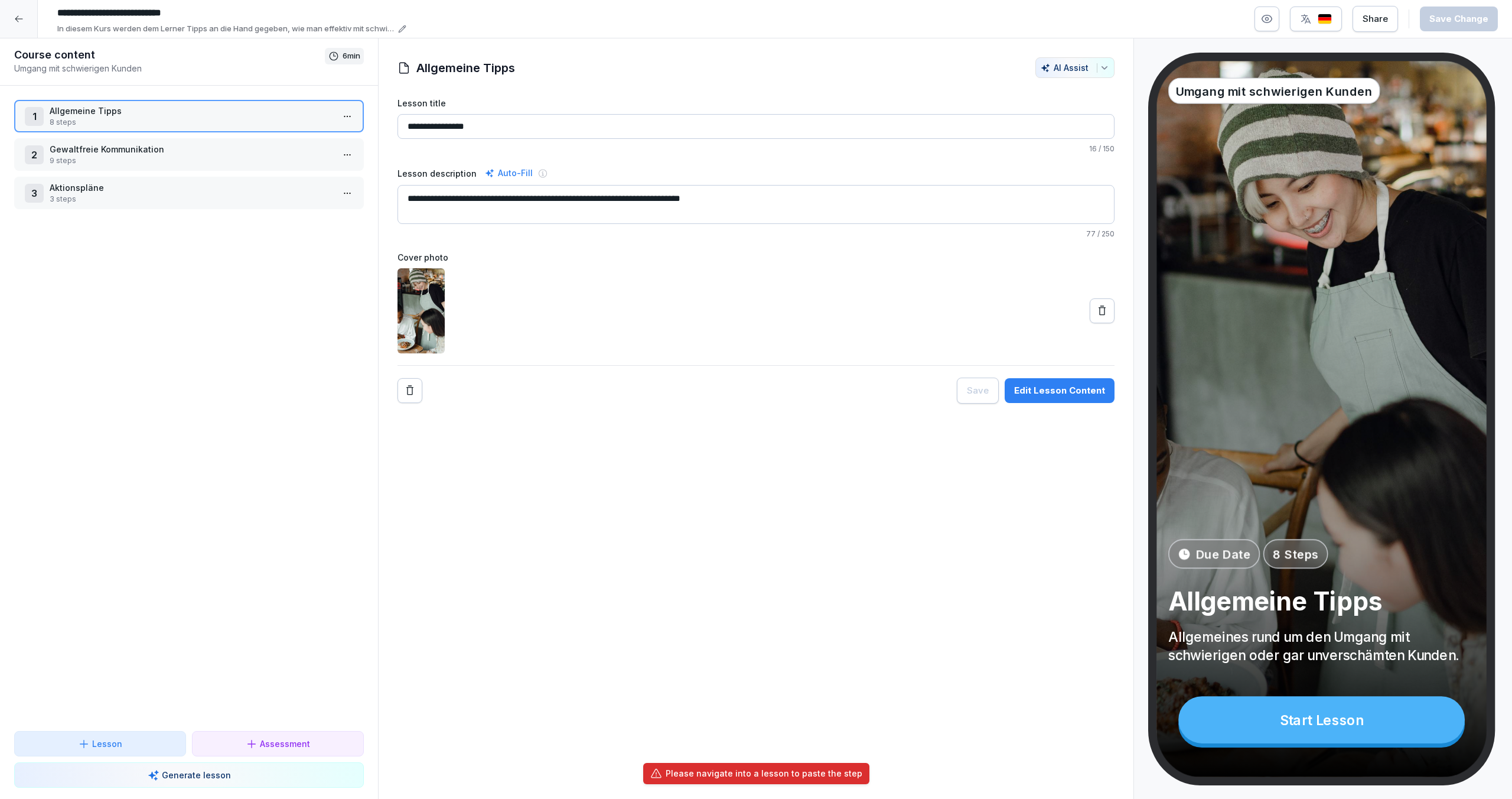 click on "1 Allgemeine Tipps 8 steps 2 Gewaltfreie Kommunikation 9 steps 3 Aktionspläne 3 steps
To pick up a draggable item, press the space bar.
While dragging, use the arrow keys to move the item.
Press space again to drop the item in its new position, or press escape to cancel." at bounding box center (189, 408) 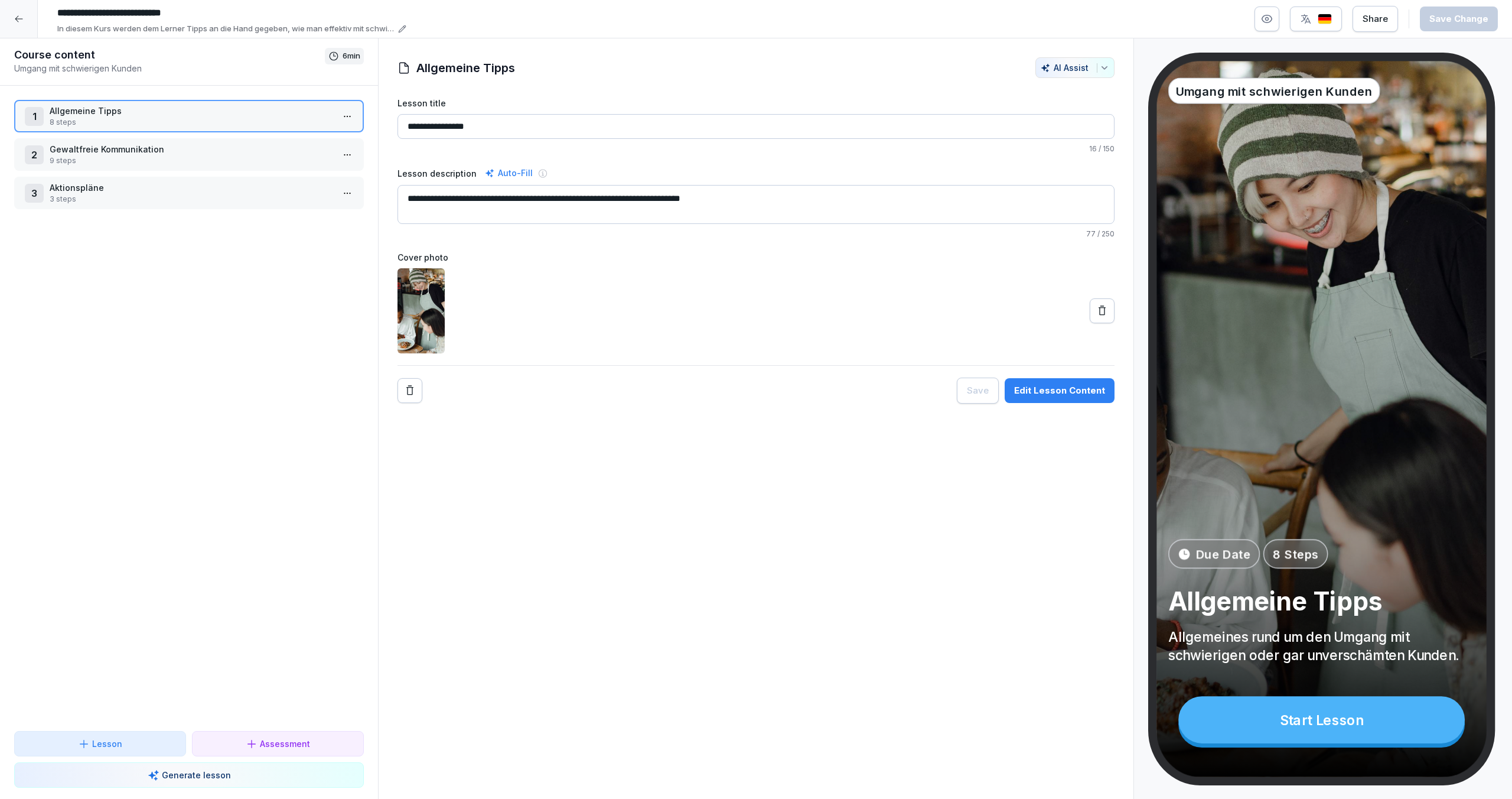 click on "1 Allgemeine Tipps 8 steps 2 Gewaltfreie Kommunikation 9 steps 3 Aktionspläne 3 steps
To pick up a draggable item, press the space bar.
While dragging, use the arrow keys to move the item.
Press space again to drop the item in its new position, or press escape to cancel." at bounding box center [189, 408] 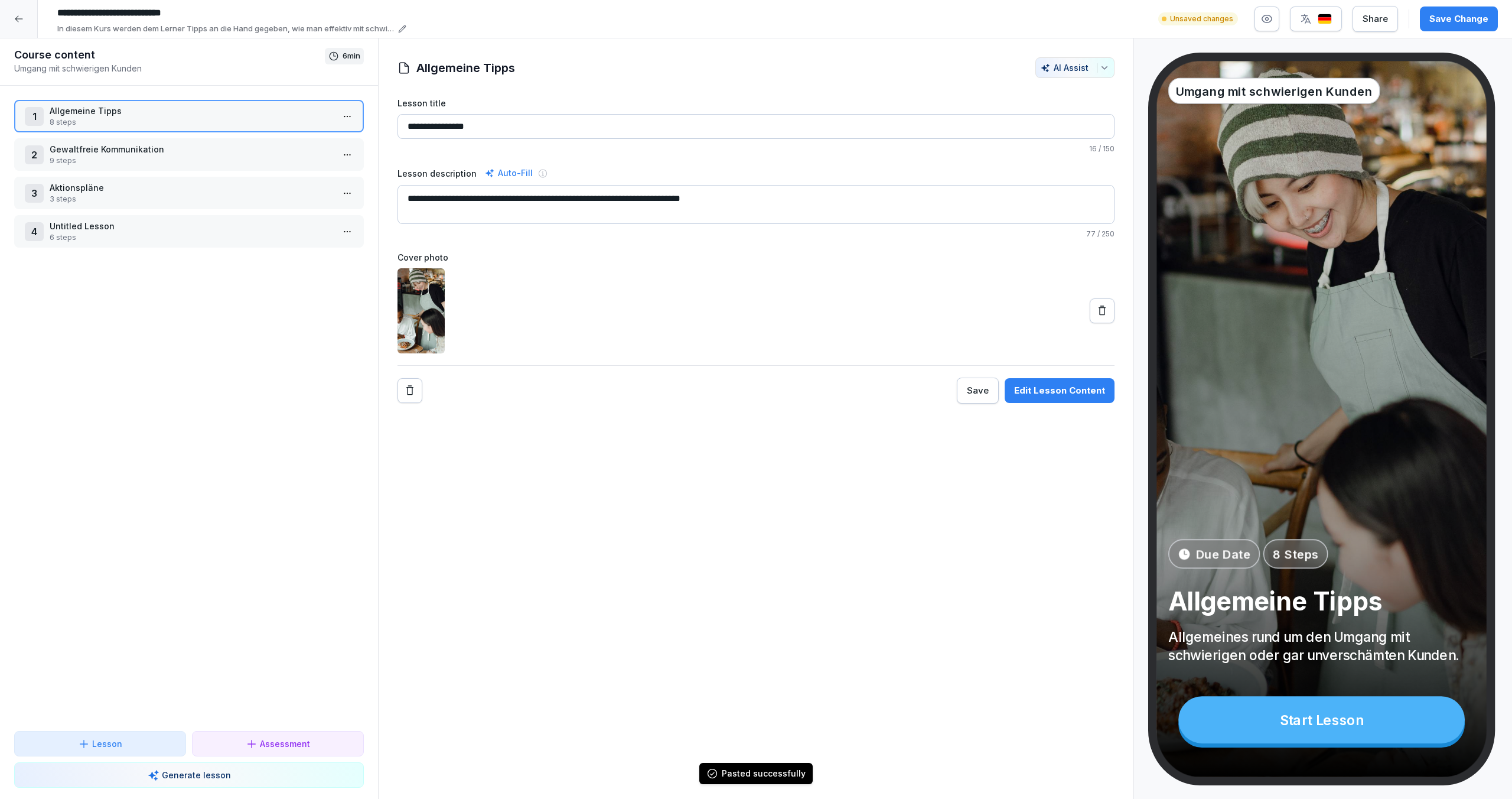 click on "Untitled Lesson" at bounding box center (191, 226) 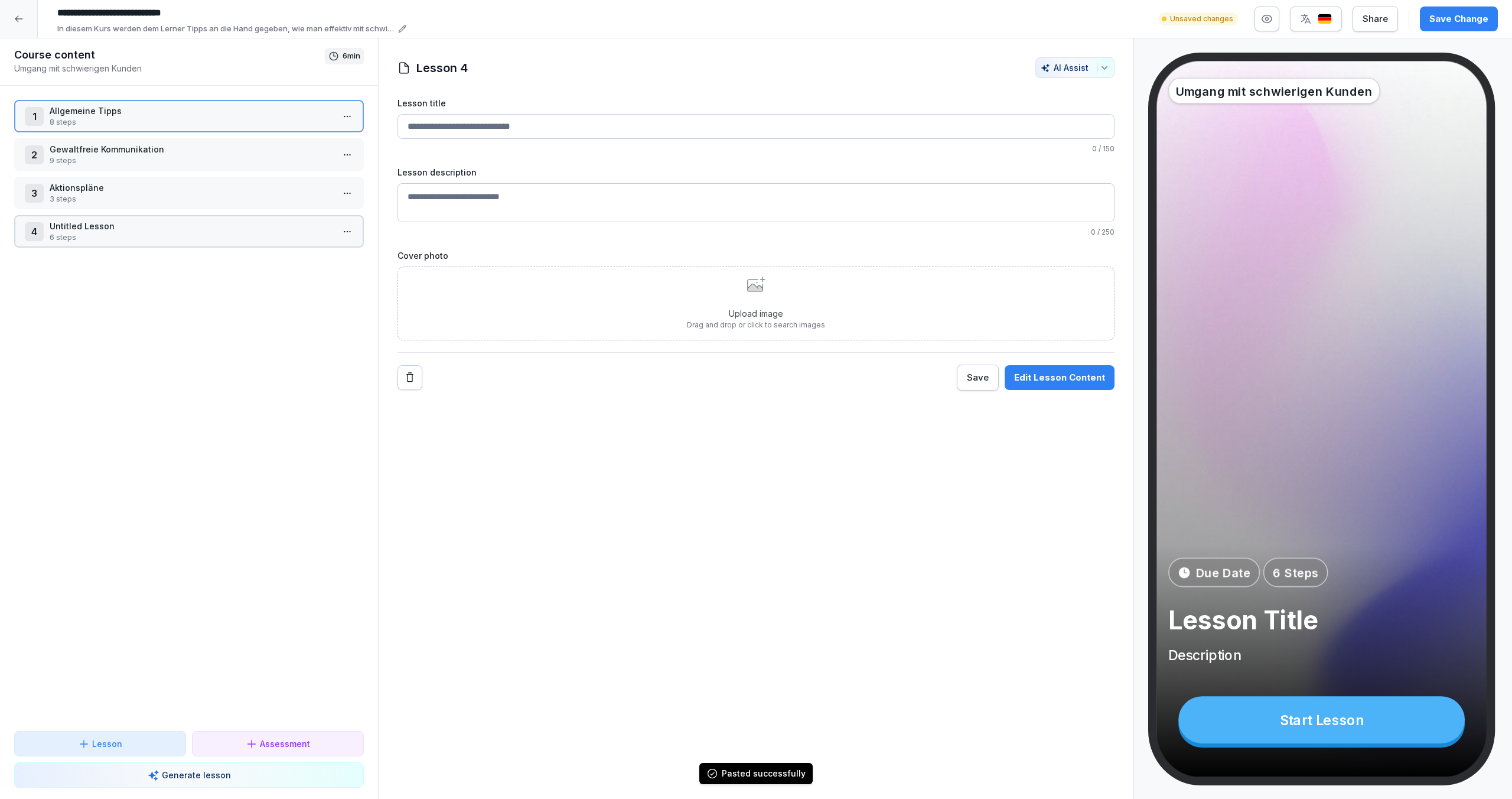 click on "Untitled Lesson" at bounding box center (191, 226) 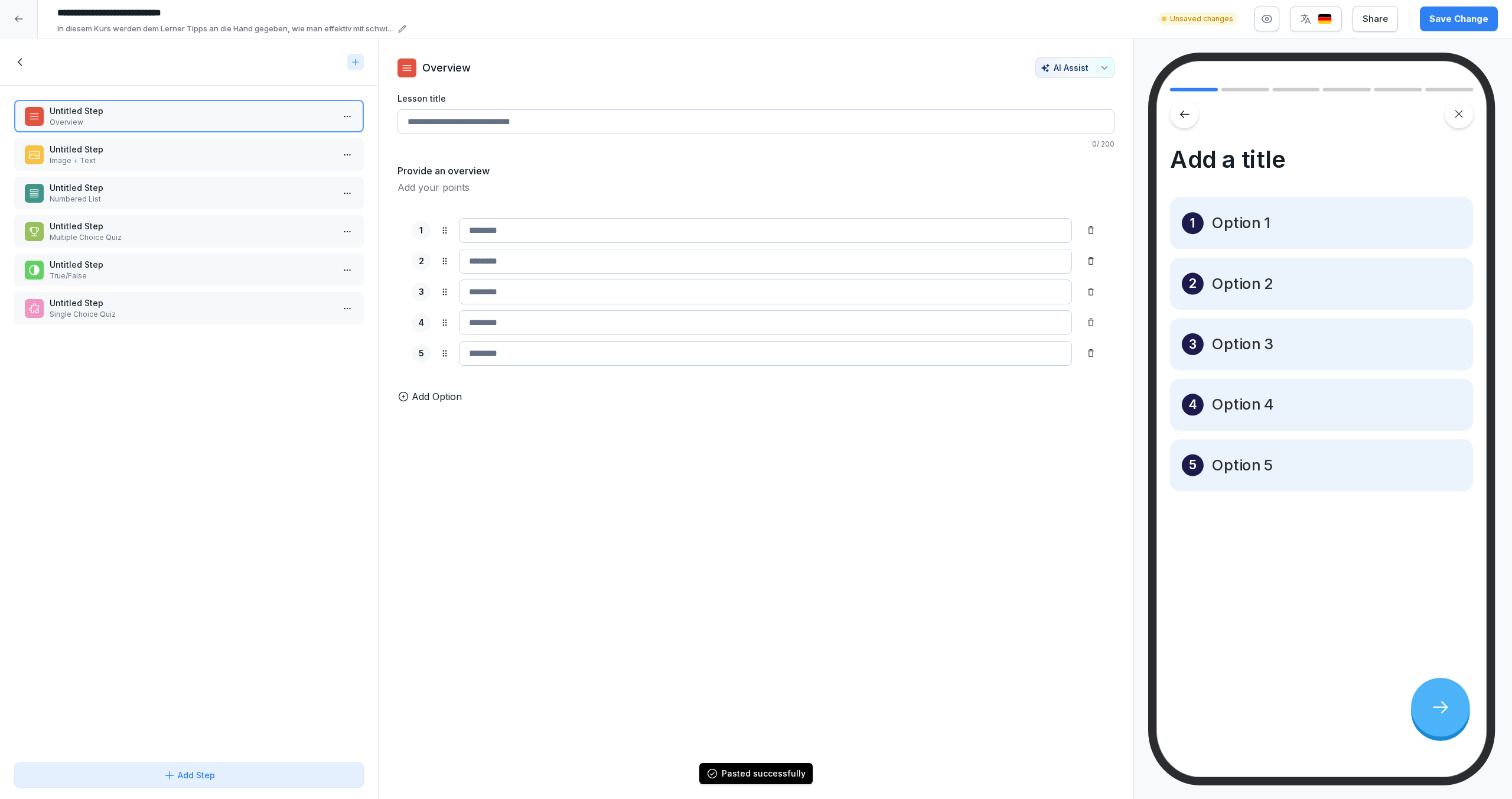 click 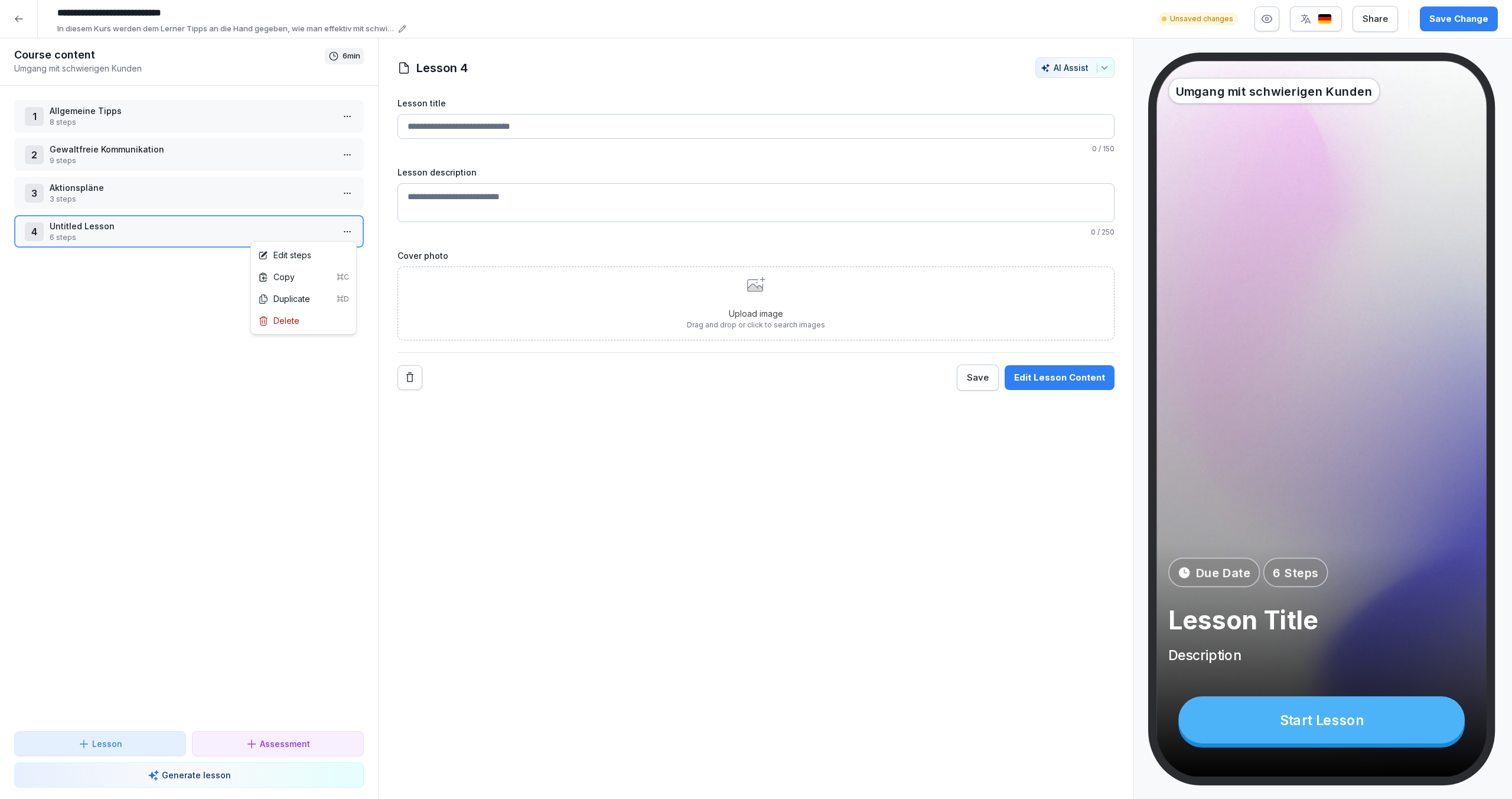 click on "**********" at bounding box center [756, 400] 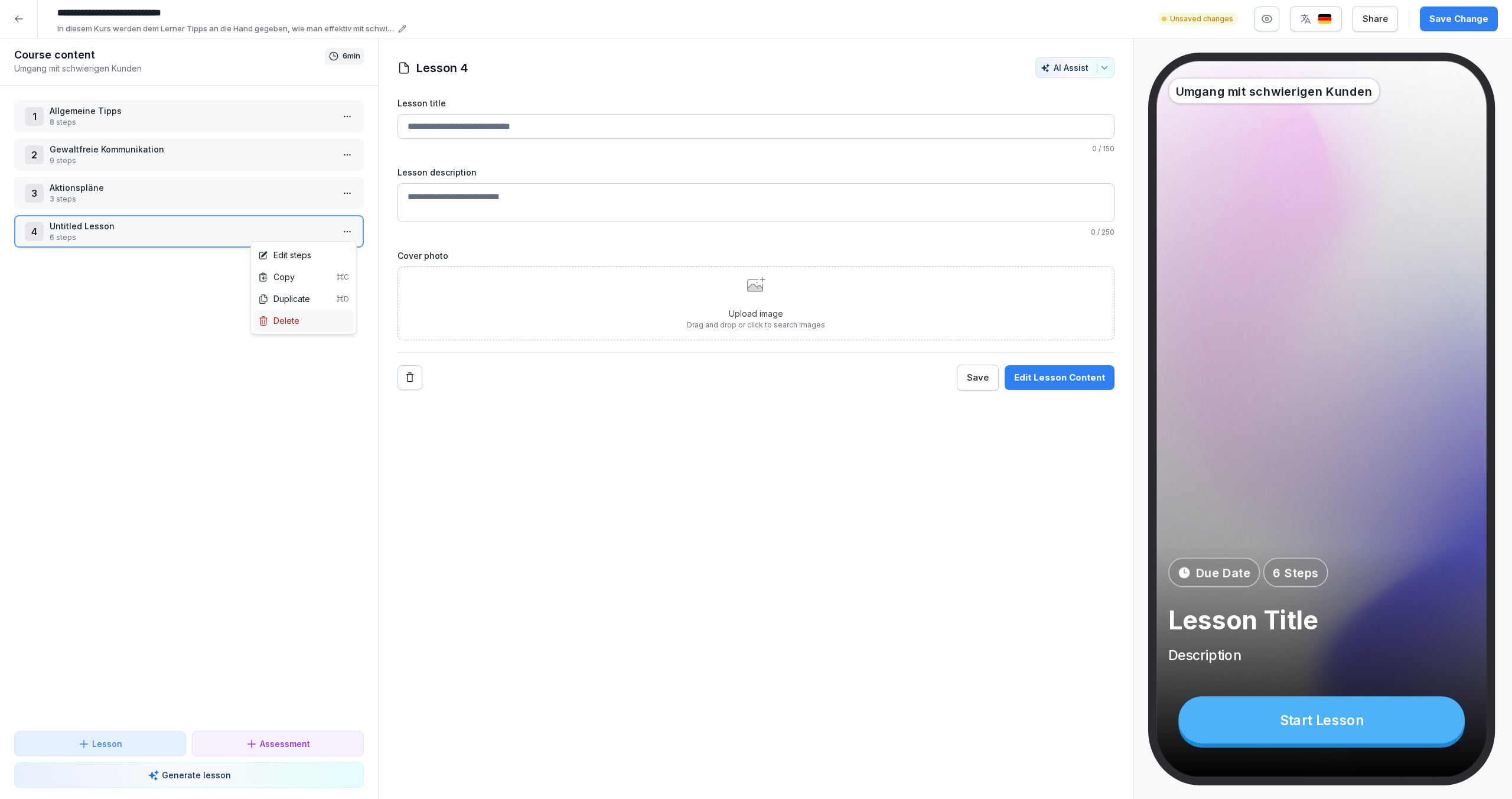 click on "Delete" at bounding box center [304, 320] 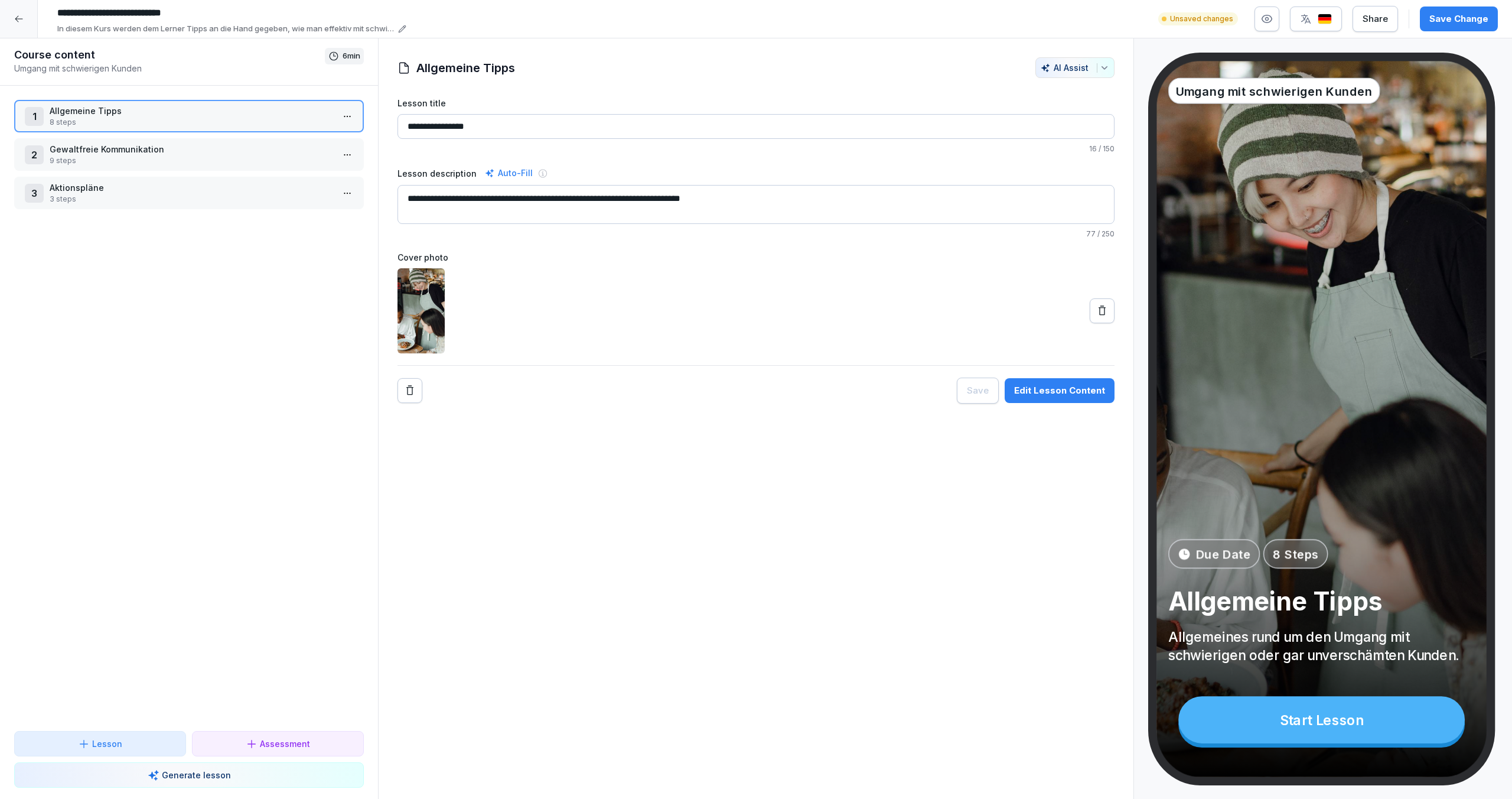 click on "1 Allgemeine Tipps 8 steps 2 Gewaltfreie Kommunikation 9 steps 3 Aktionspläne 3 steps
To pick up a draggable item, press the space bar.
While dragging, use the arrow keys to move the item.
Press space again to drop the item in its new position, or press escape to cancel.
Draggable item qms0ytikopqi4yd6uztdi550 was dropped over droppable area qms0ytikopqi4yd6uztdi550" at bounding box center [189, 408] 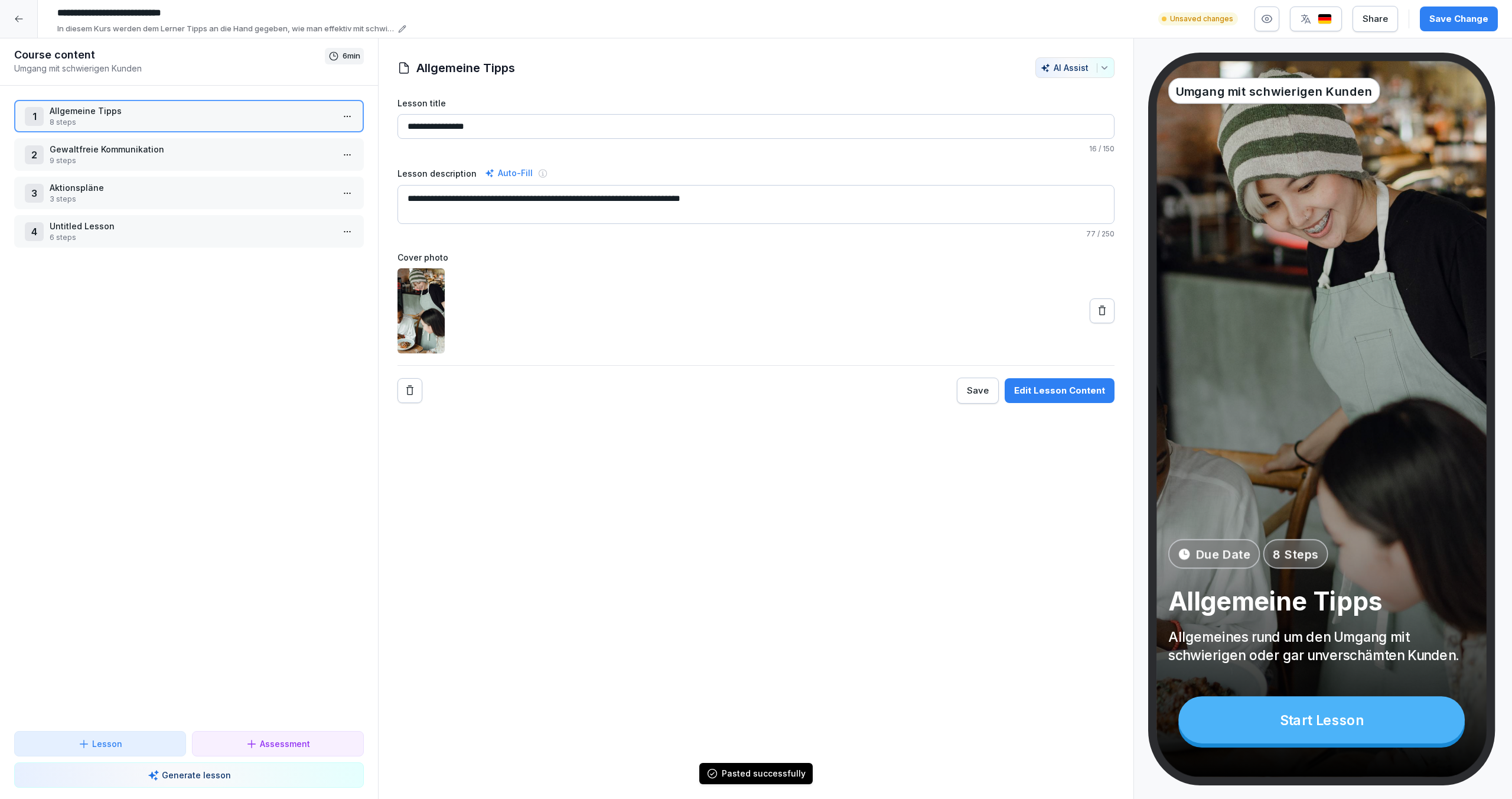 click on "4 Untitled Lesson 6 steps" at bounding box center [189, 231] 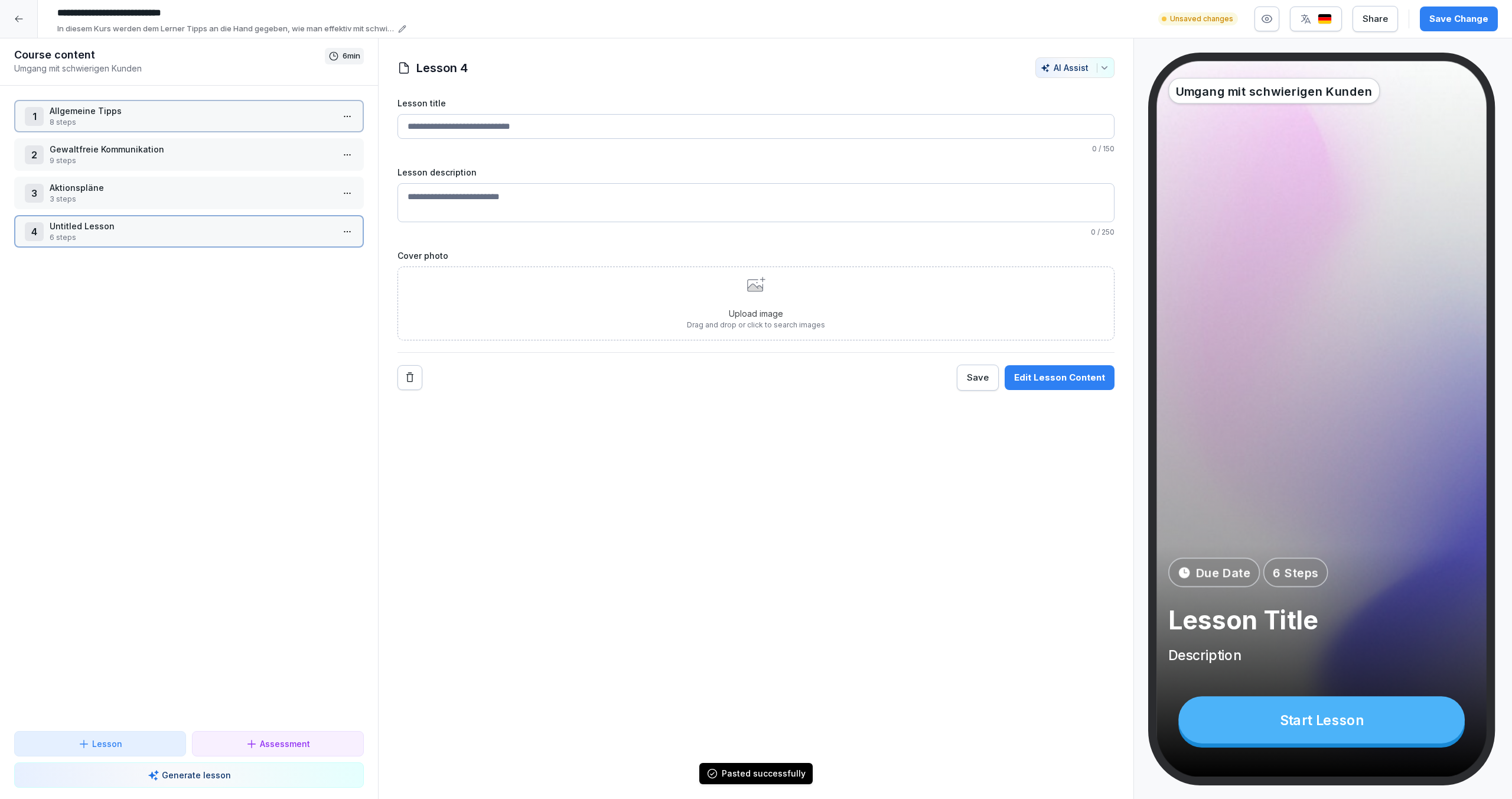 click on "4 Untitled Lesson 6 steps" at bounding box center (189, 231) 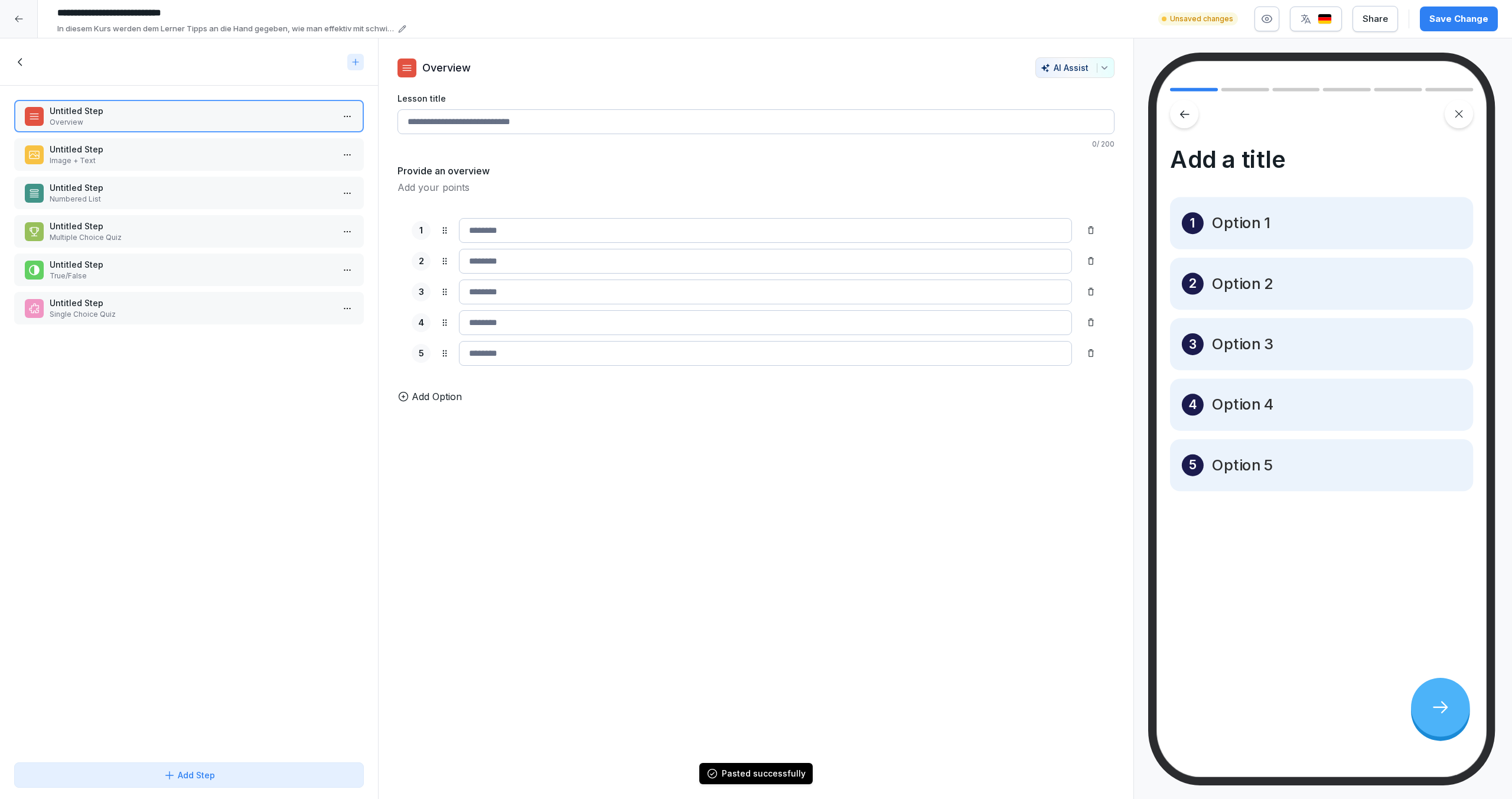 click on "Untitled Step" at bounding box center [191, 187] 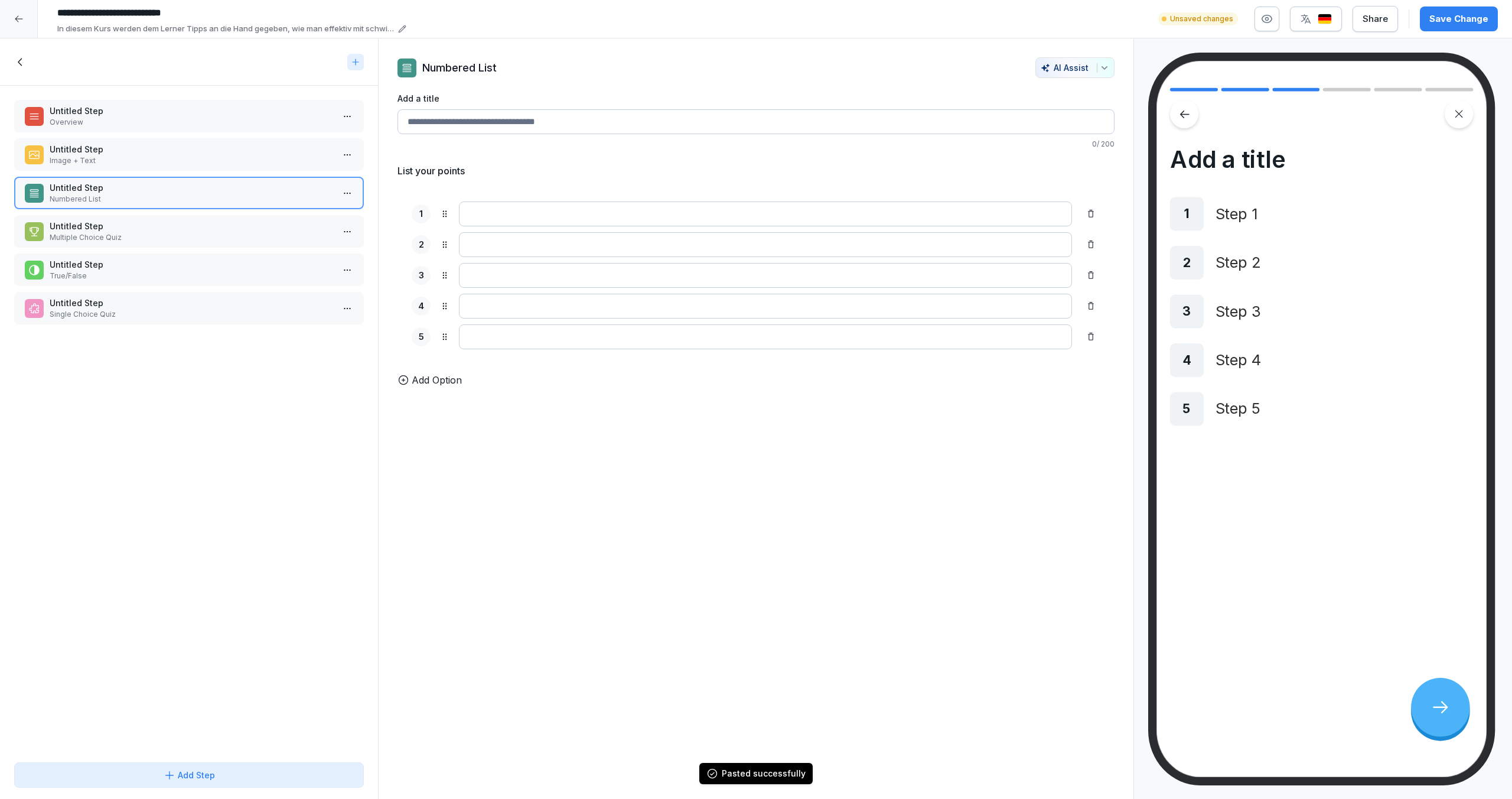 click on "Image + Text" at bounding box center [191, 161] 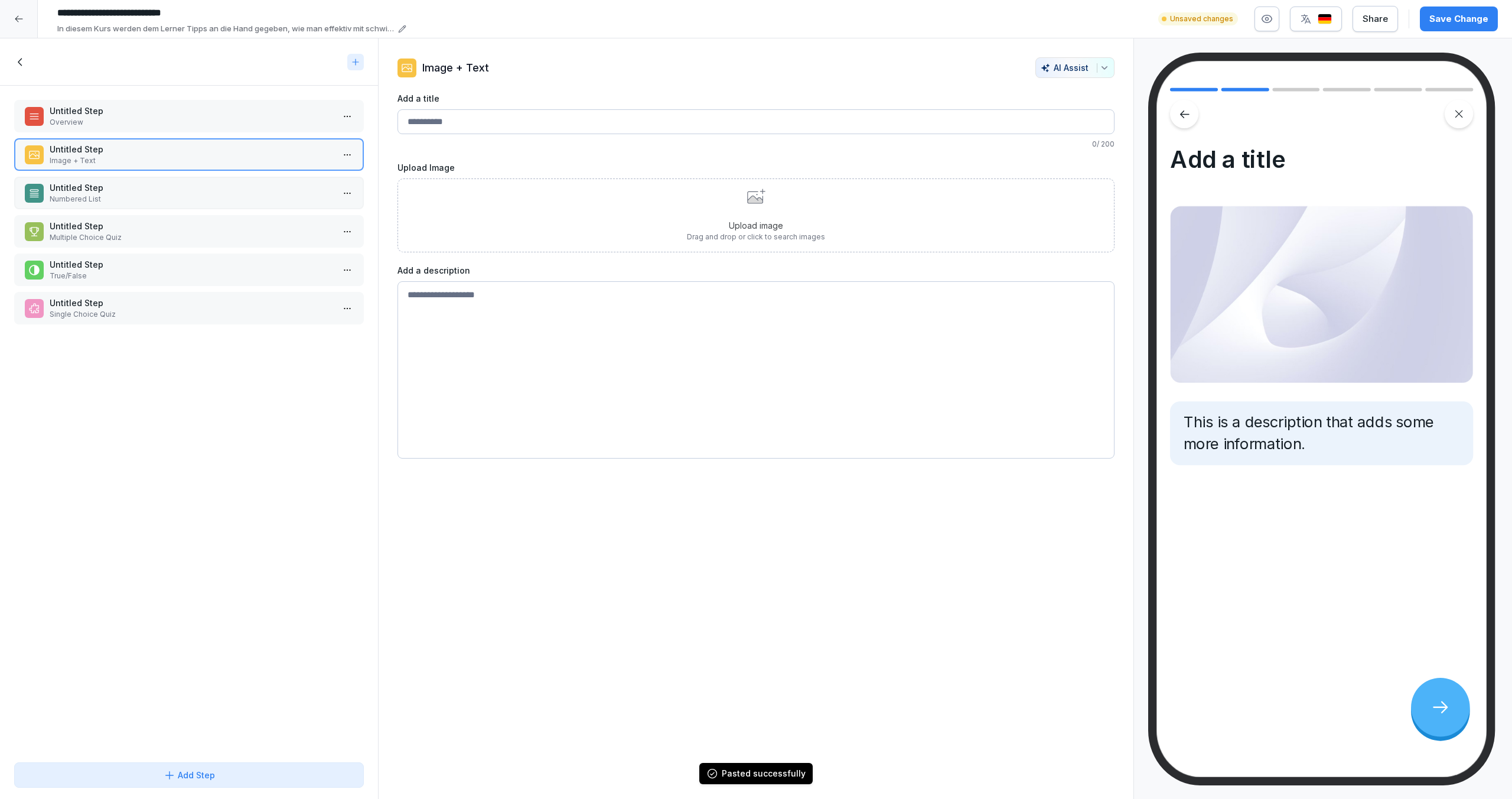 click on "Numbered List" at bounding box center [191, 199] 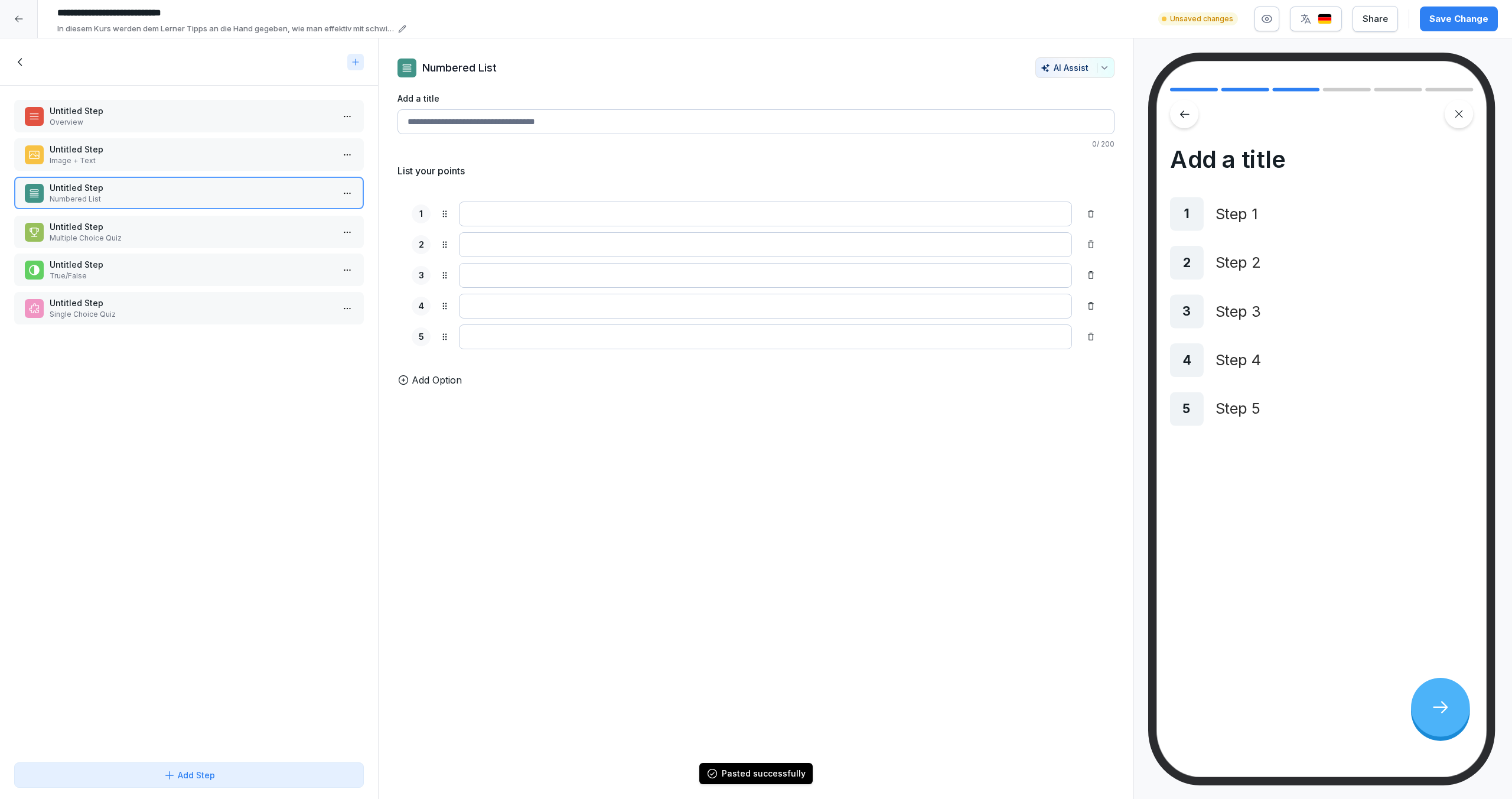 click on "Multiple Choice Quiz" at bounding box center (191, 238) 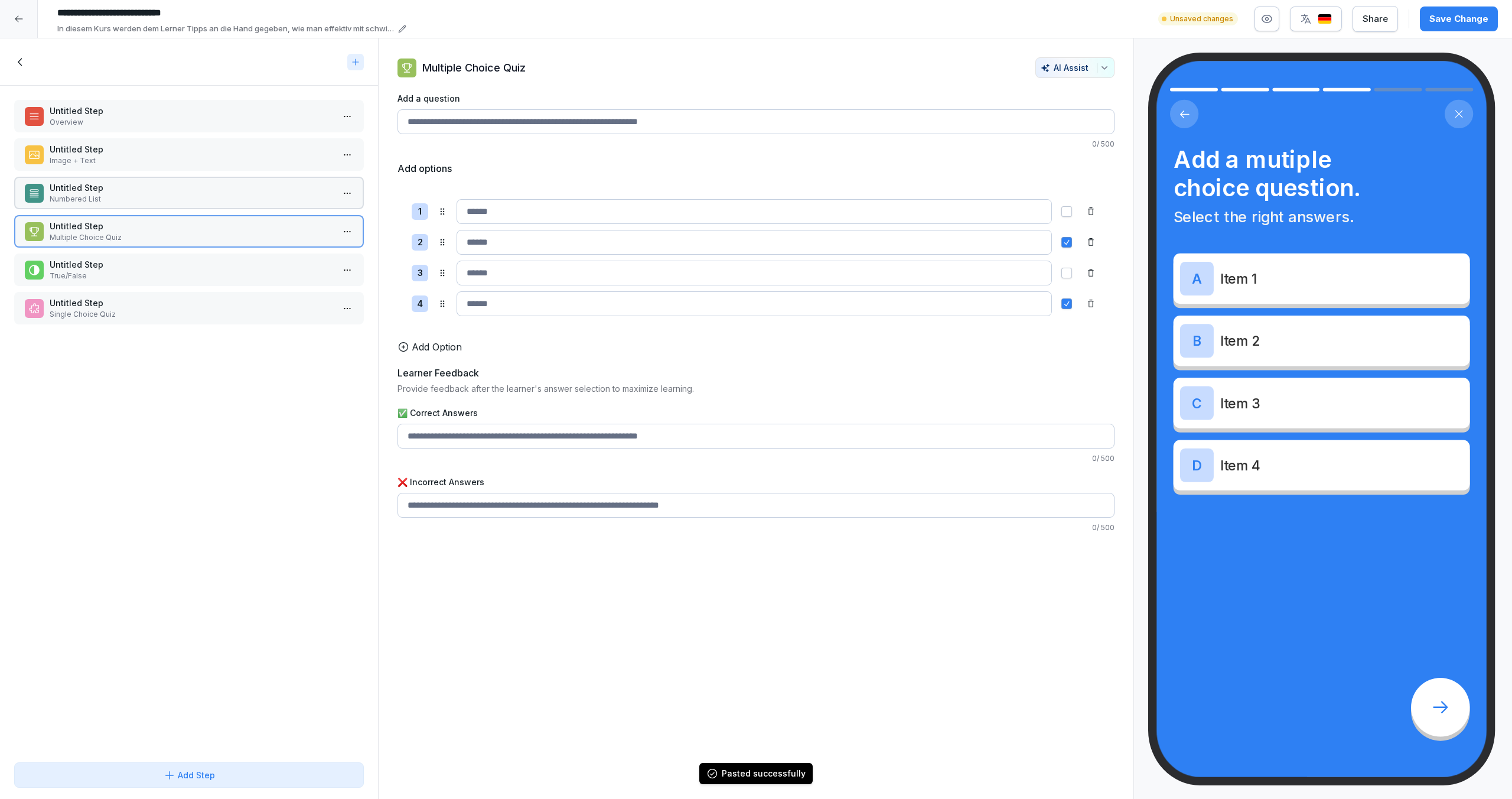 click on "True/False" at bounding box center [191, 276] 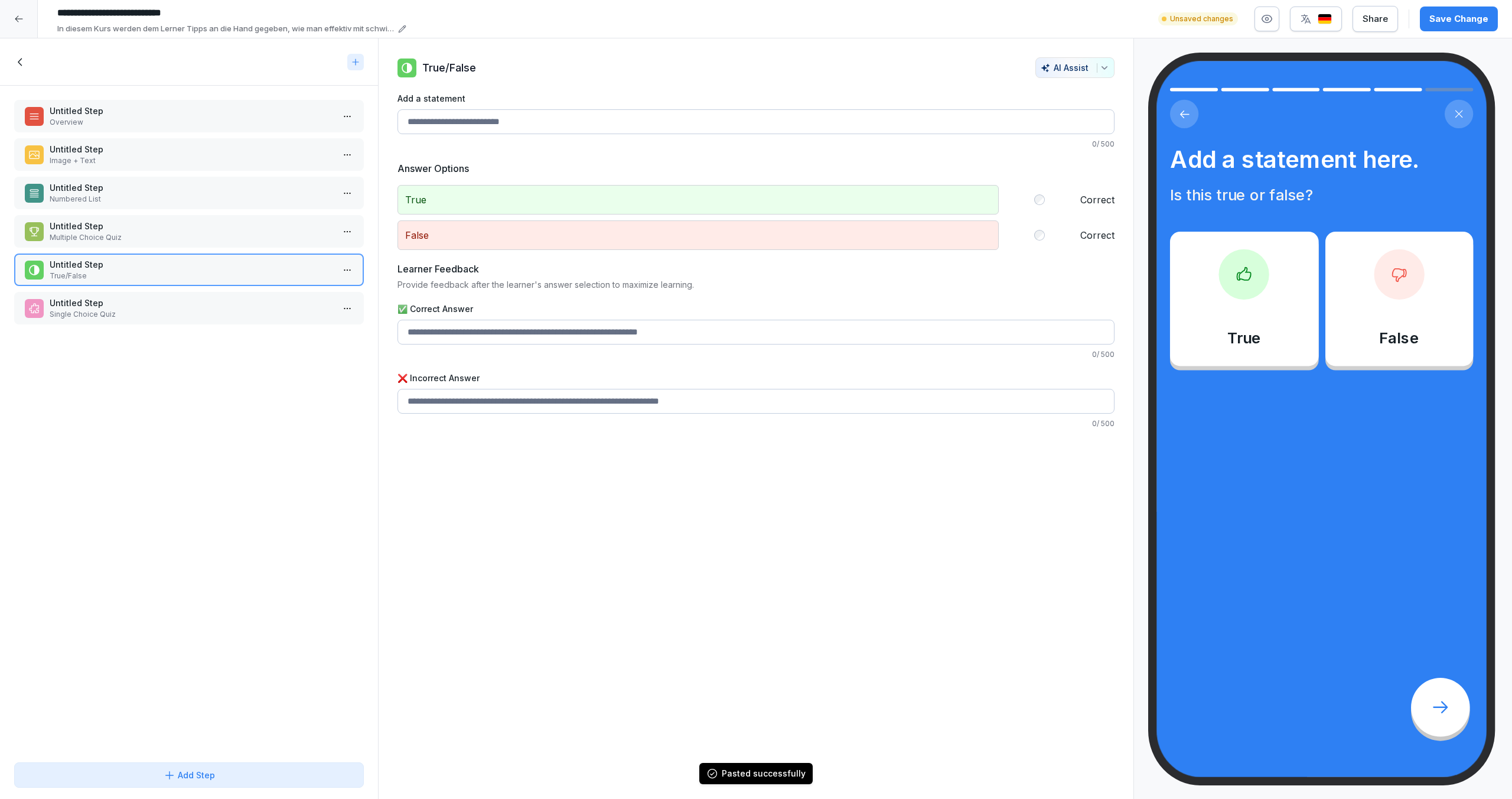 click on "Single Choice Quiz" at bounding box center [191, 314] 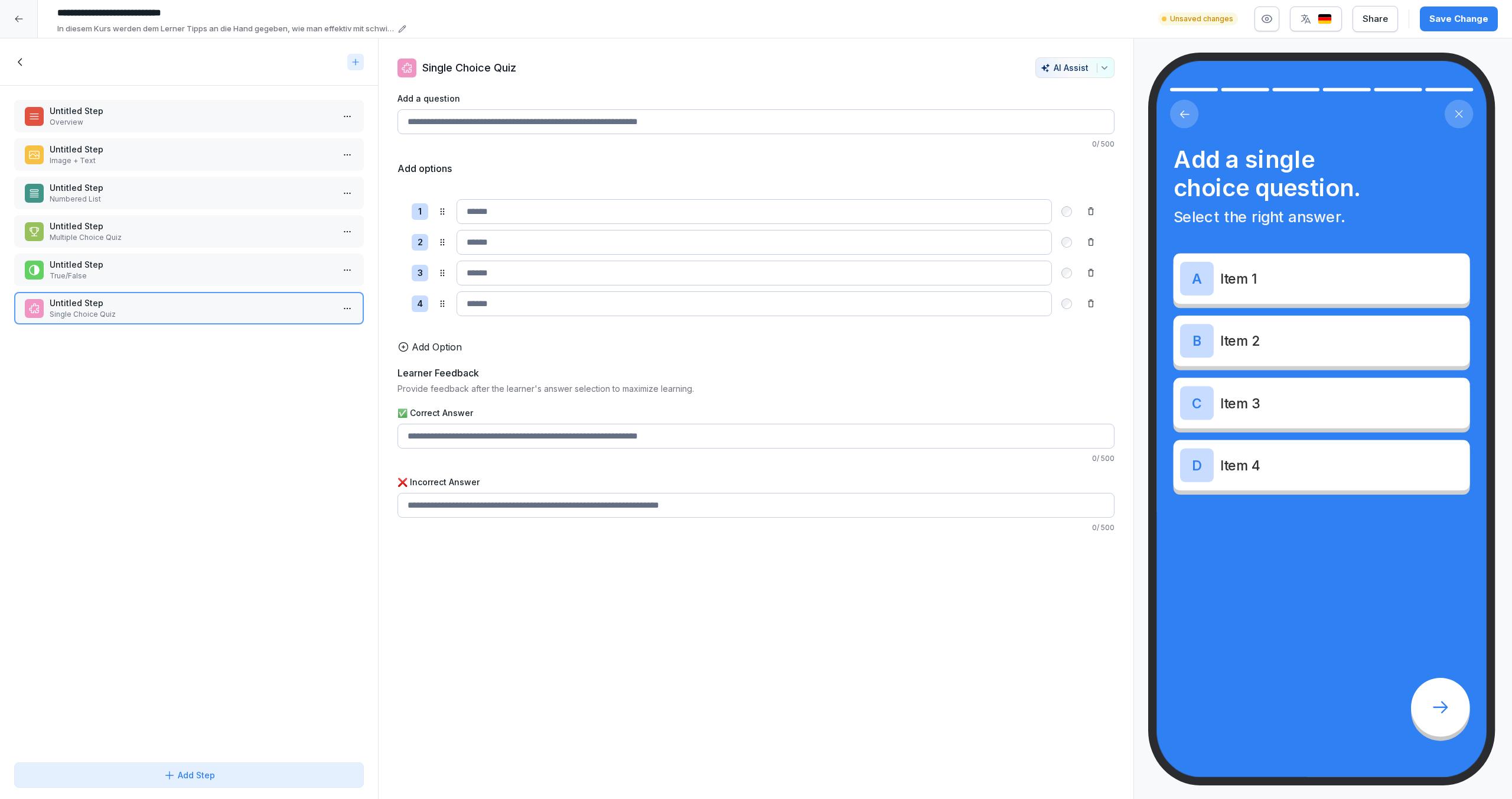click at bounding box center (178, 62) 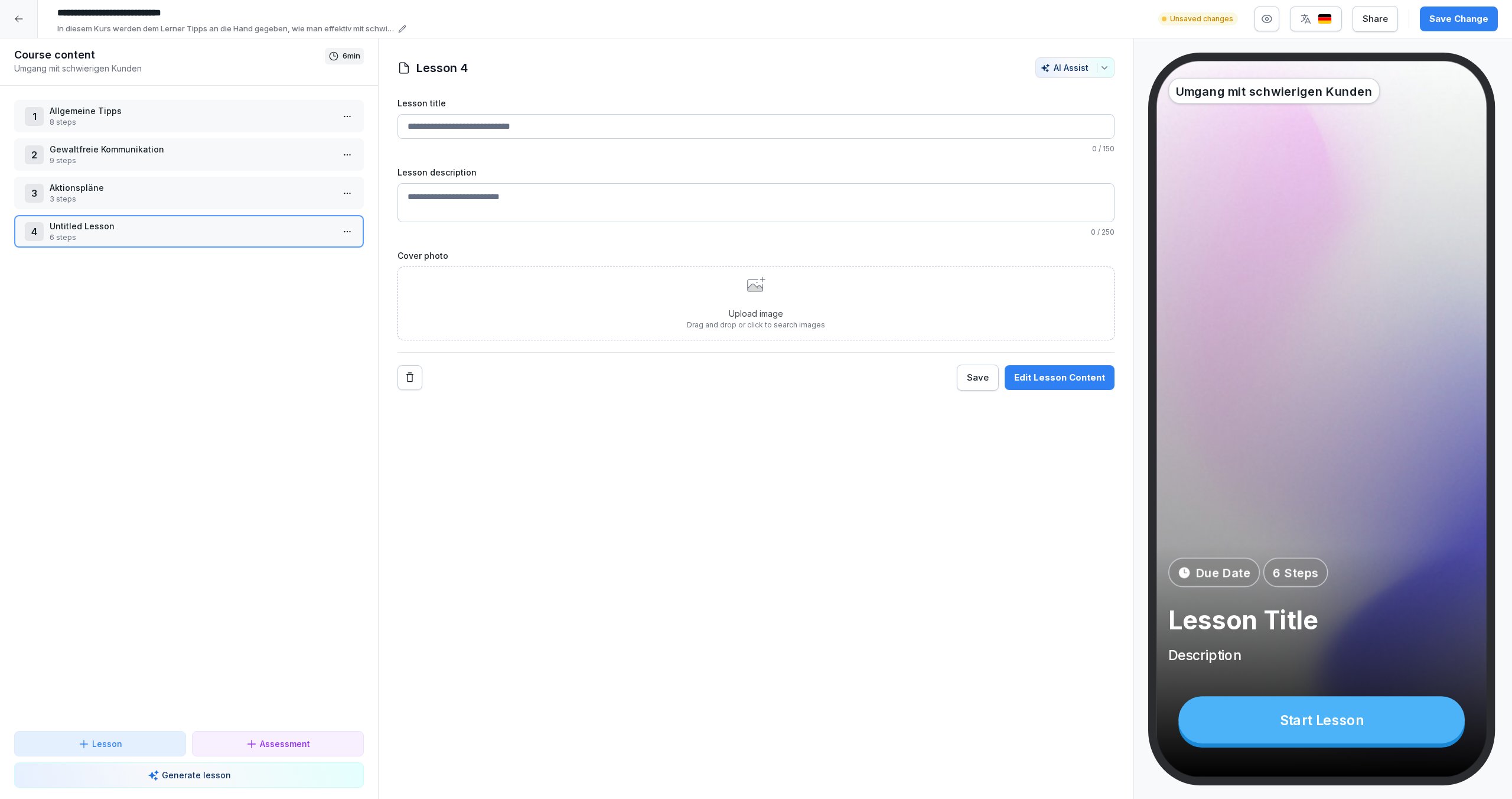 click on "**********" at bounding box center (756, 400) 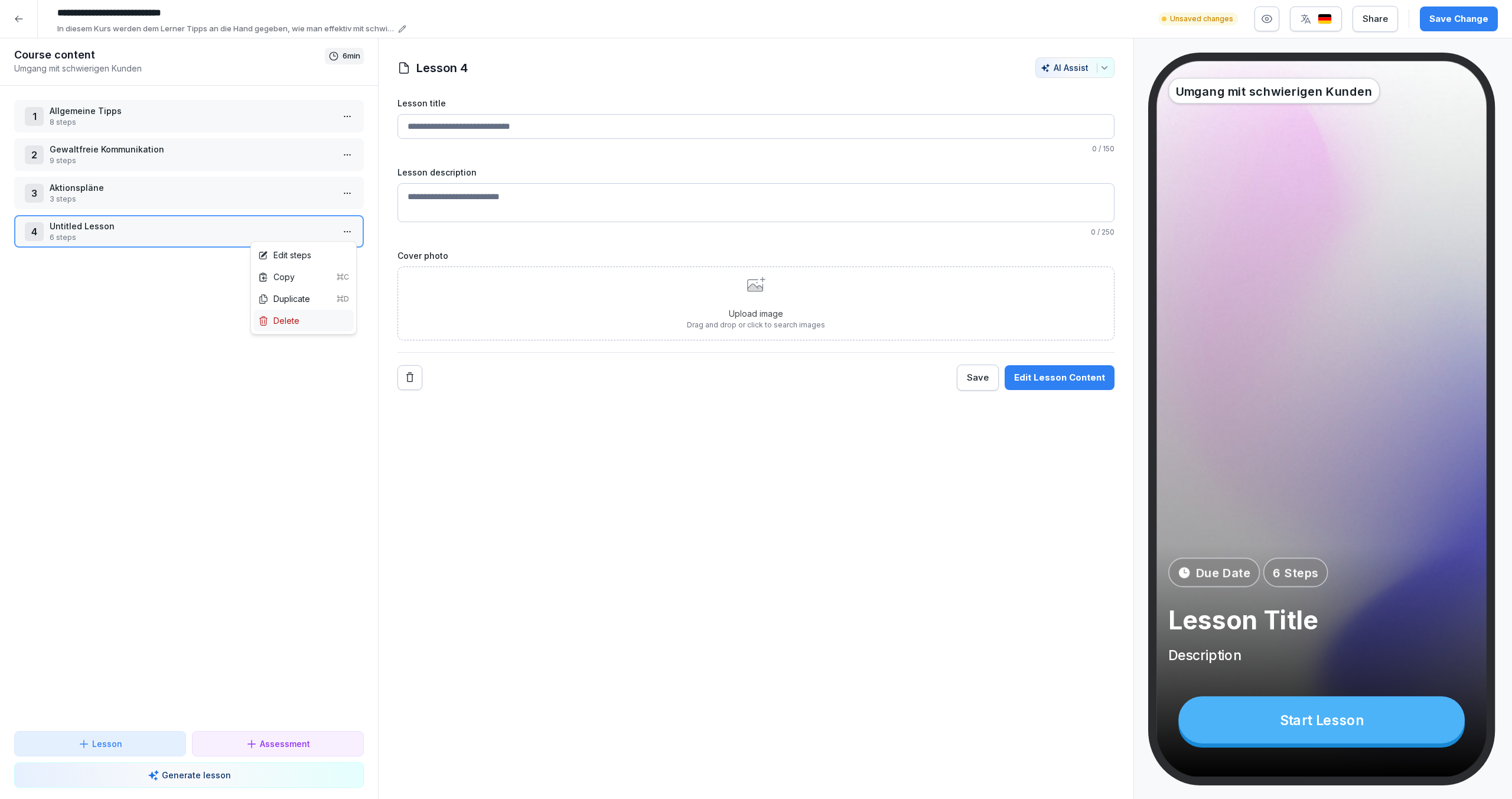 click on "Delete" at bounding box center (304, 320) 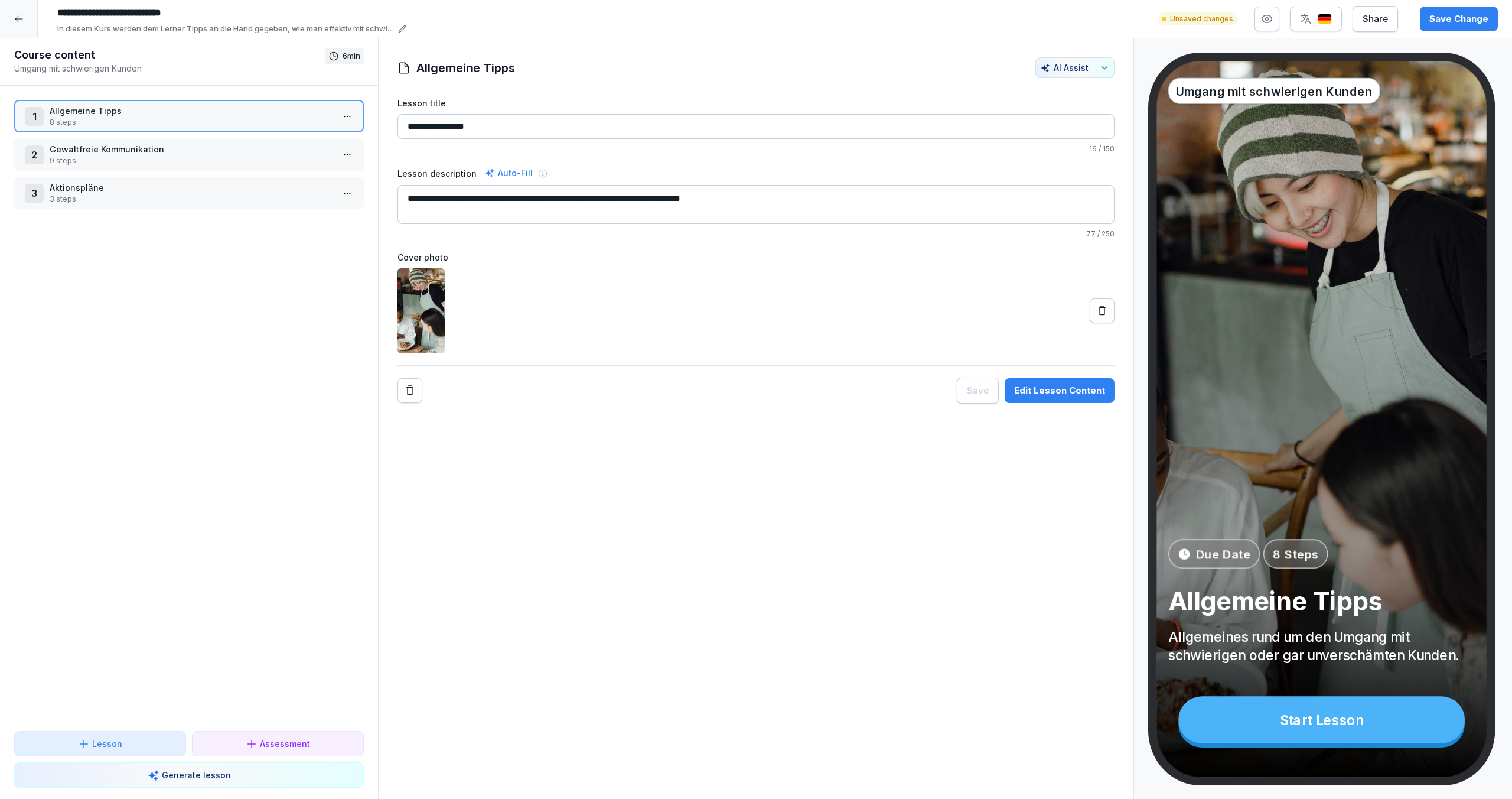 click on "1 Allgemeine Tipps 8 steps 2 Gewaltfreie Kommunikation 9 steps 3 Aktionspläne 3 steps
To pick up a draggable item, press the space bar.
While dragging, use the arrow keys to move the item.
Press space again to drop the item in its new position, or press escape to cancel.
Draggable item u61y4xpyel232ttal2r15xyi was dropped over droppable area u61y4xpyel232ttal2r15xyi" at bounding box center (189, 408) 